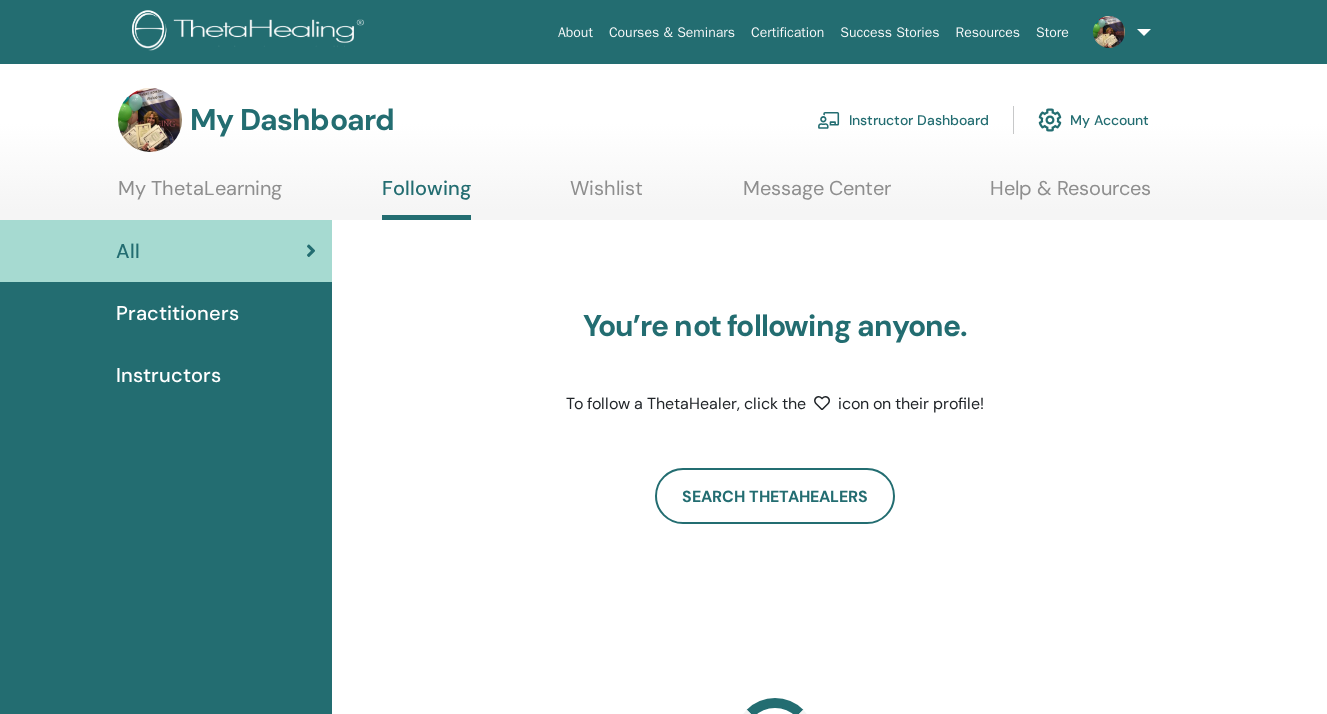 scroll, scrollTop: 0, scrollLeft: 0, axis: both 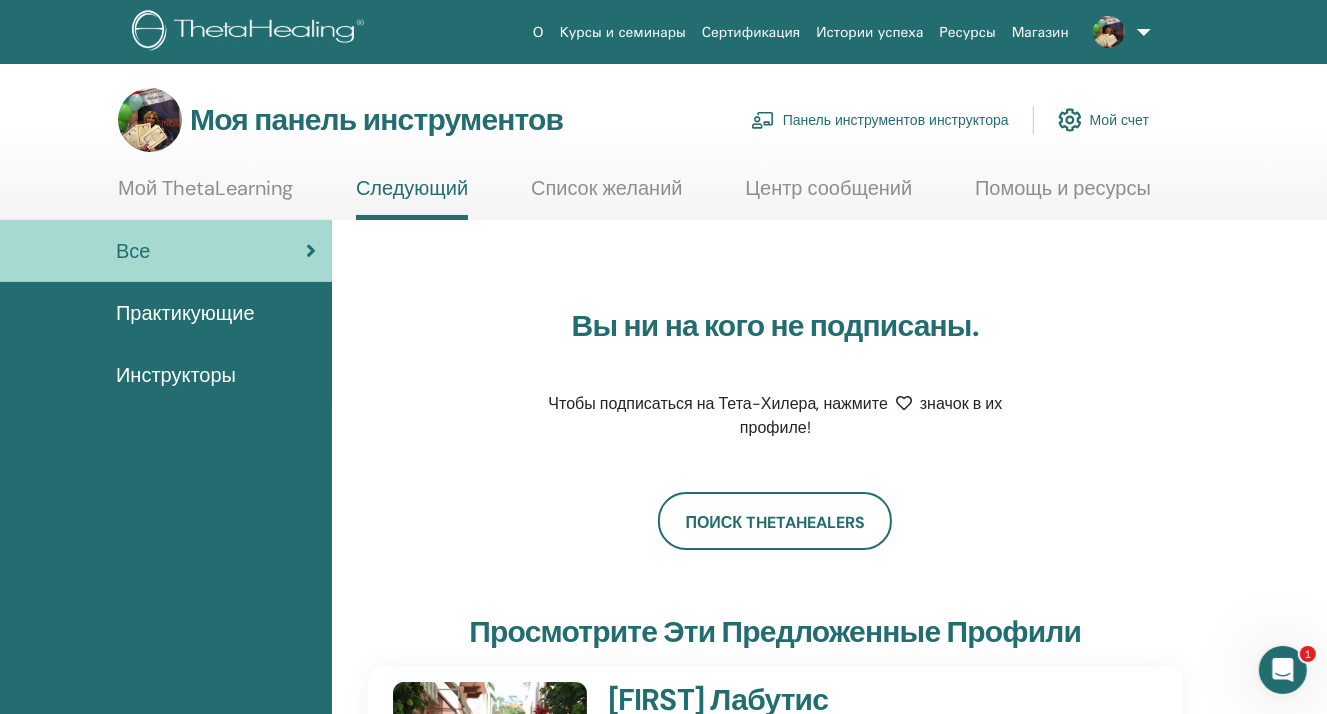 click on "Панель инструментов инструктора" at bounding box center (896, 121) 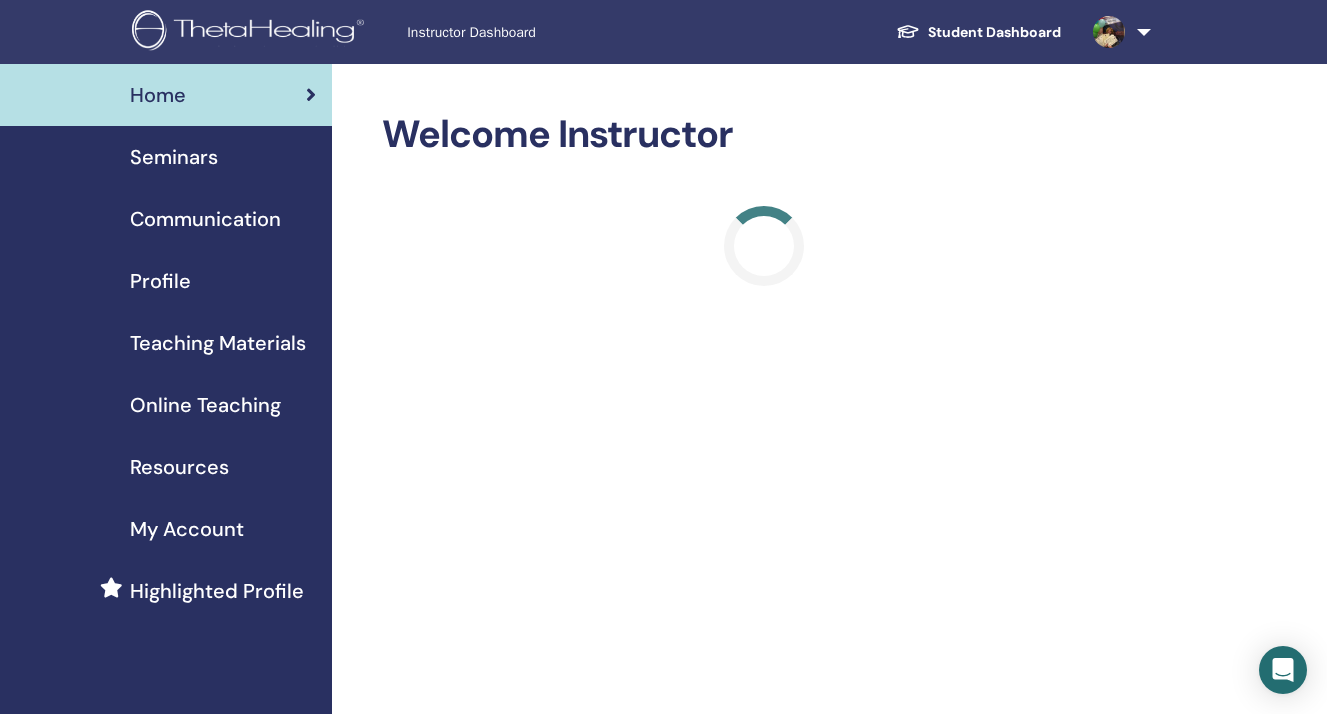 scroll, scrollTop: 0, scrollLeft: 0, axis: both 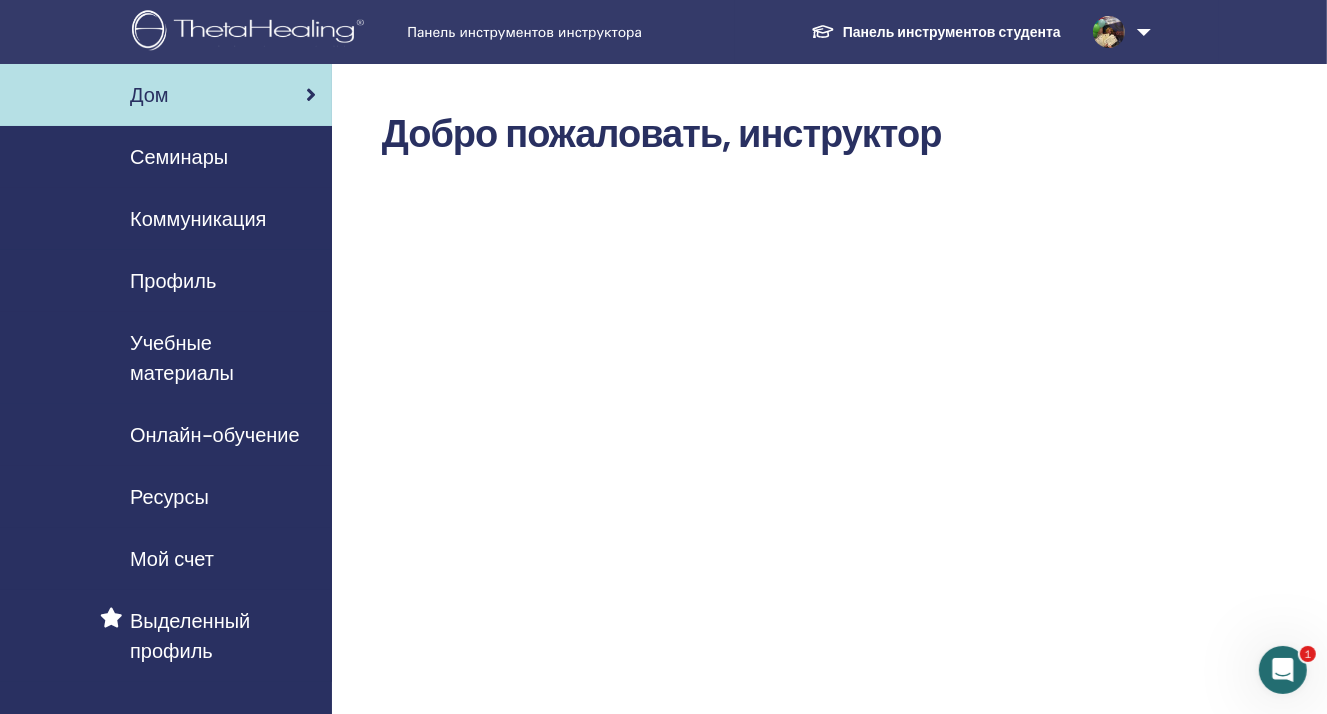 click on "Семинары" at bounding box center [179, 157] 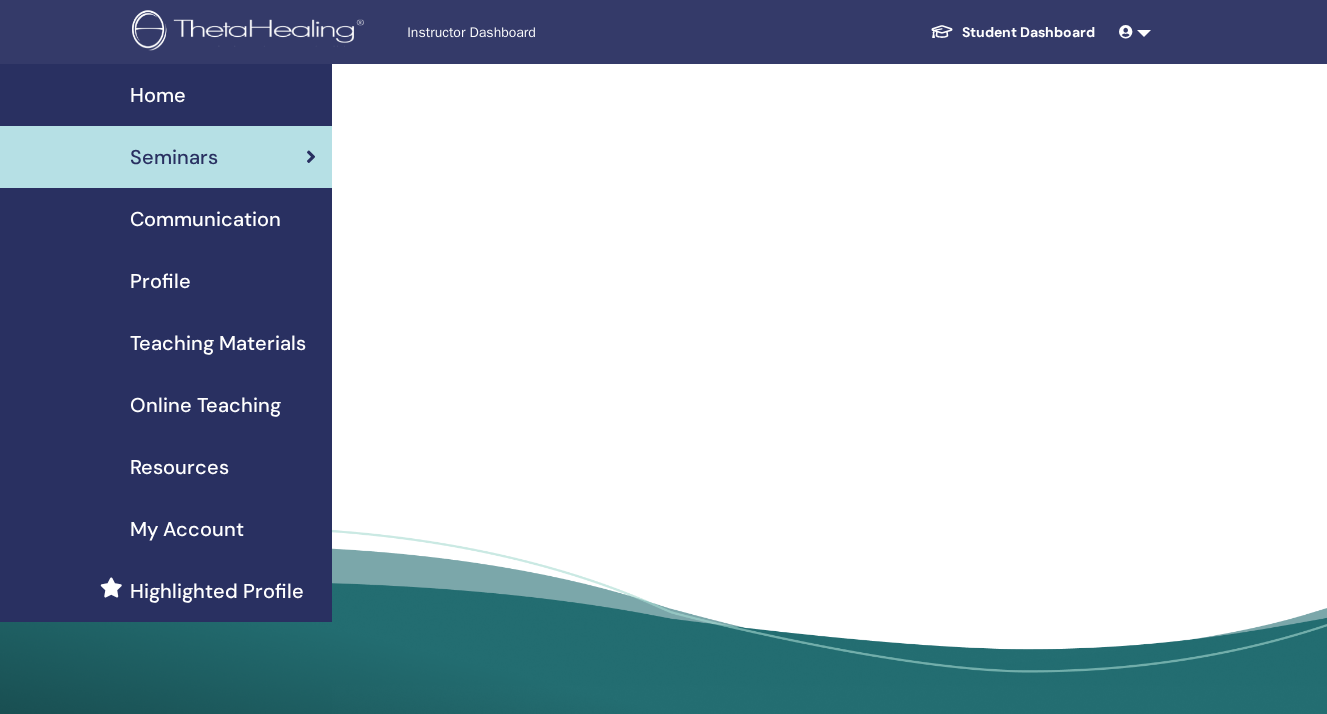 scroll, scrollTop: 0, scrollLeft: 0, axis: both 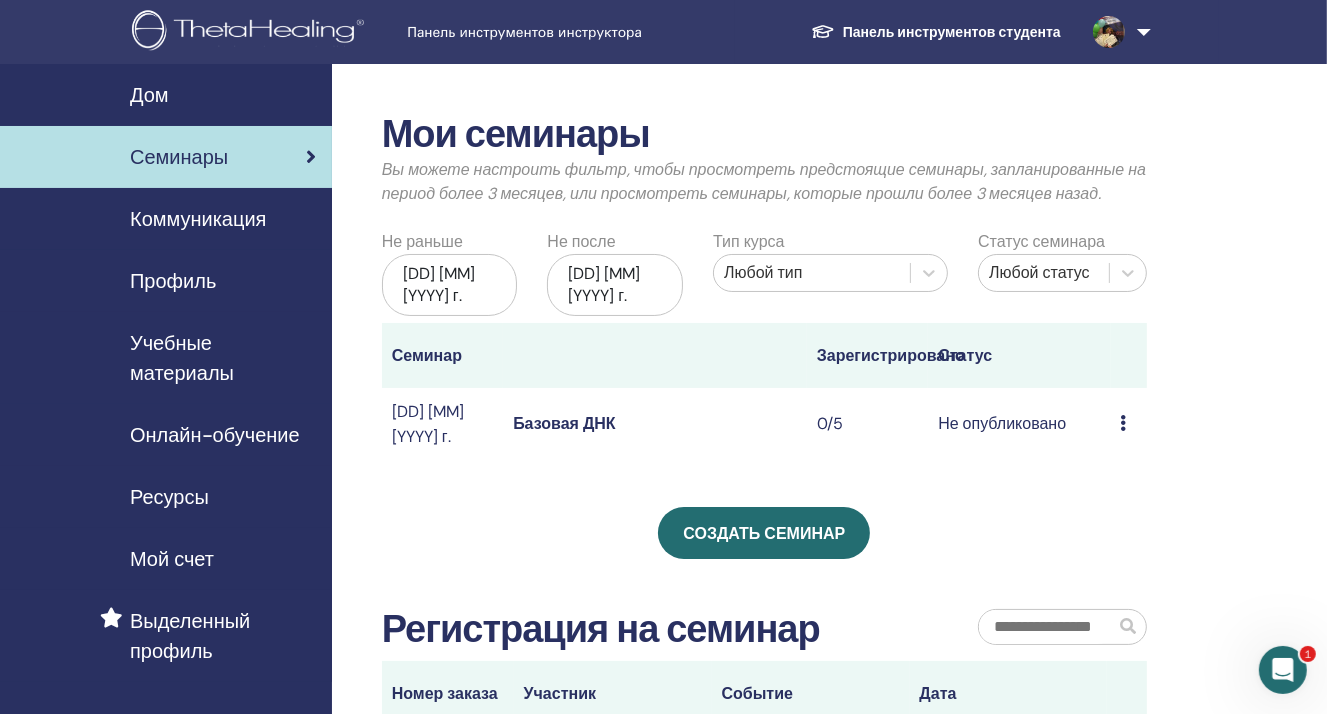 click at bounding box center [1124, 423] 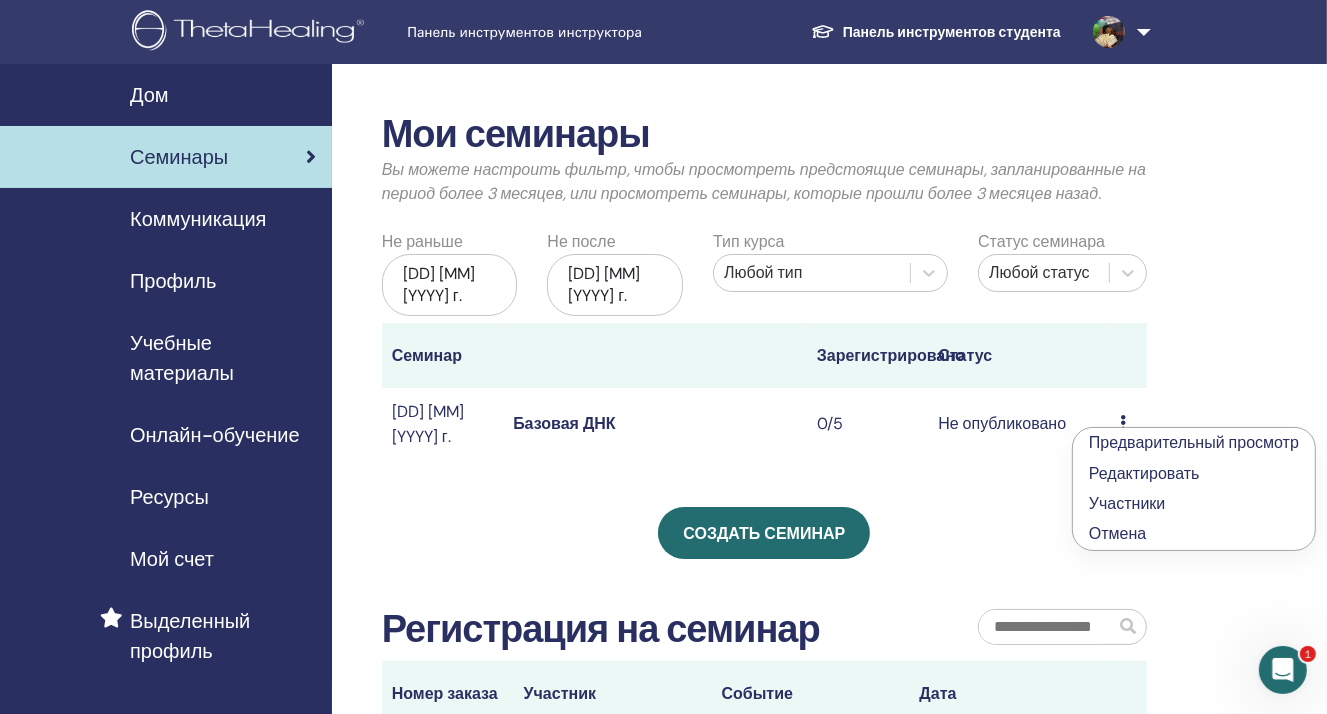 click on "Предварительный просмотр Редактировать Участники Отмена" at bounding box center (1129, 424) 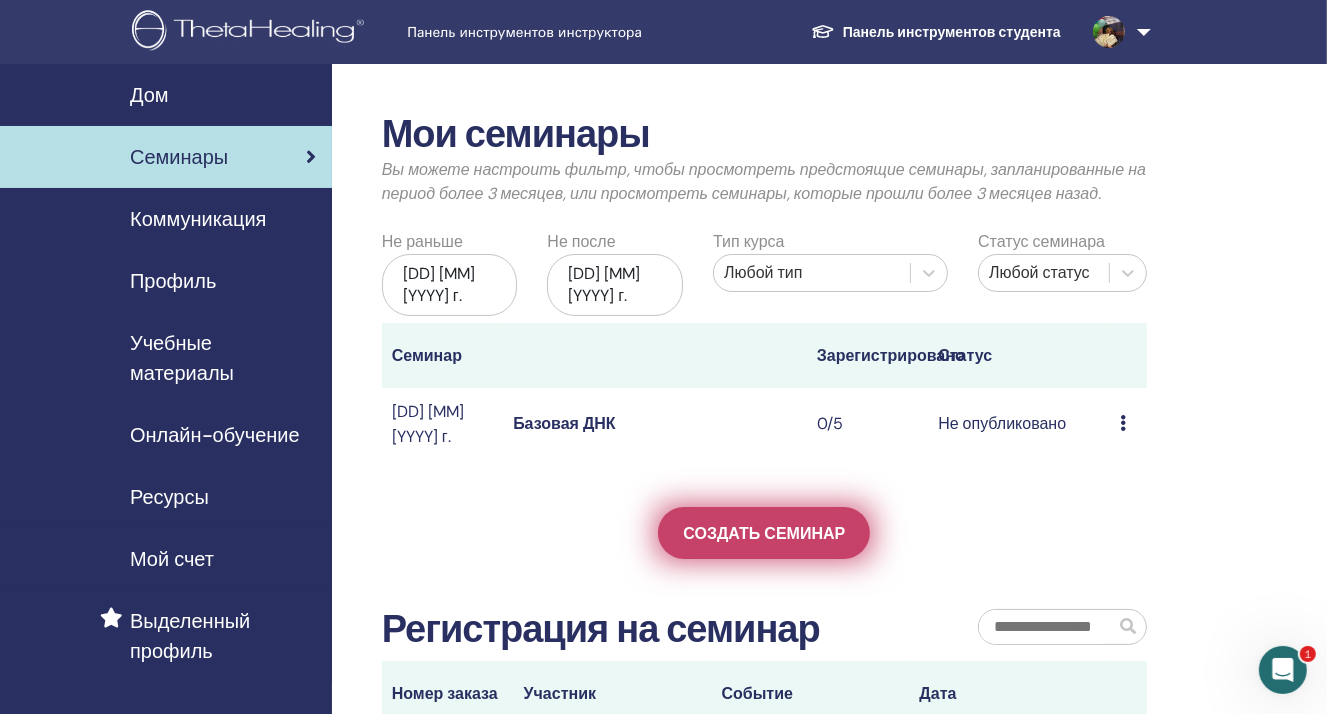 click on "Создать семинар" at bounding box center (764, 533) 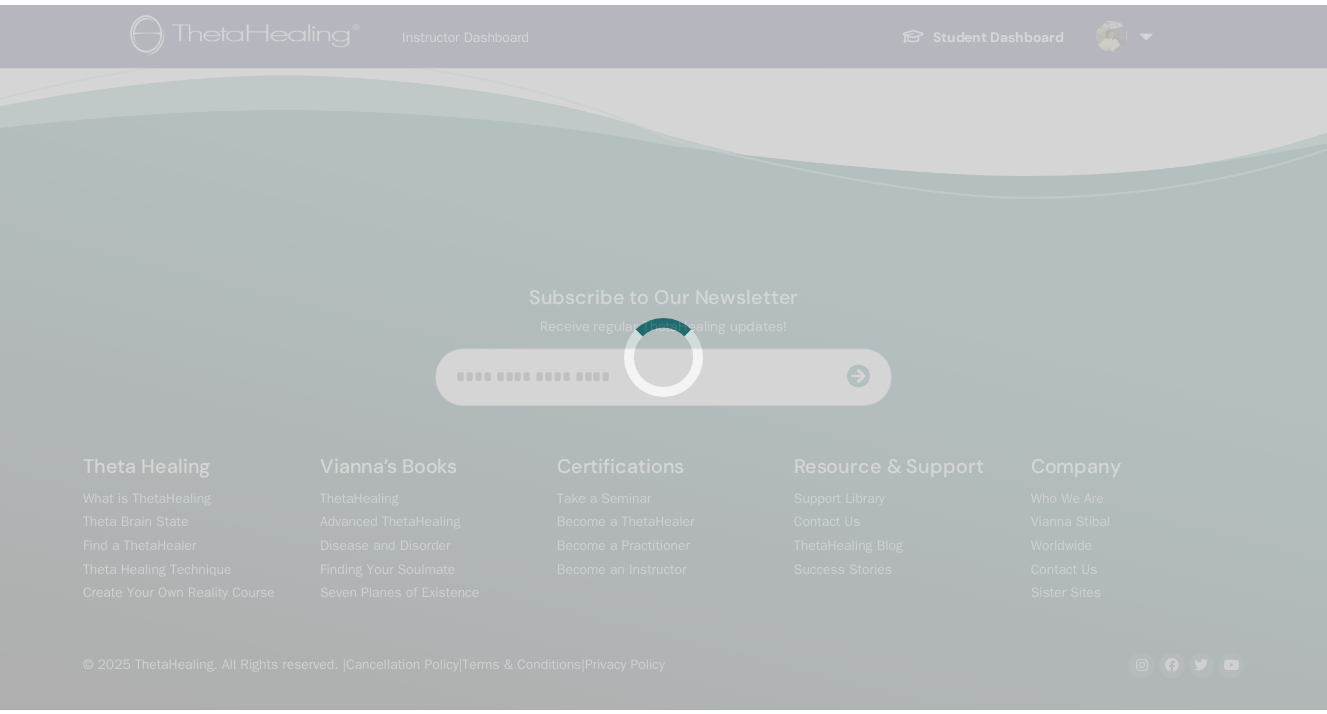 scroll, scrollTop: 0, scrollLeft: 0, axis: both 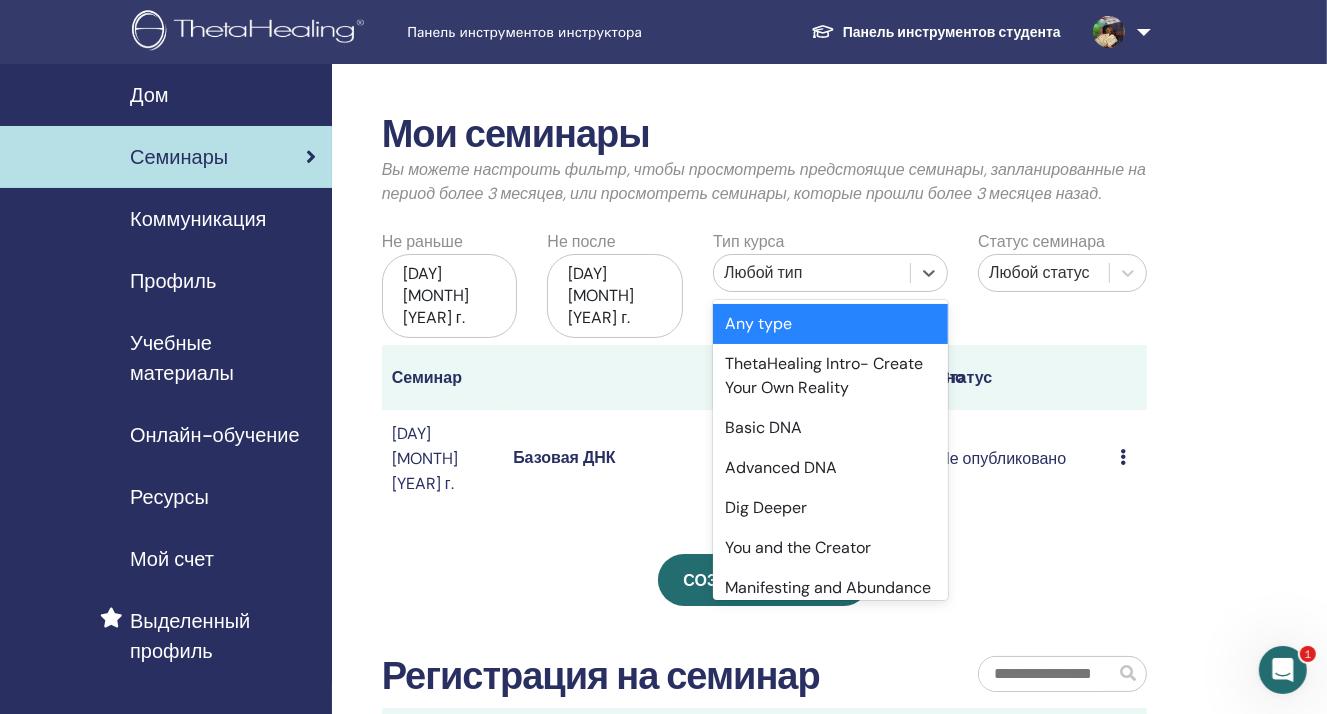 click on "Любой тип" at bounding box center [812, 273] 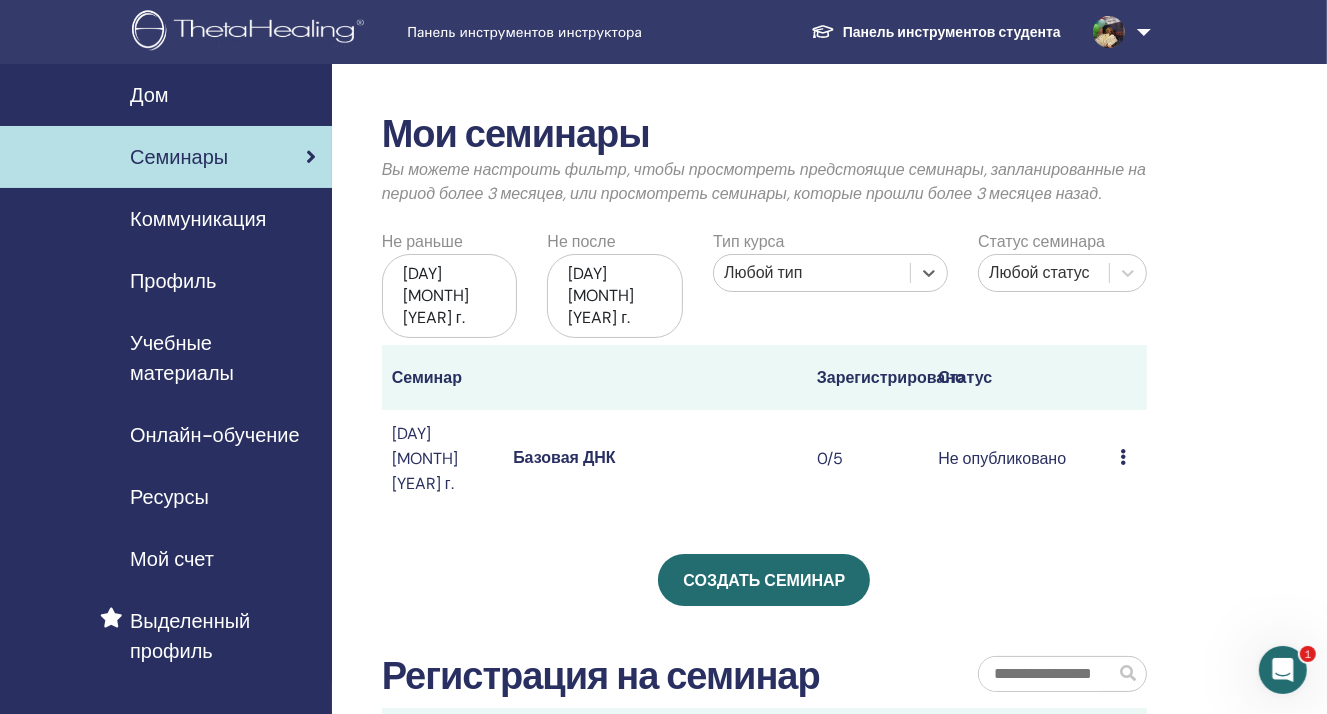 click on "Любой тип" at bounding box center (812, 273) 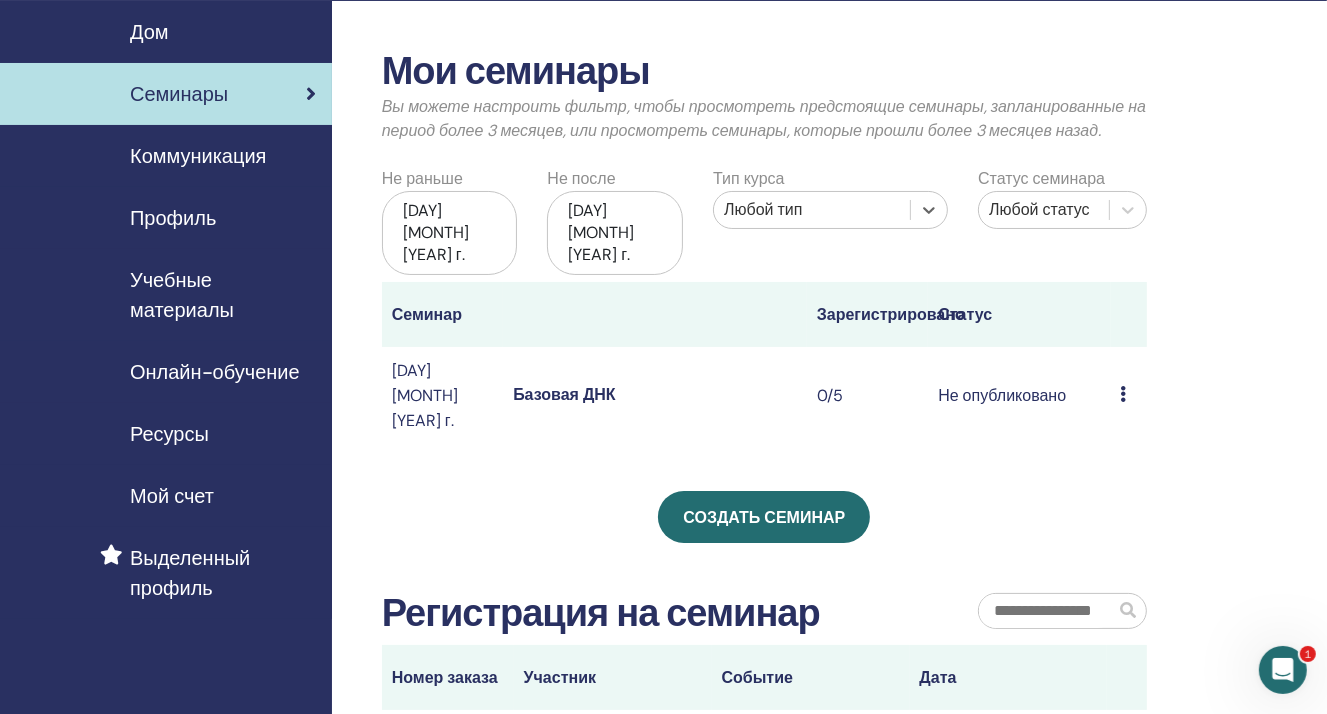 scroll, scrollTop: 100, scrollLeft: 0, axis: vertical 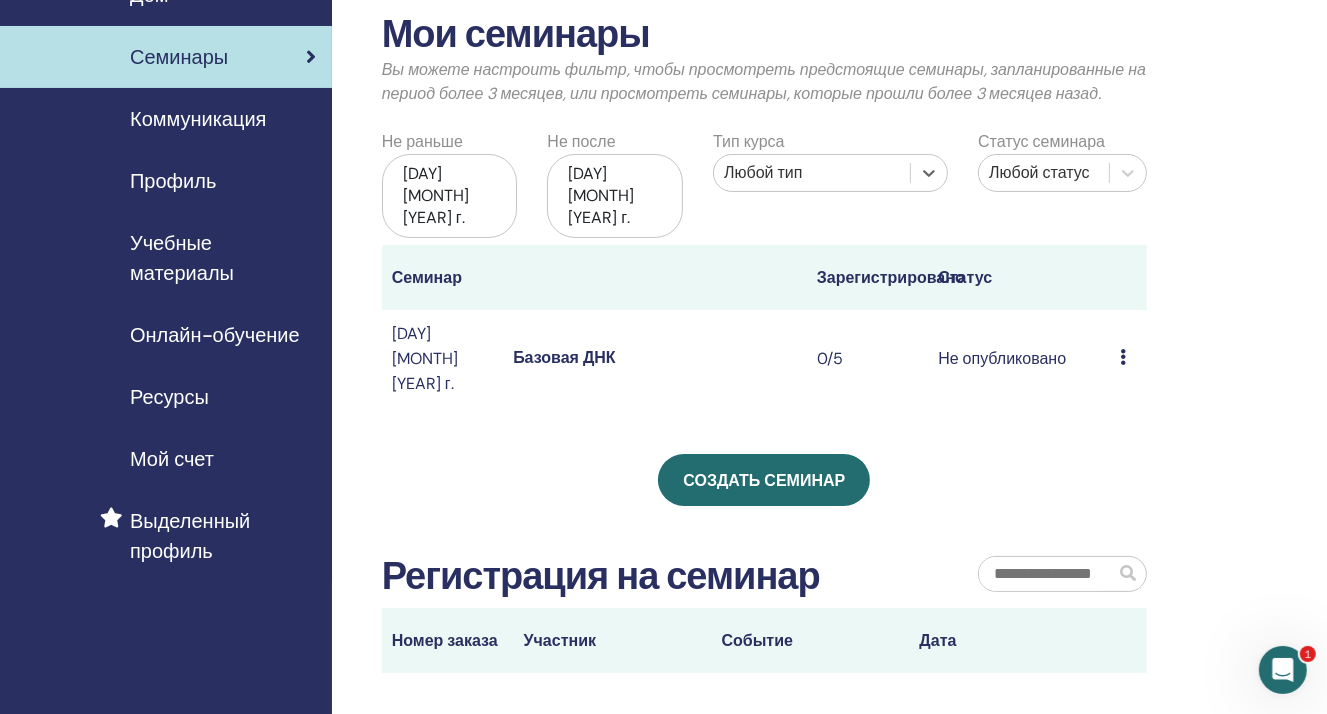 click on "Статус" at bounding box center (965, 277) 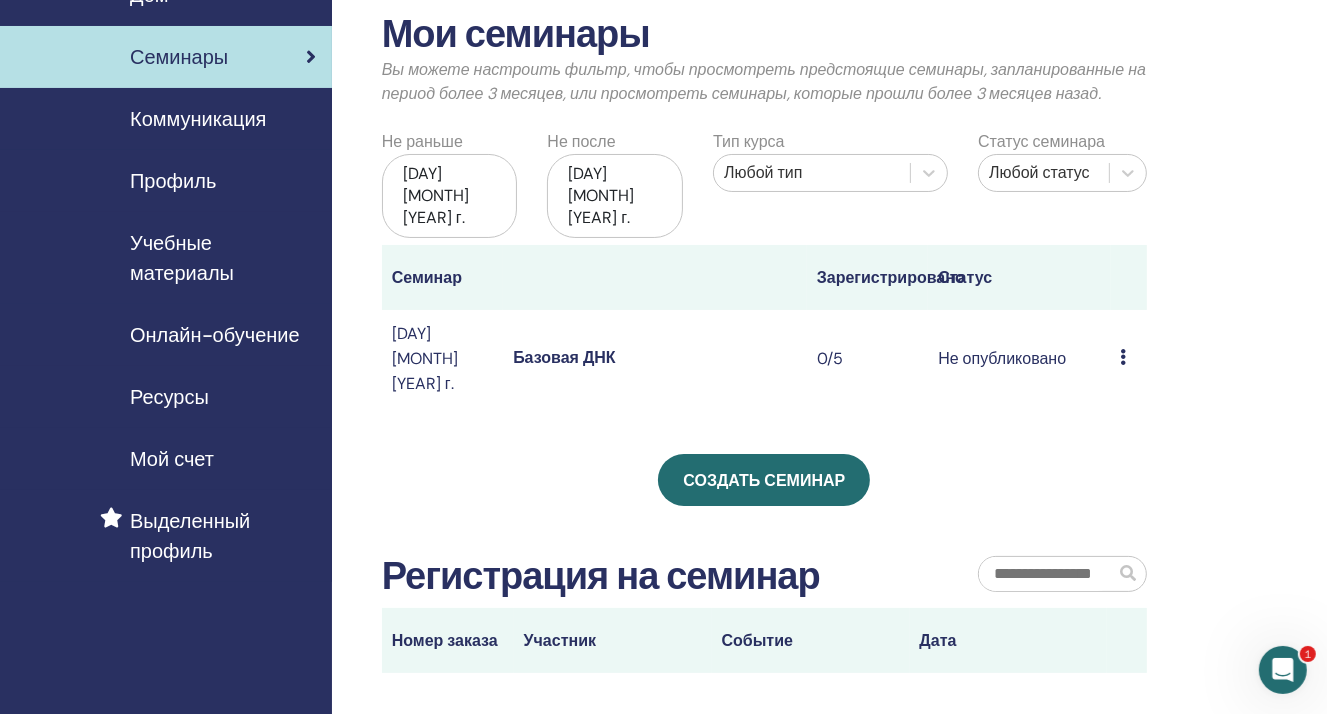 click on "Зарегистрировано" at bounding box center (891, 277) 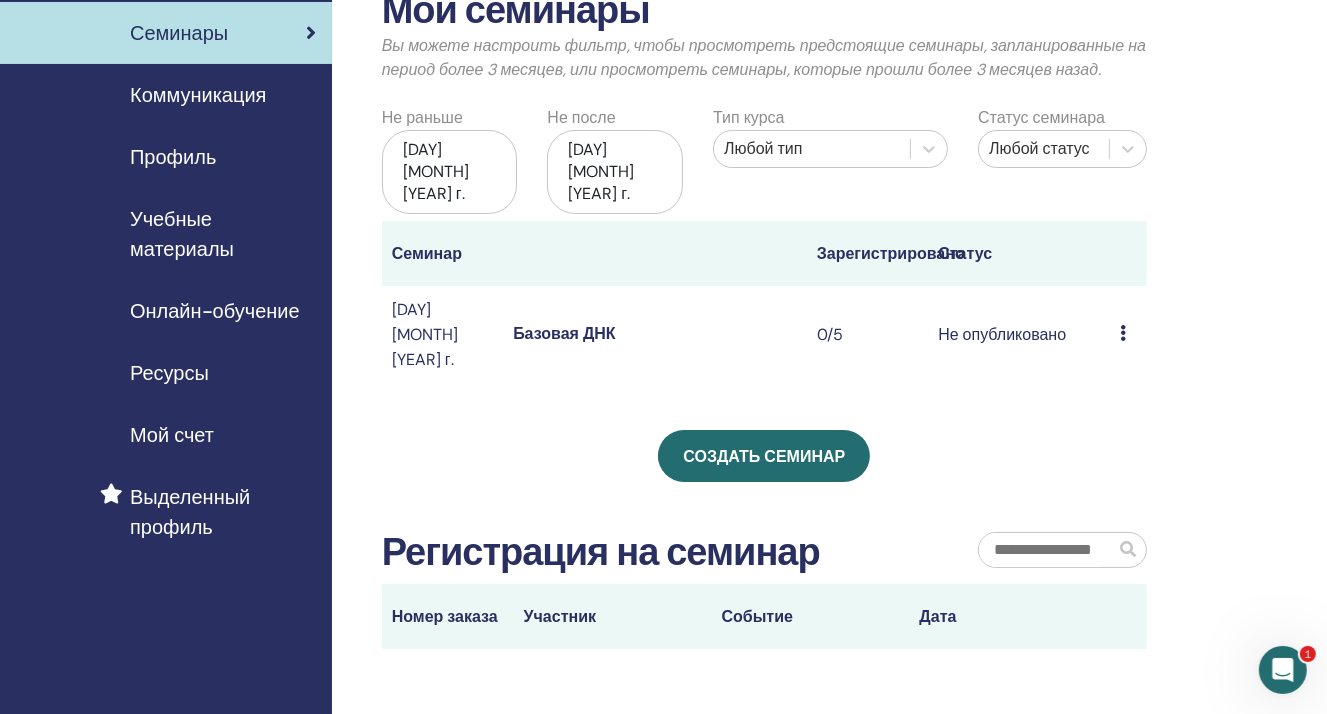scroll, scrollTop: 100, scrollLeft: 0, axis: vertical 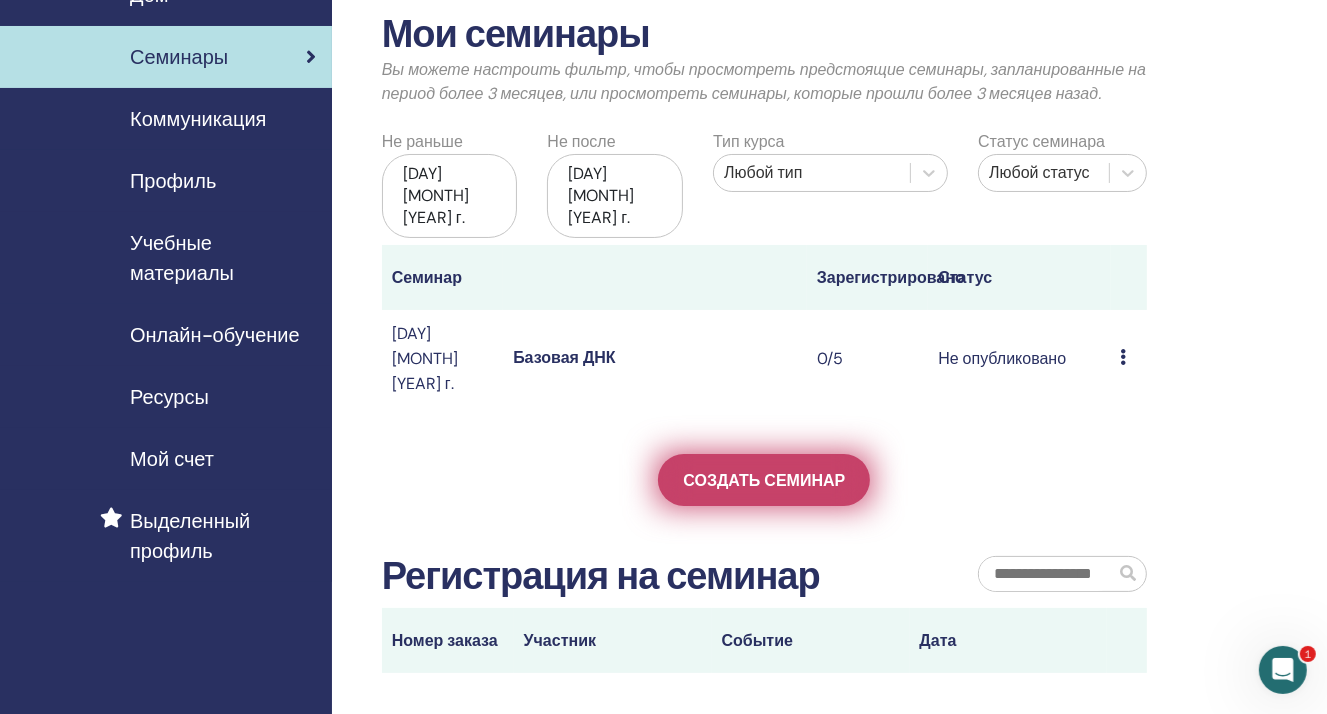 click on "Создать семинар" at bounding box center (764, 480) 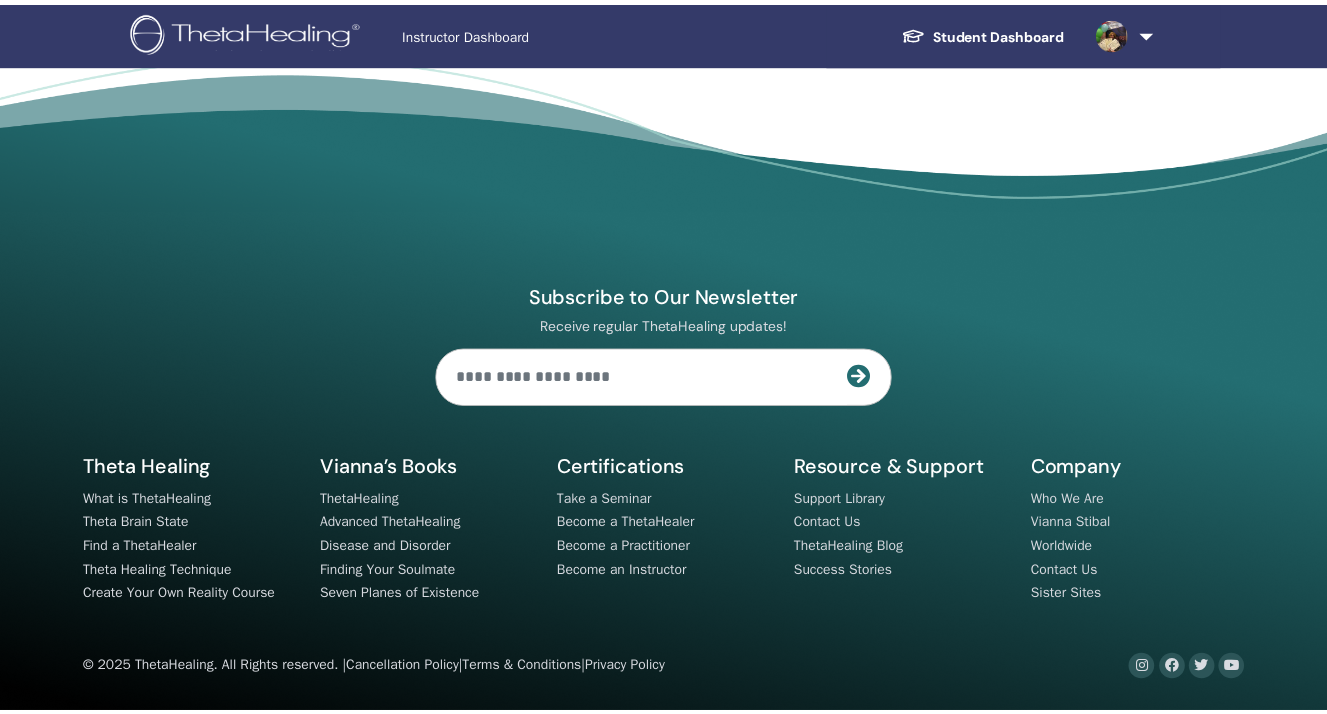 scroll, scrollTop: 0, scrollLeft: 0, axis: both 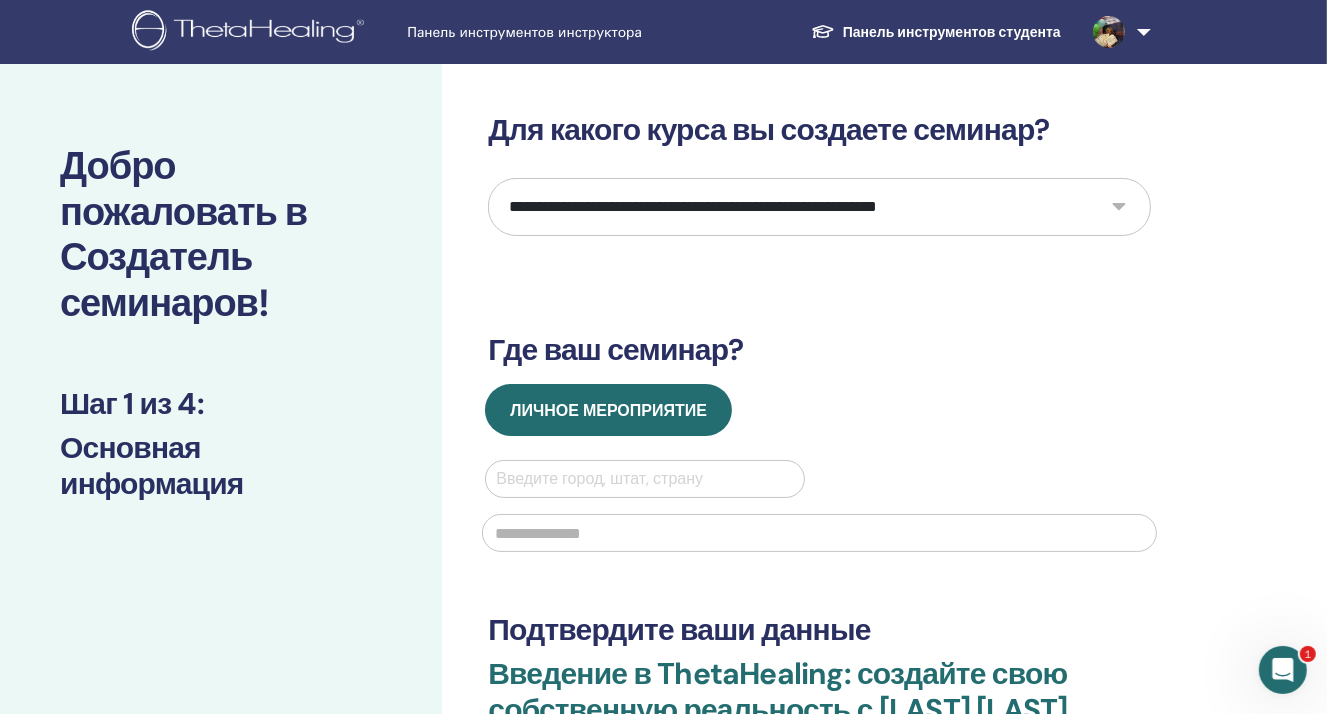 click on "**********" at bounding box center [819, 207] 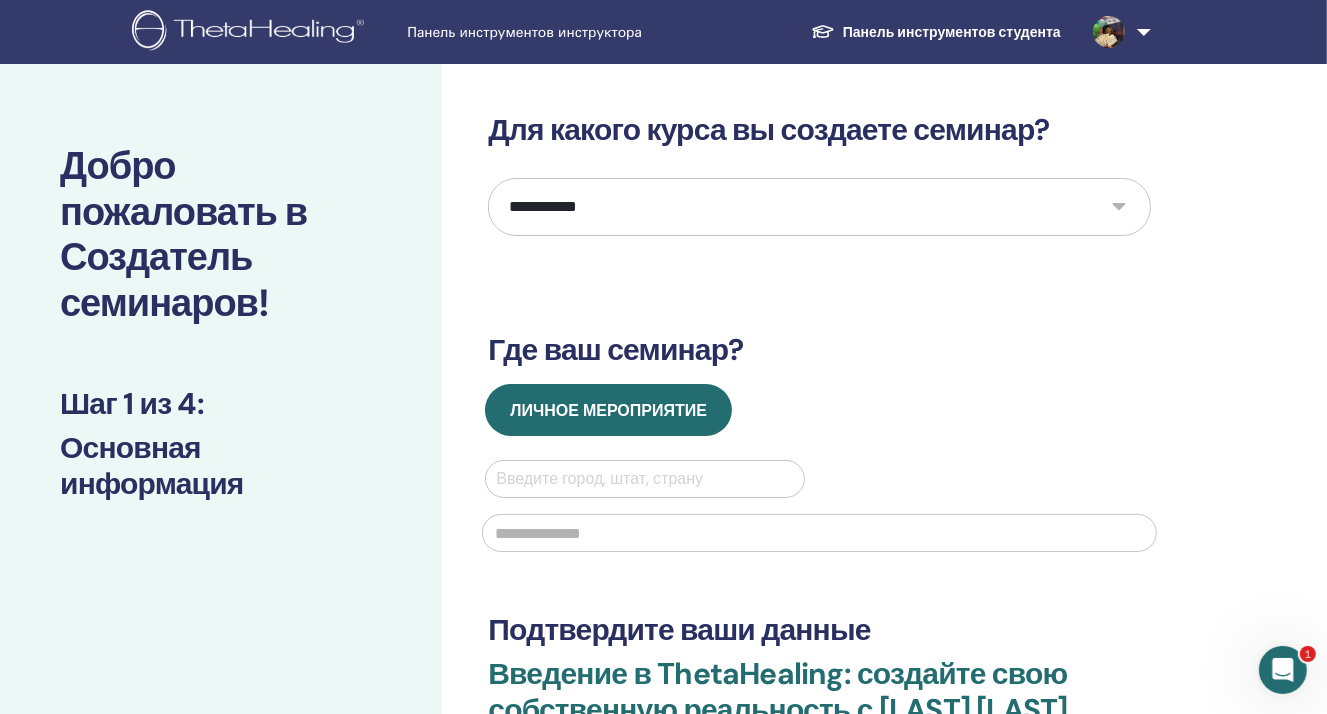 click on "**********" at bounding box center [819, 207] 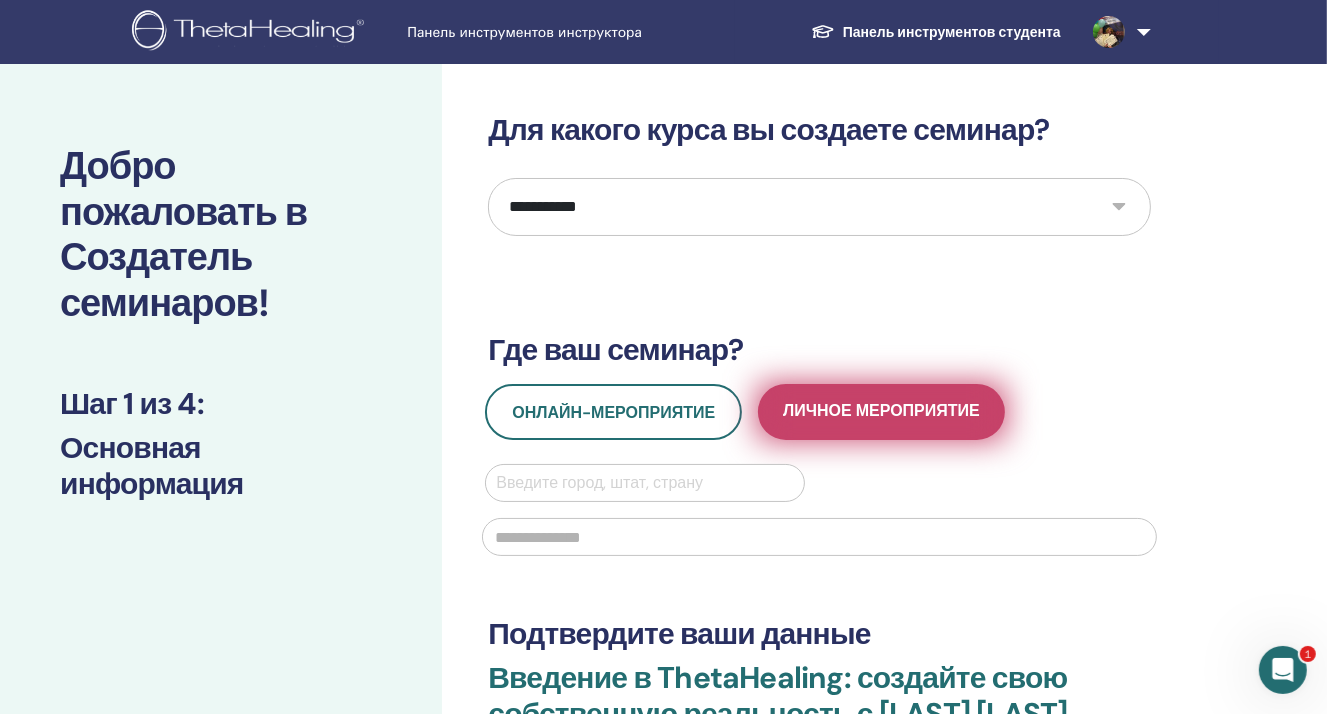 click on "Личное мероприятие" at bounding box center (881, 410) 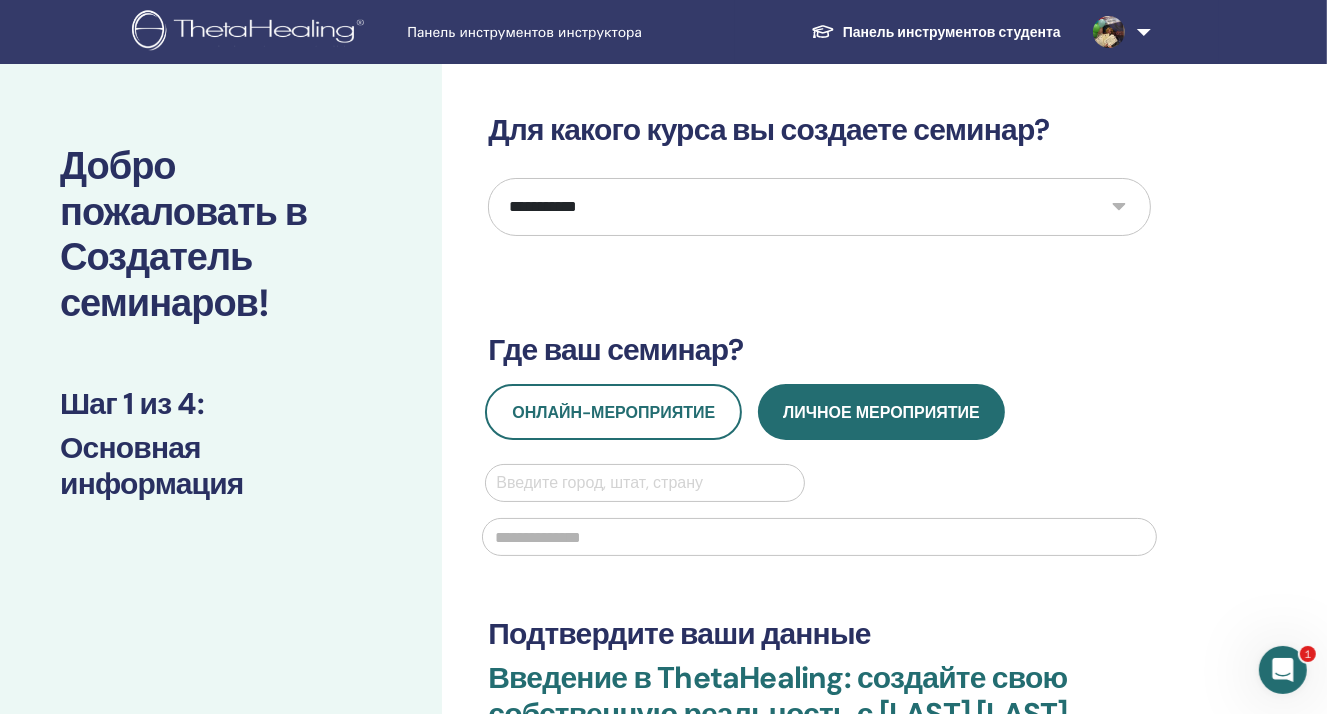 click at bounding box center [644, 483] 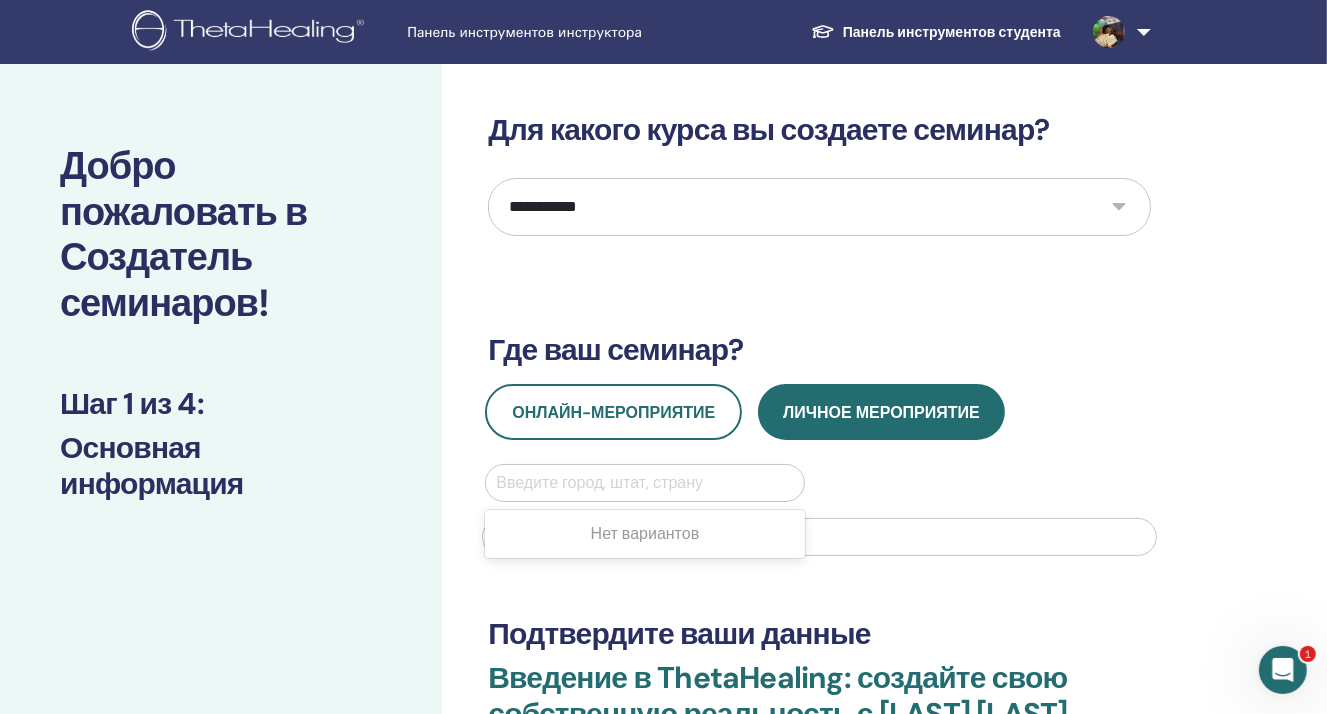 type on "*" 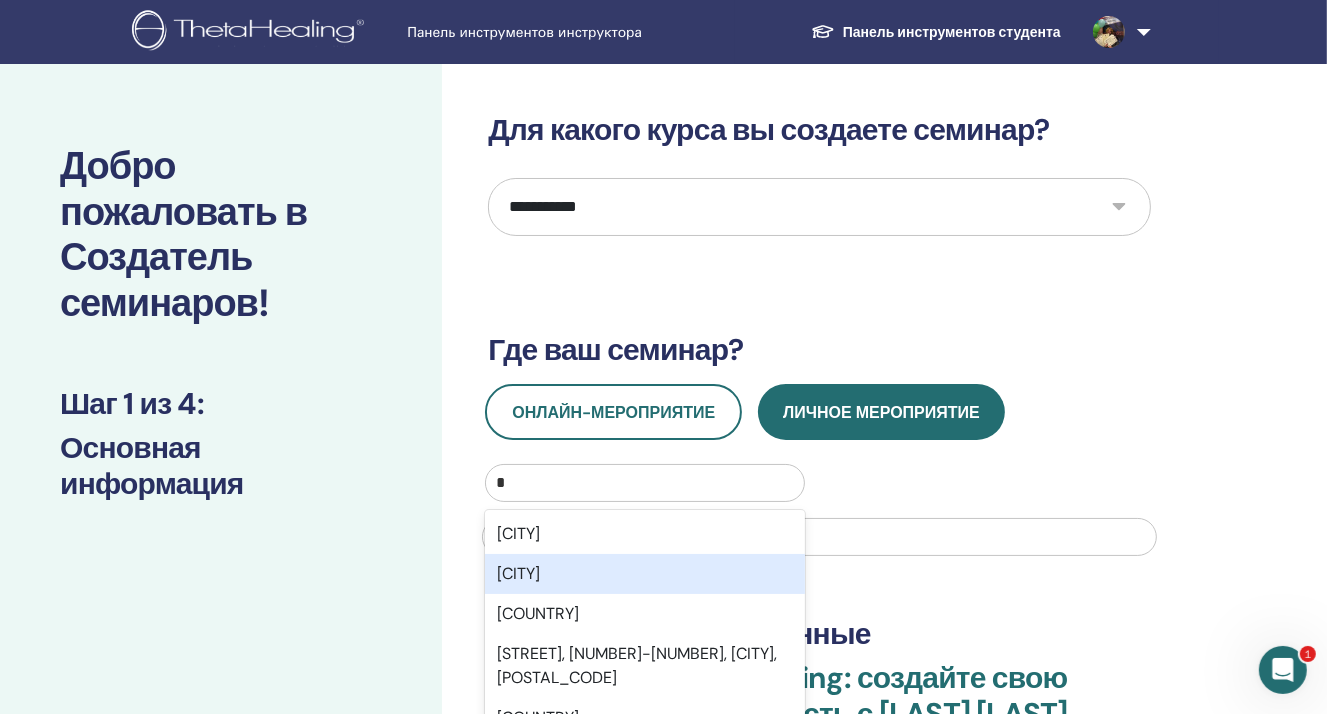 click on "Москва" at bounding box center (644, 574) 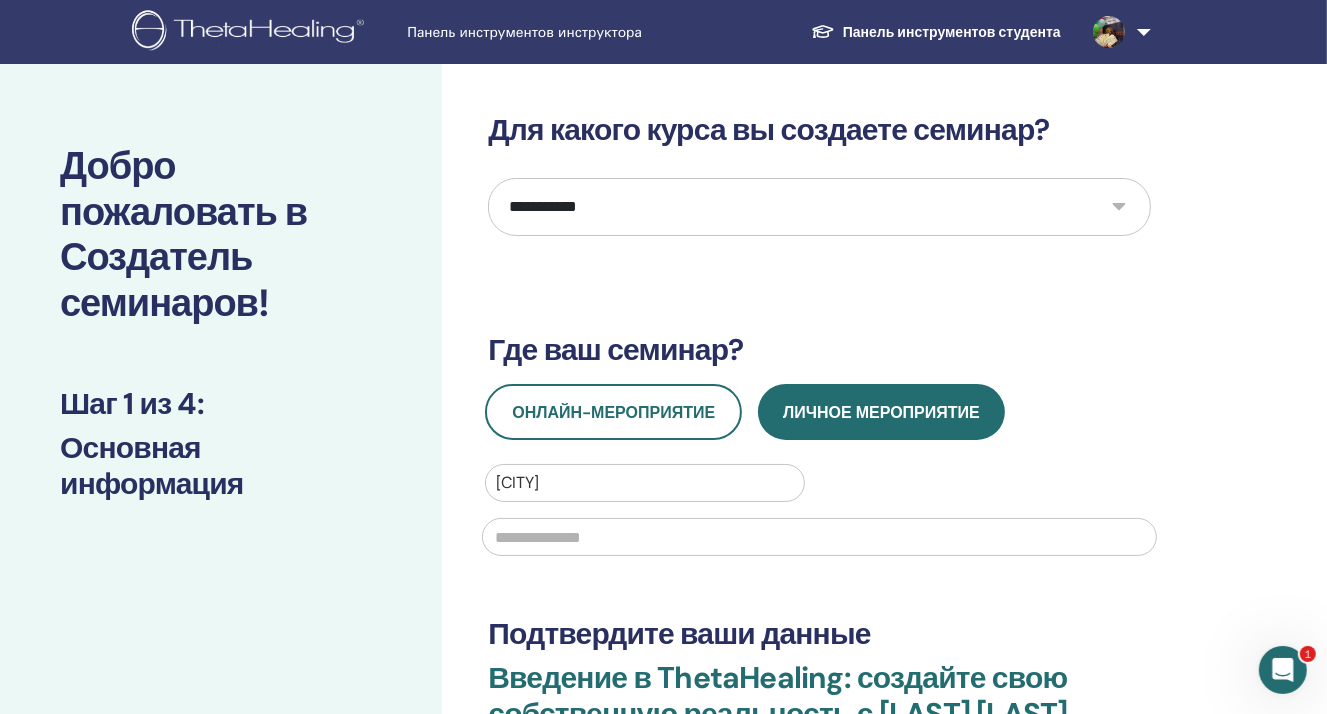 click at bounding box center [819, 537] 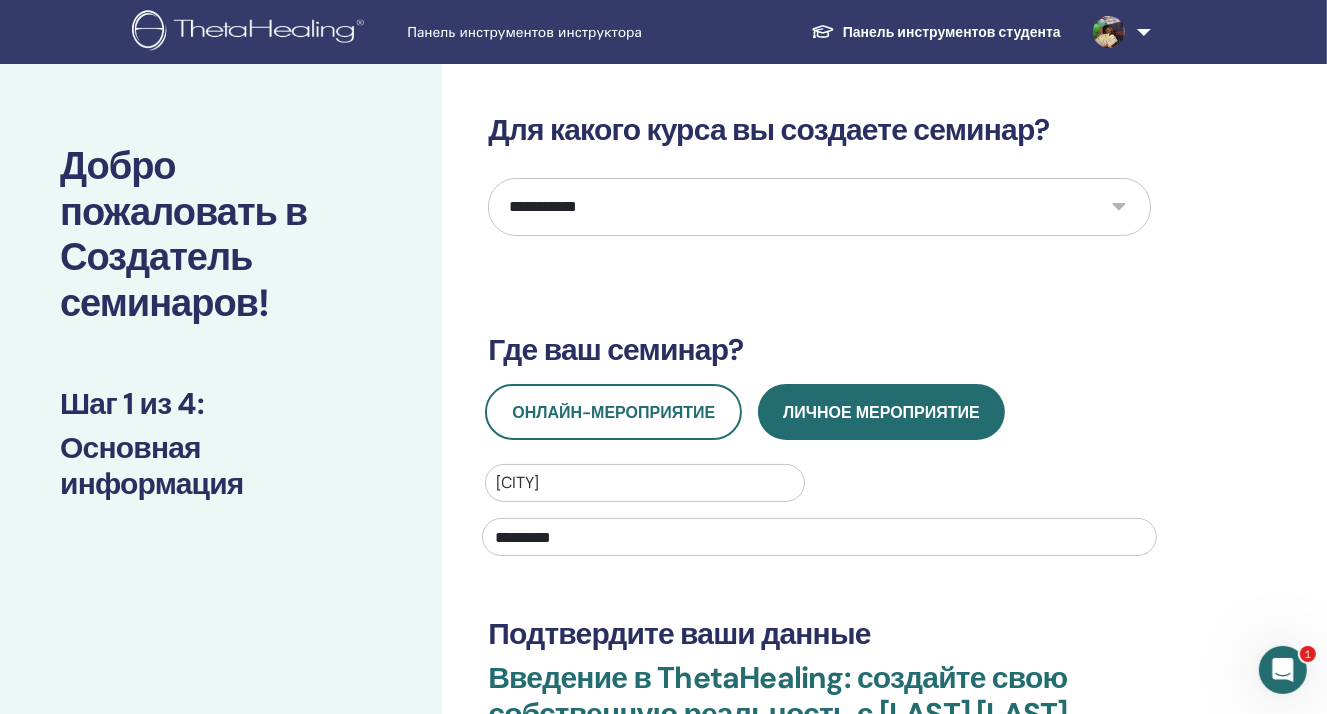 click on "*********" at bounding box center [819, 537] 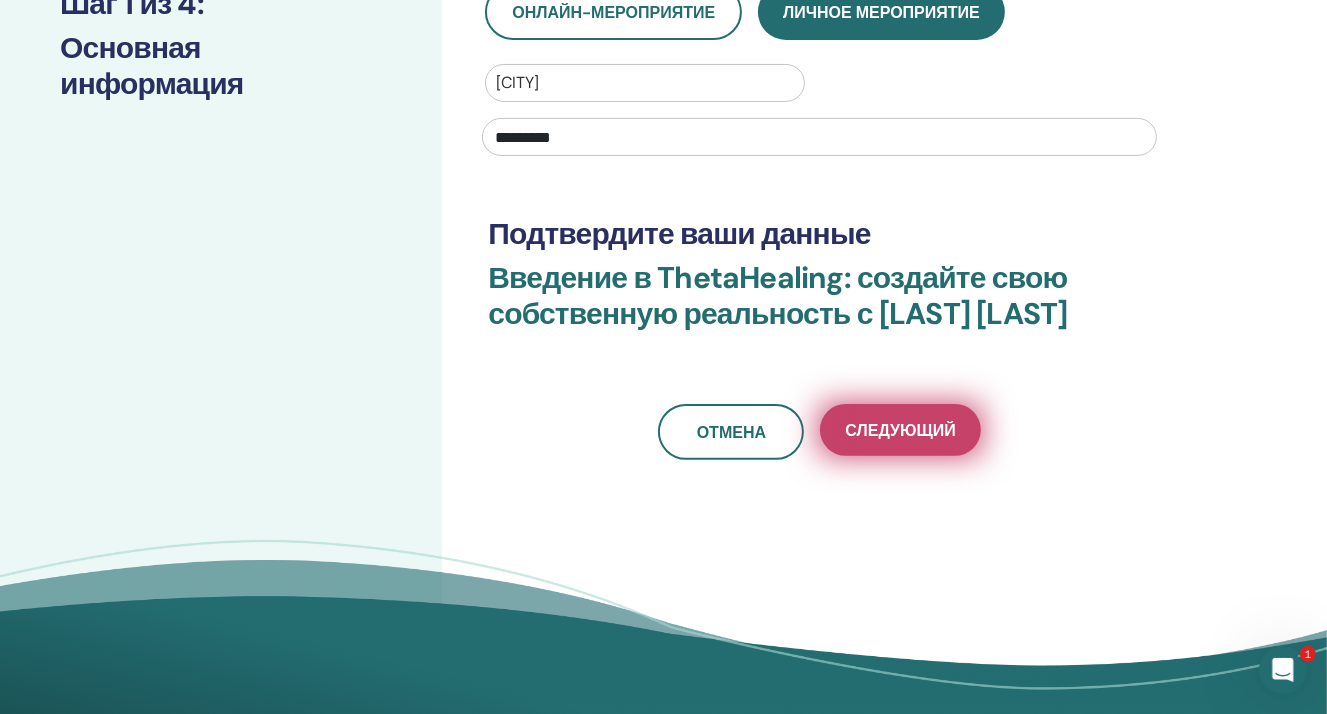 type on "*********" 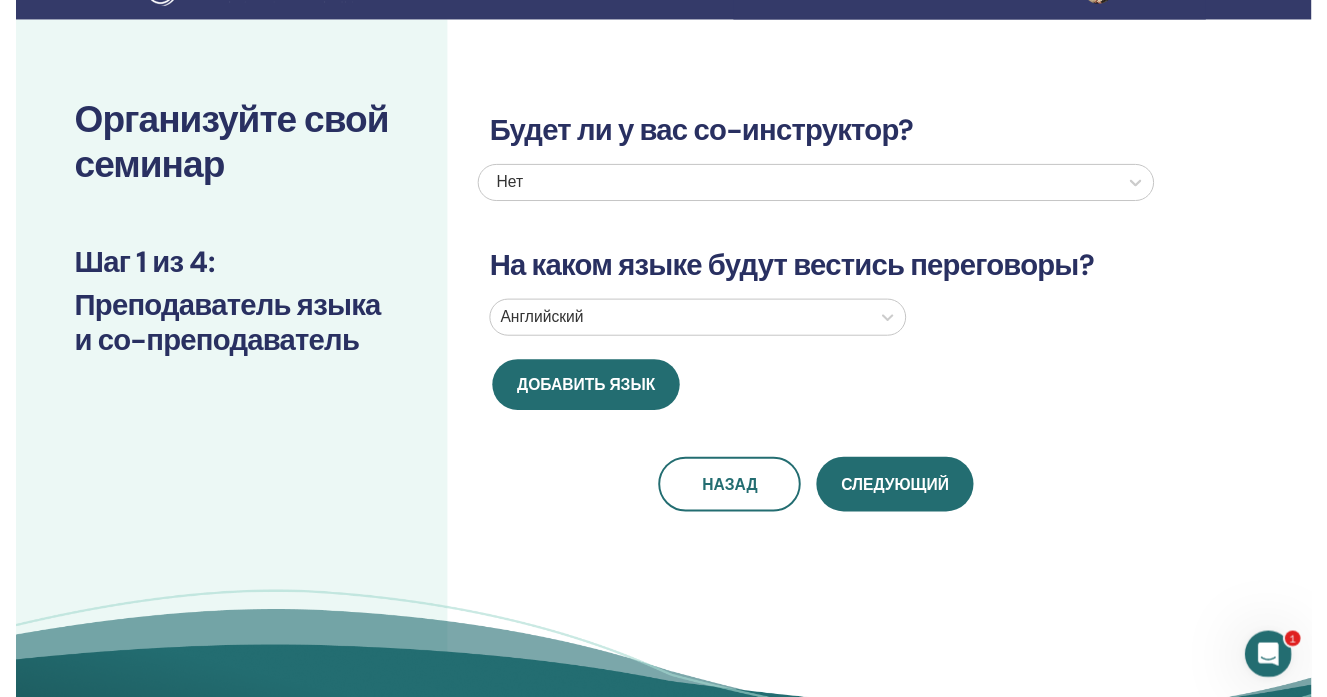 scroll, scrollTop: 0, scrollLeft: 0, axis: both 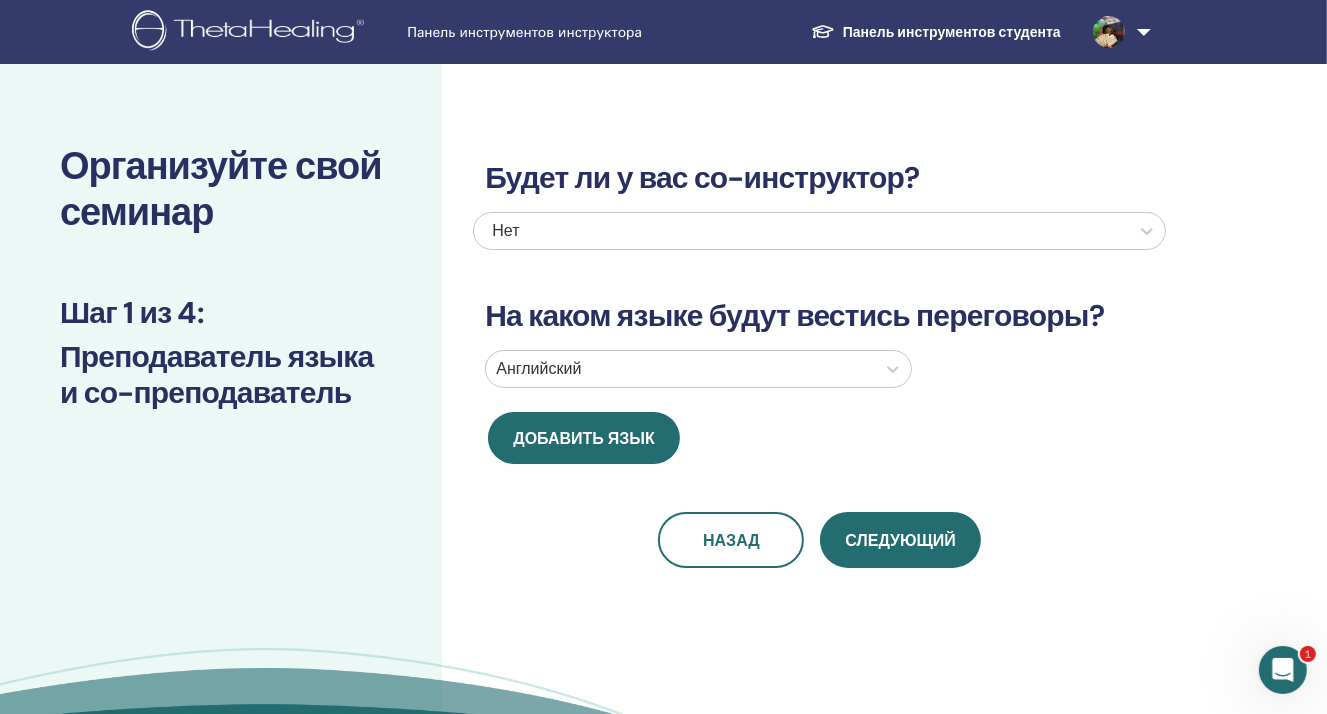 click on "Будет ли у вас со-инструктор? Нет На каком языке будут вестись переговоры? Английский Добавить язык Назад Следующий" at bounding box center (819, 340) 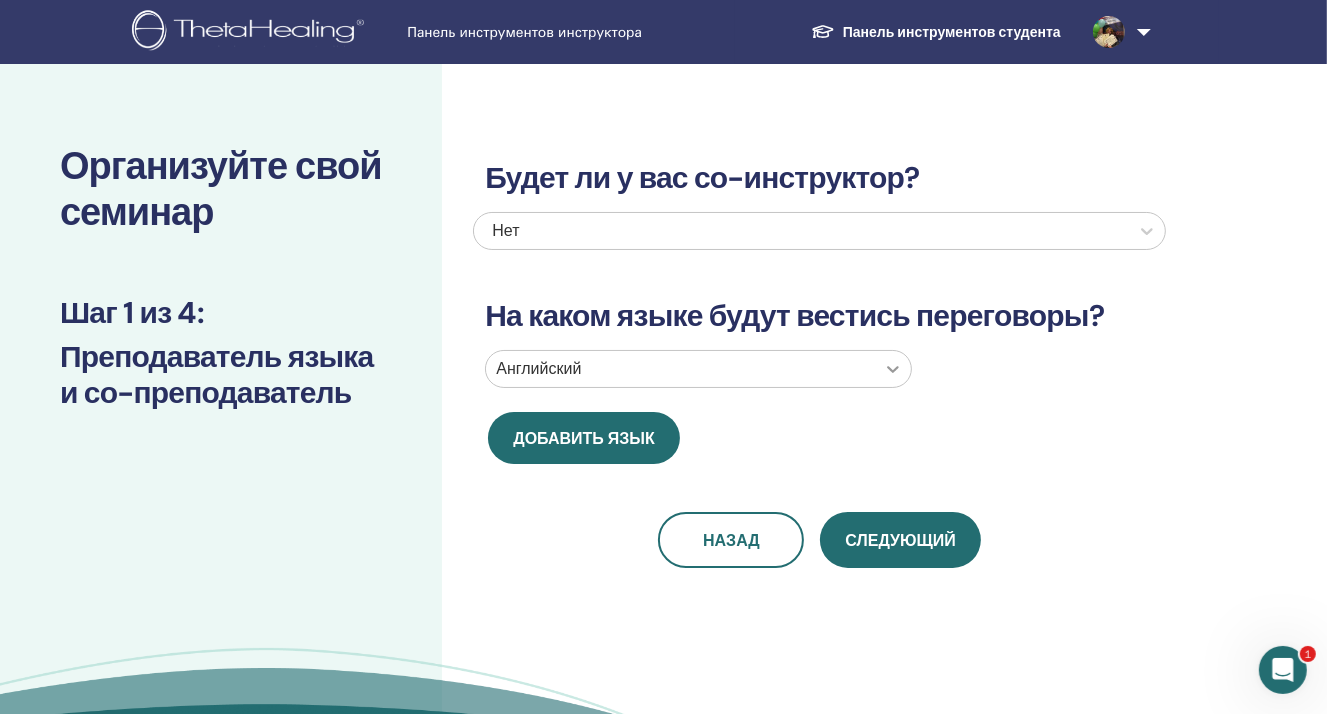 click 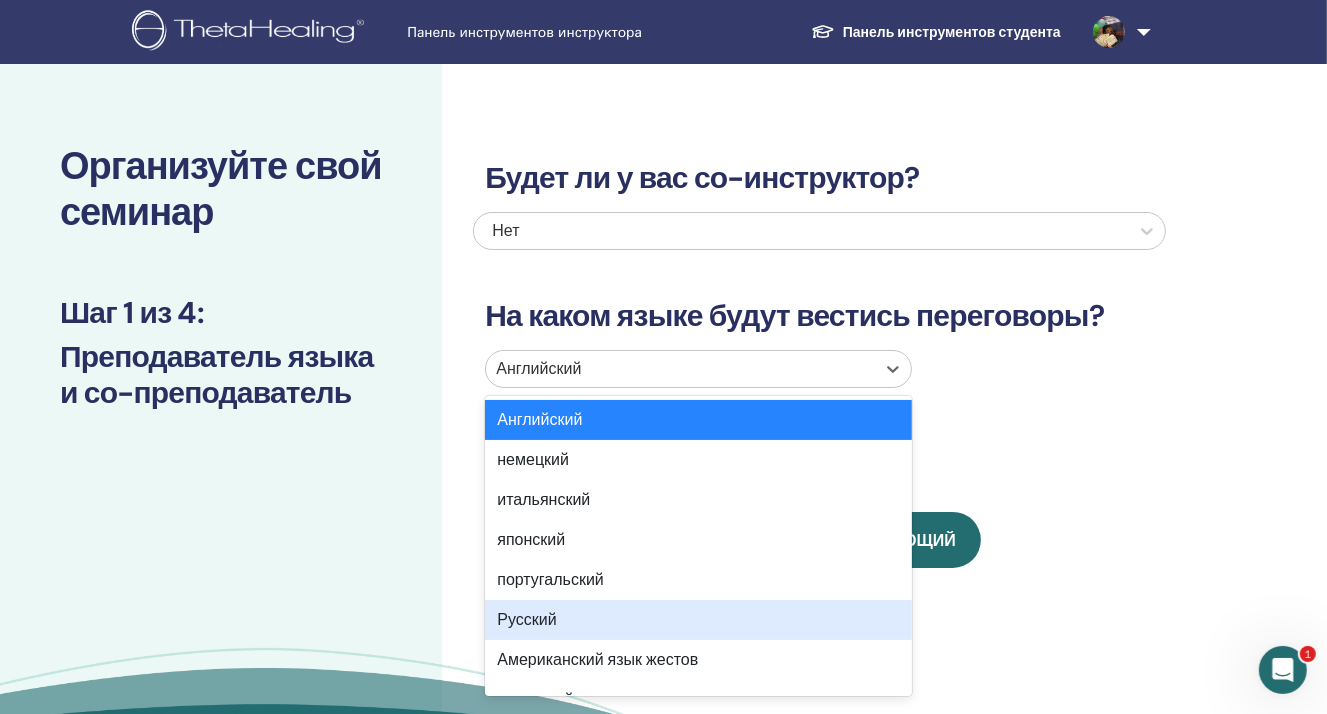 click on "Русский" at bounding box center [698, 620] 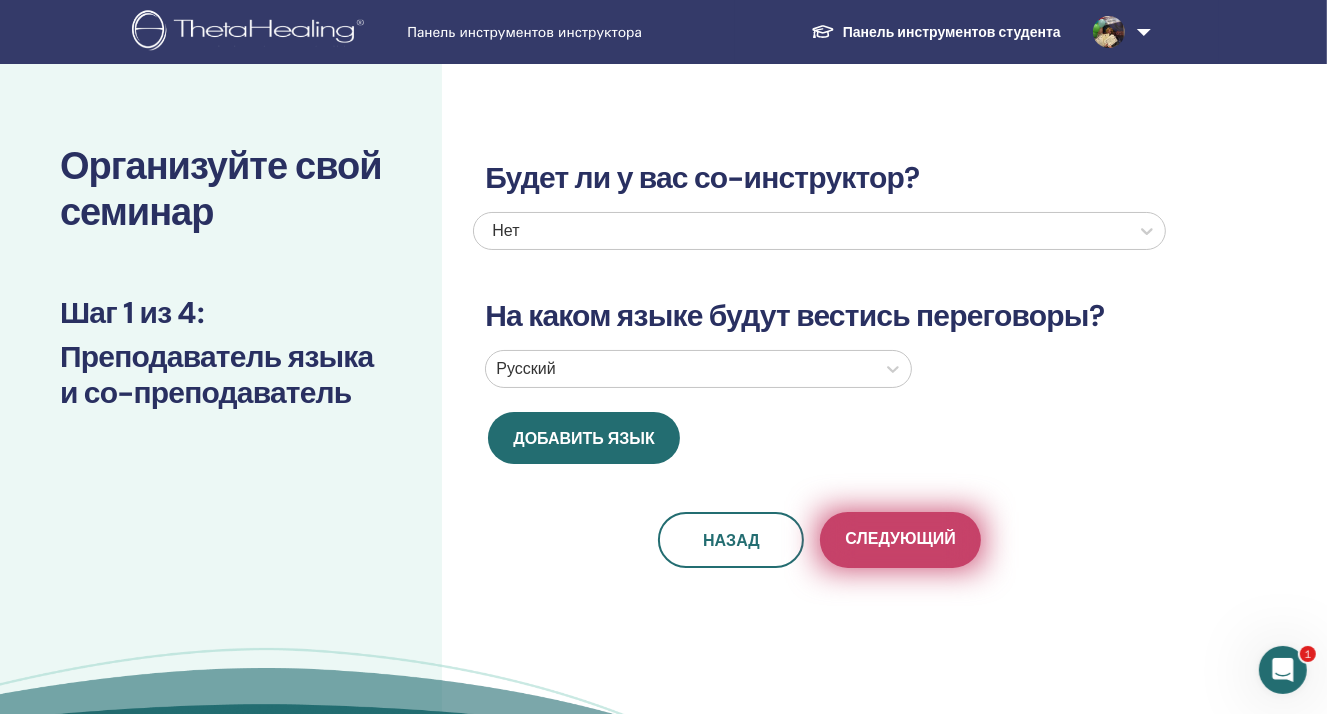 click on "Следующий" at bounding box center [900, 538] 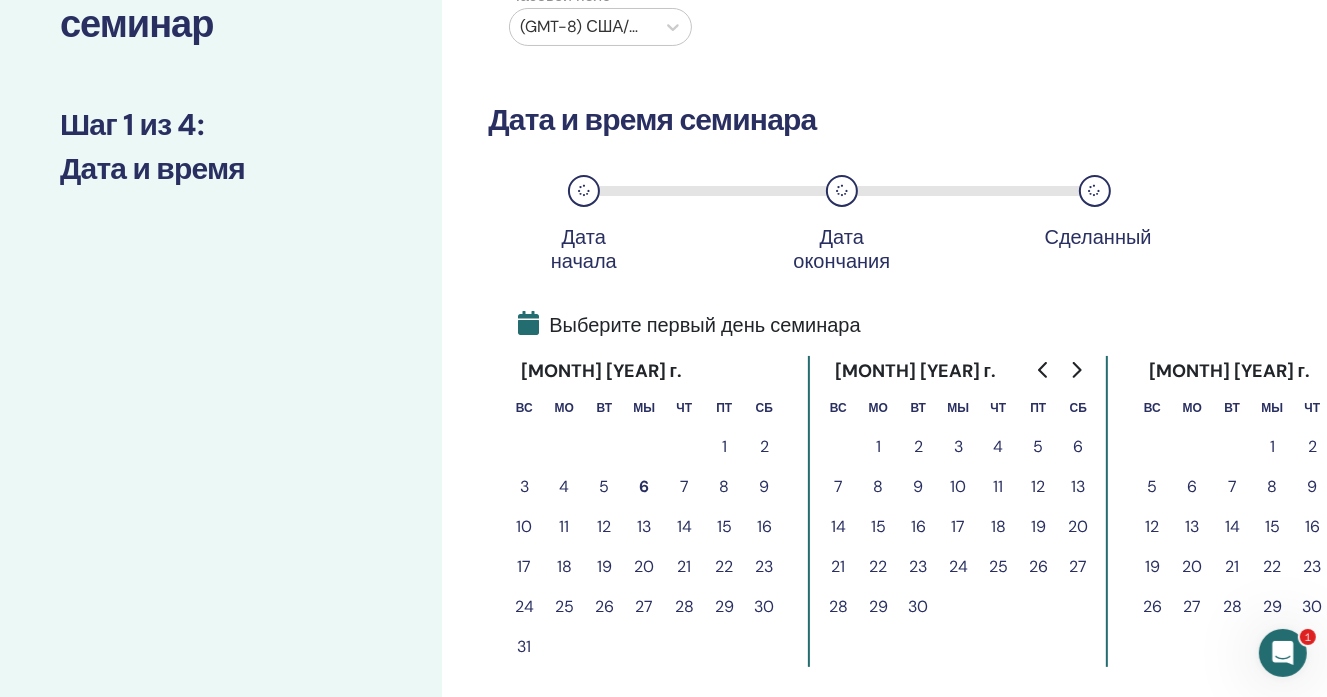 scroll, scrollTop: 200, scrollLeft: 0, axis: vertical 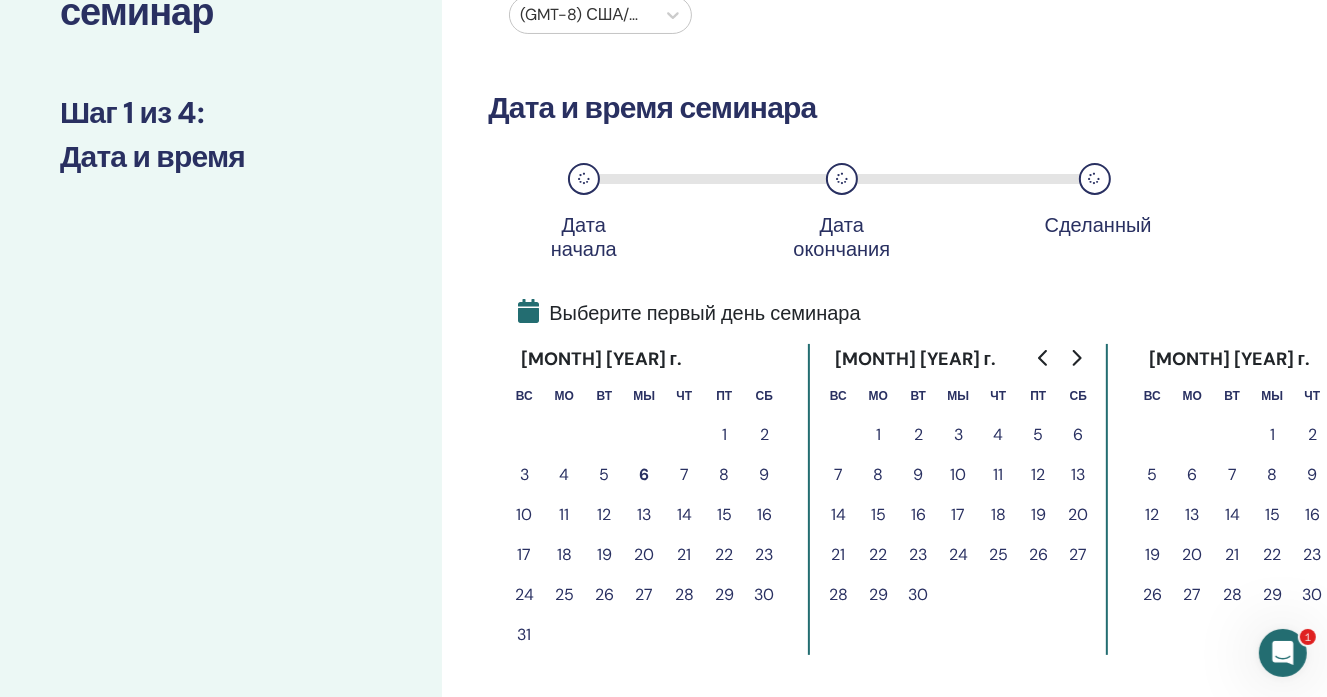 click on "7" at bounding box center [684, 474] 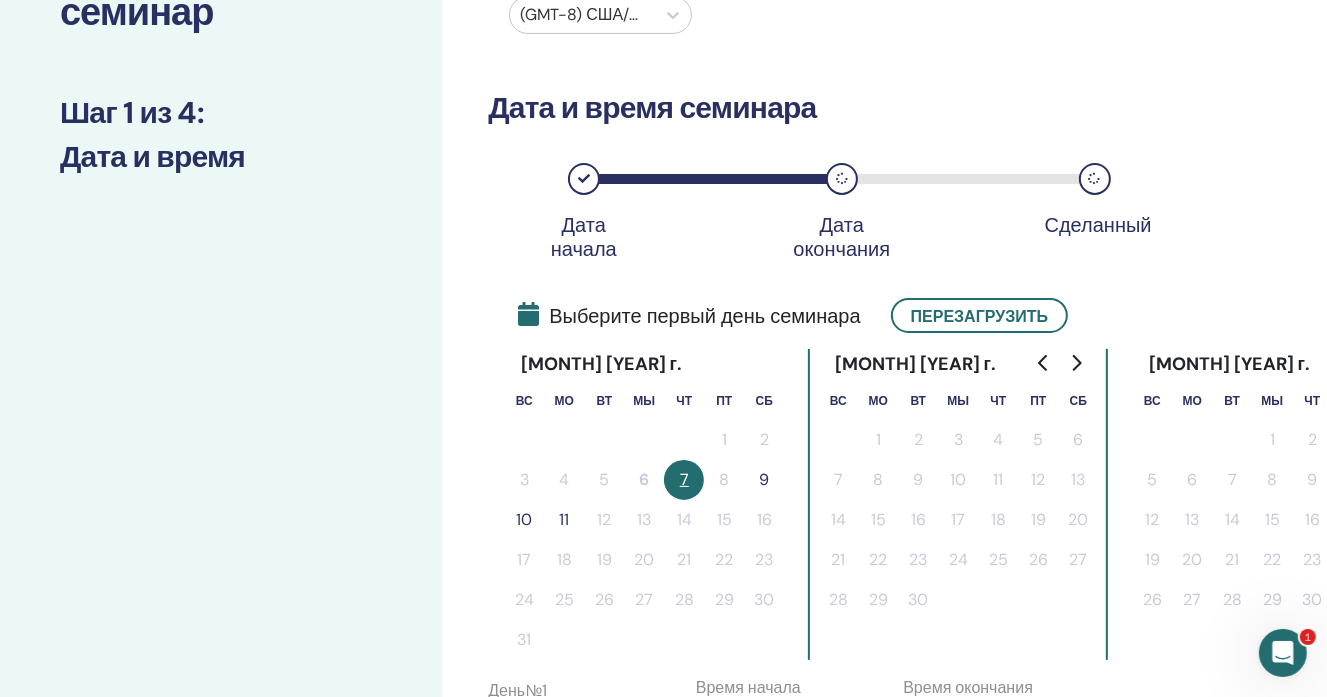 click on "10" at bounding box center [524, 519] 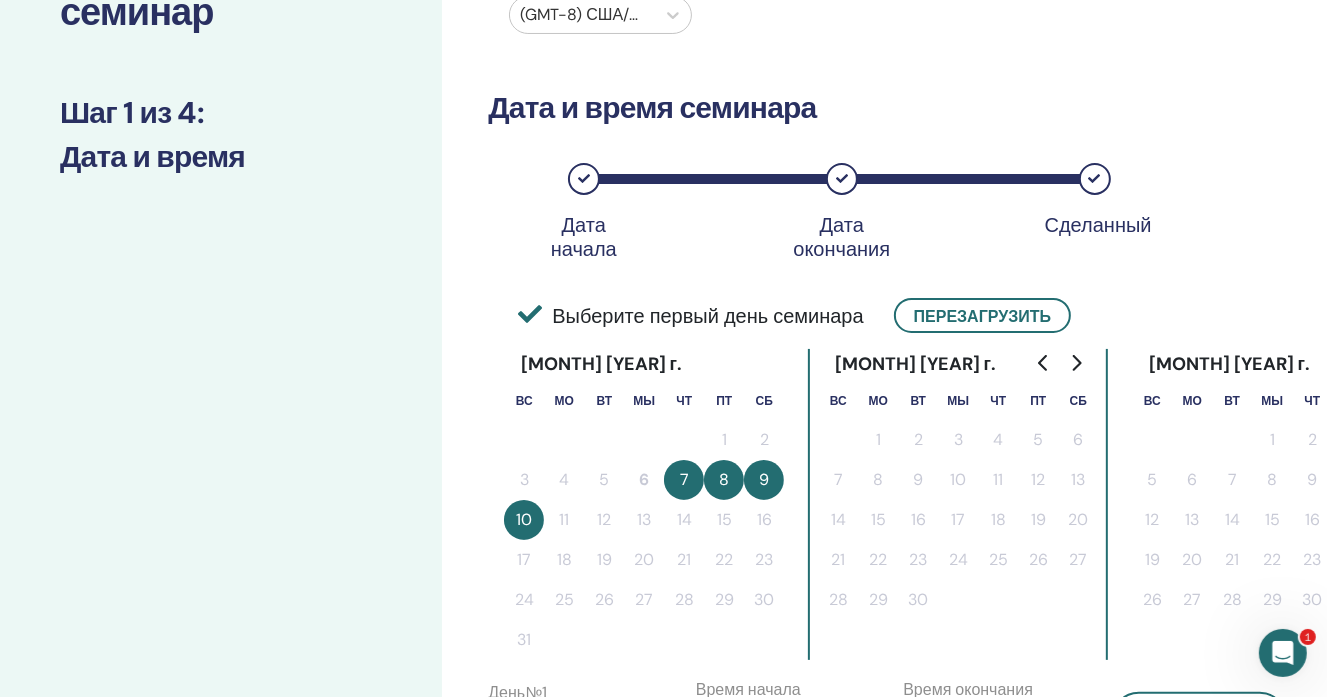 click on "10" at bounding box center (524, 519) 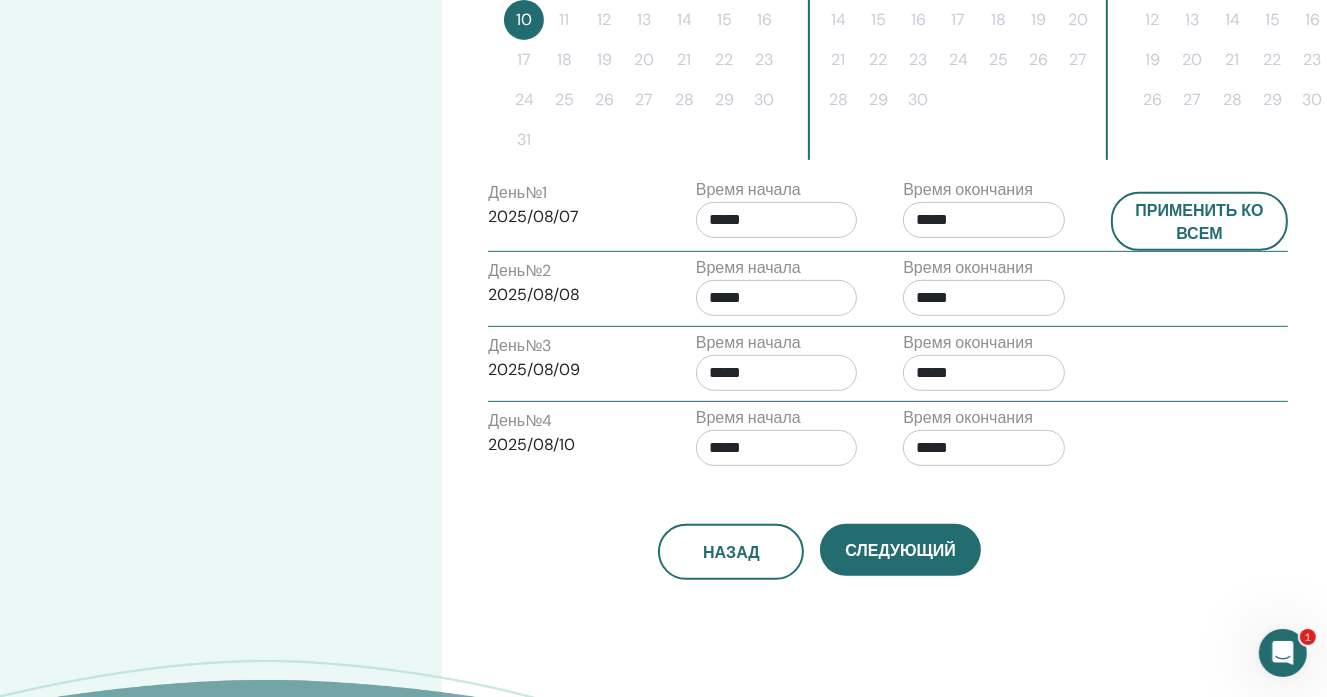 scroll, scrollTop: 400, scrollLeft: 0, axis: vertical 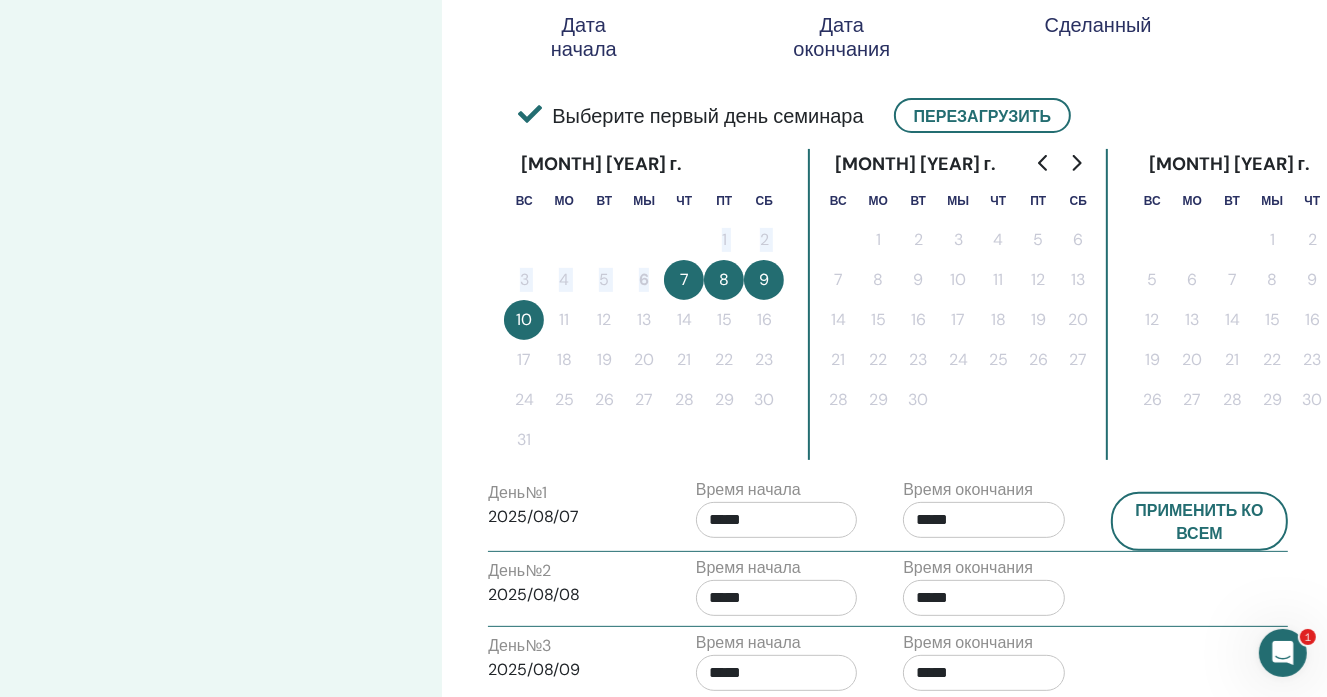 click on "1 2 3 4 5 6 7 8 9 10 11 12 13 14 15 16 17 18 19 20 21 22 23 24 25 26 27 28 29 30 31" at bounding box center [644, 340] 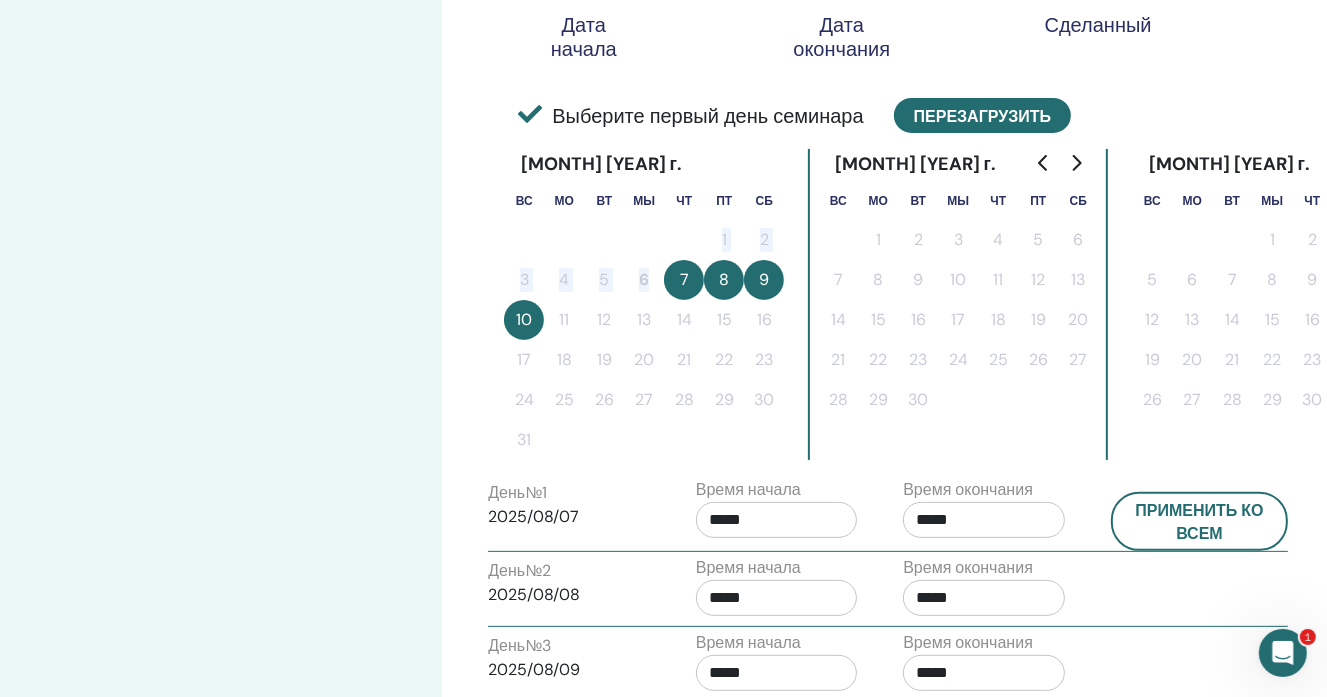 click on "Перезагрузить" at bounding box center (982, 115) 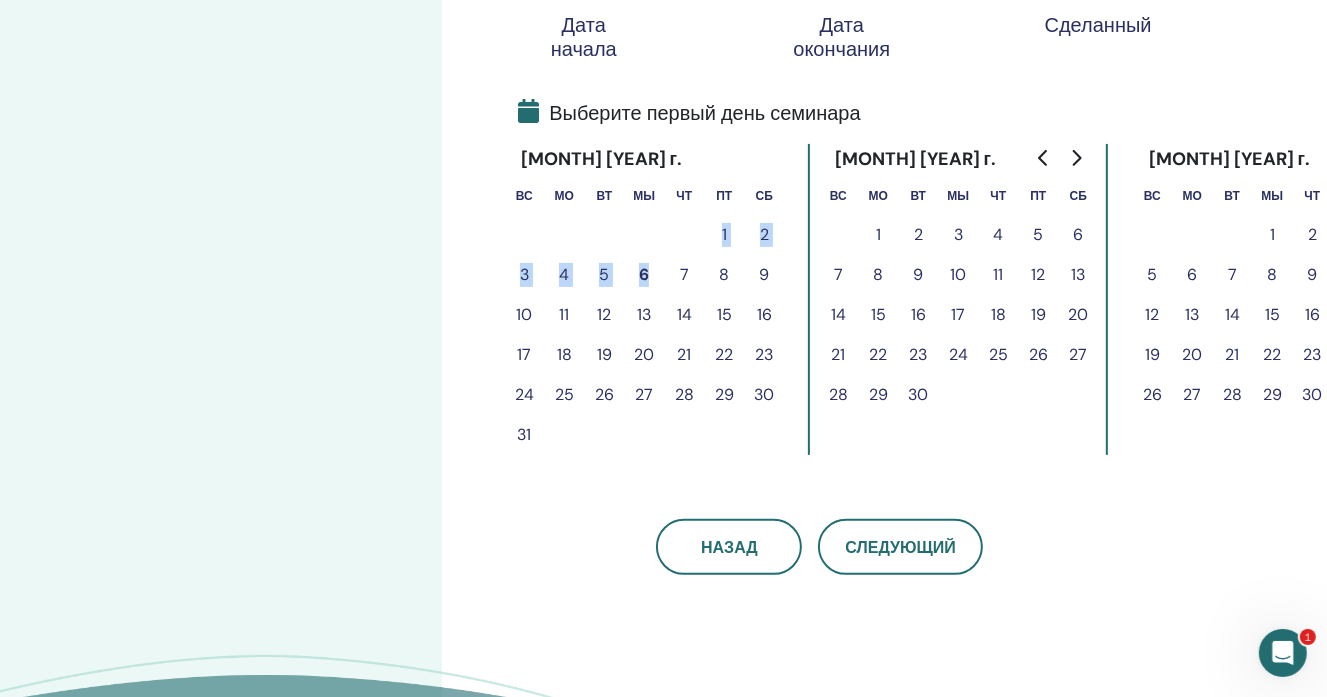 click on "7" at bounding box center [684, 274] 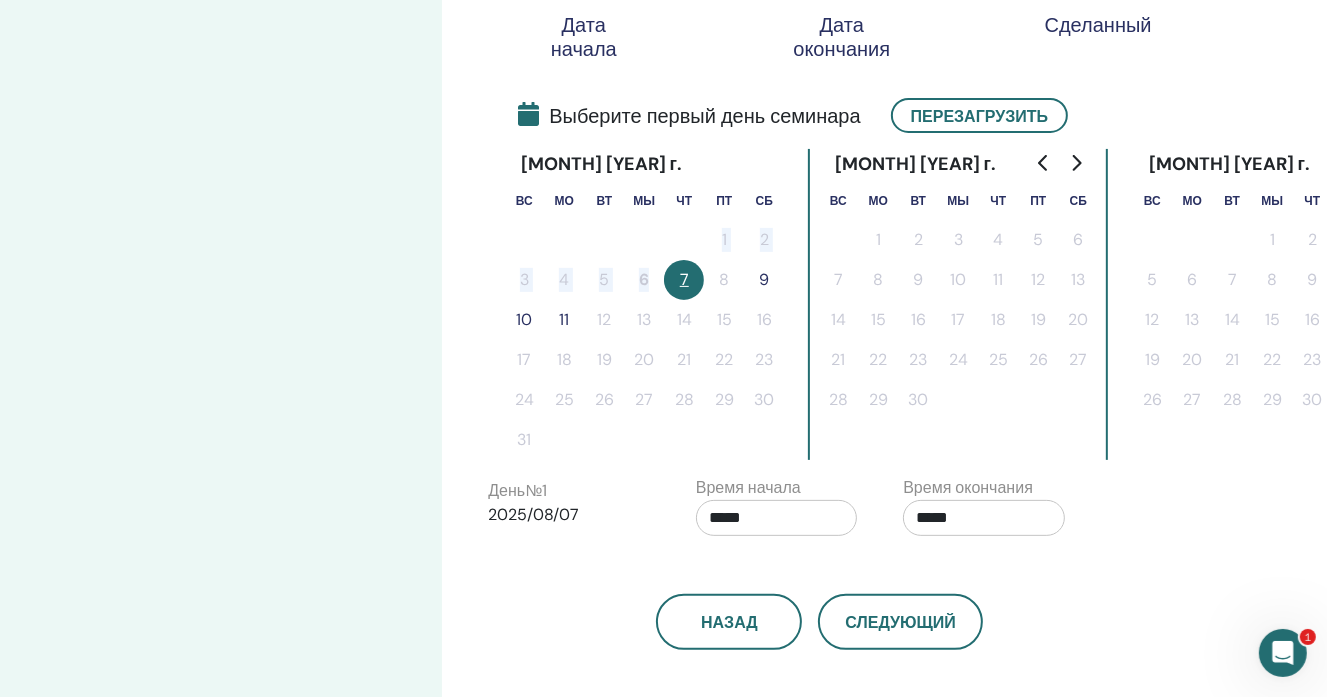 click on "9" at bounding box center (764, 280) 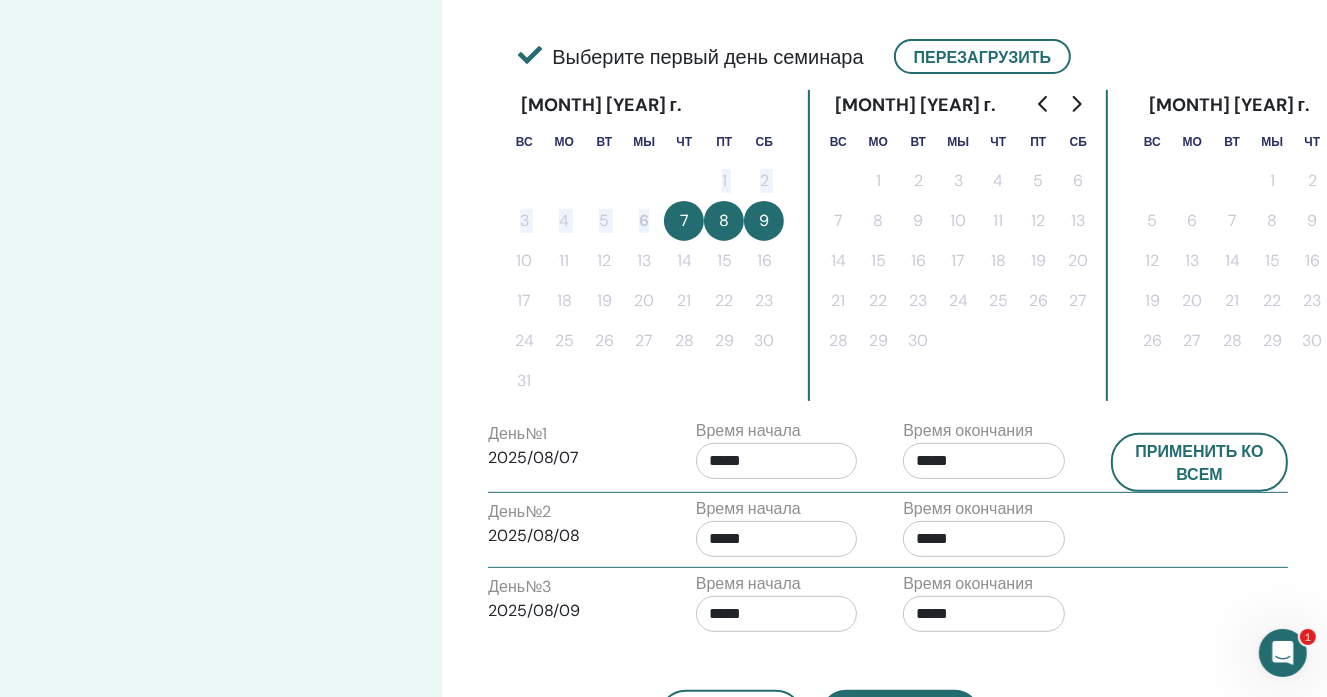 scroll, scrollTop: 600, scrollLeft: 0, axis: vertical 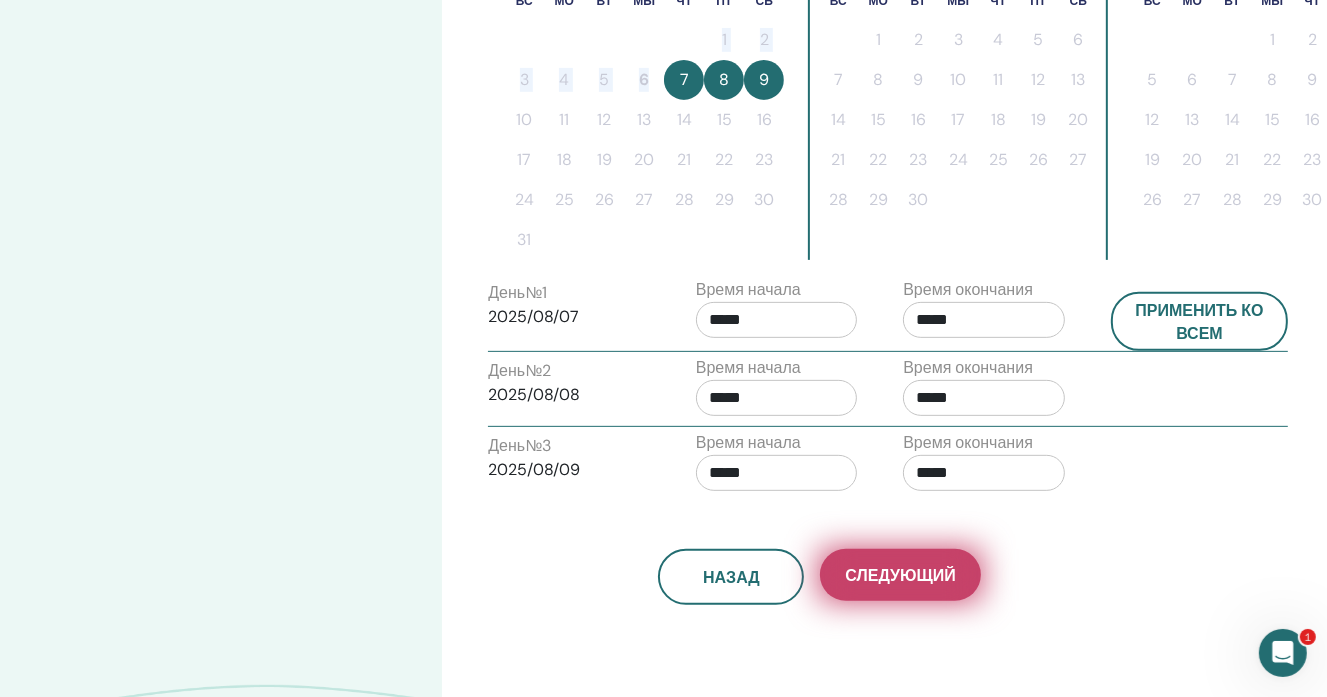 click on "Следующий" at bounding box center [900, 575] 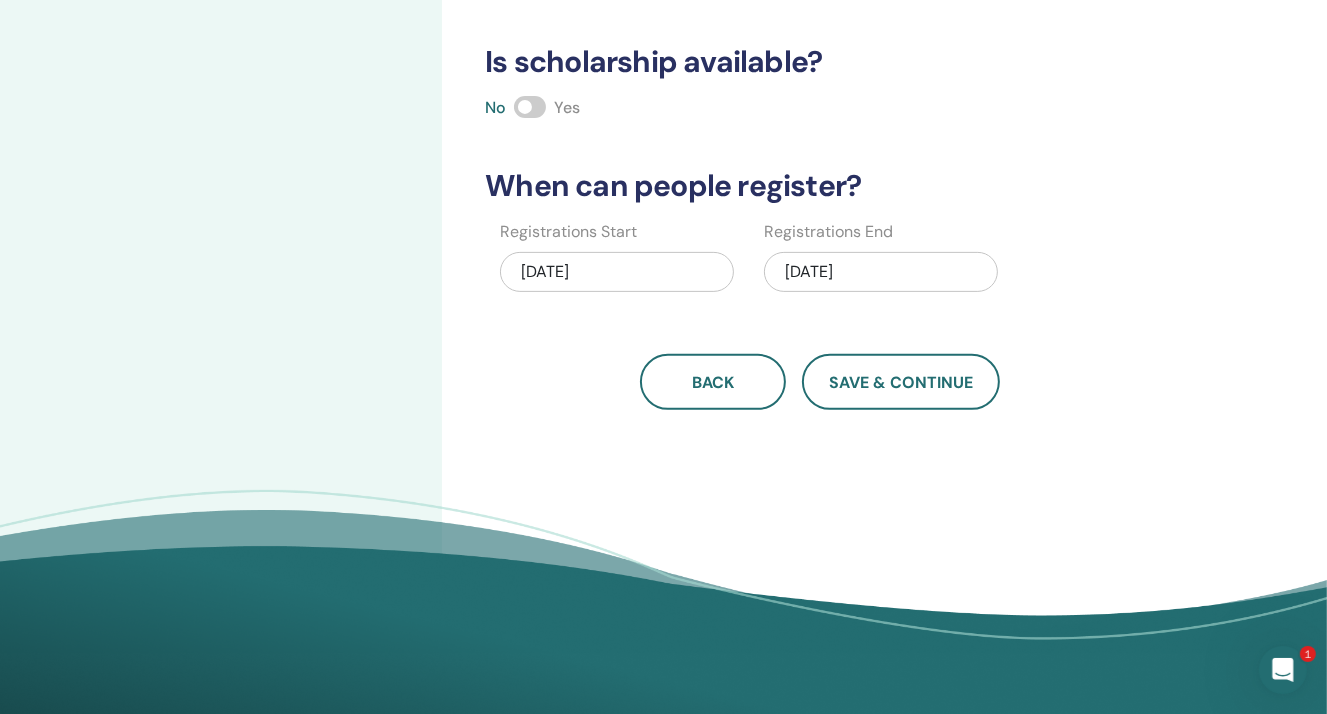 scroll, scrollTop: 600, scrollLeft: 0, axis: vertical 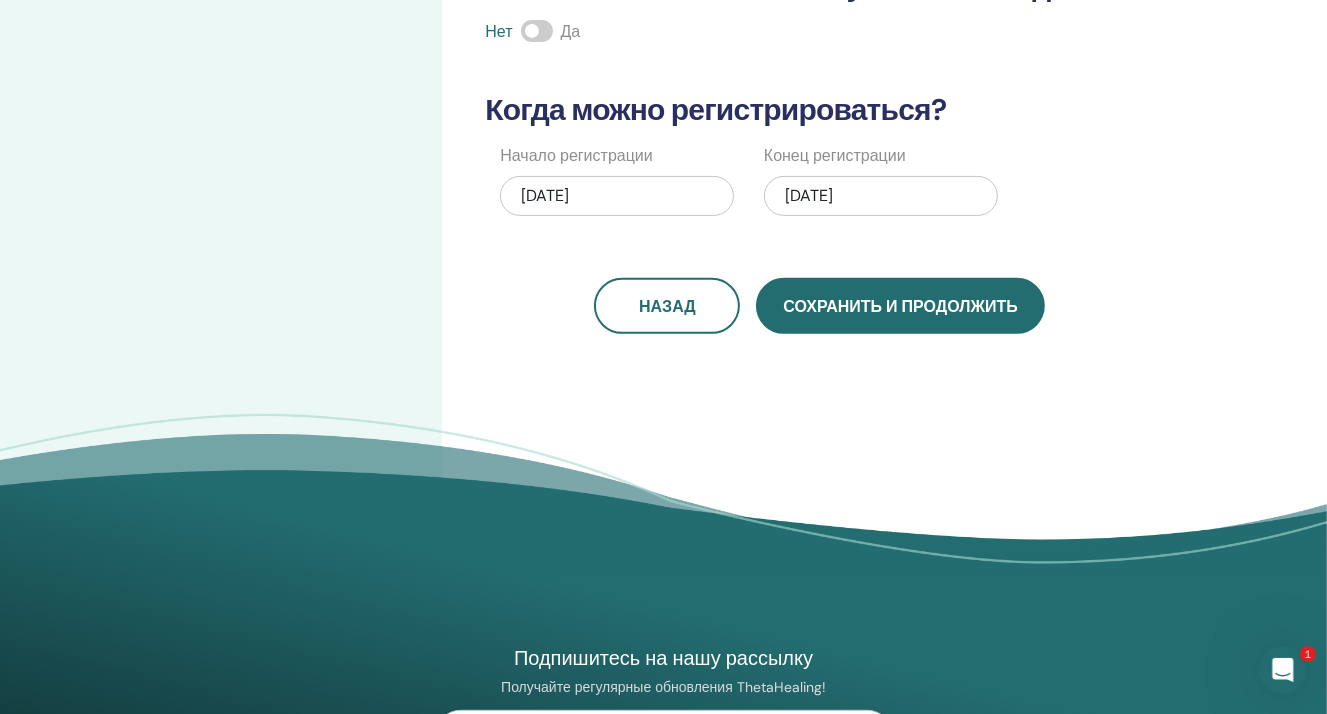 click on "Сохранить и продолжить" at bounding box center (900, 306) 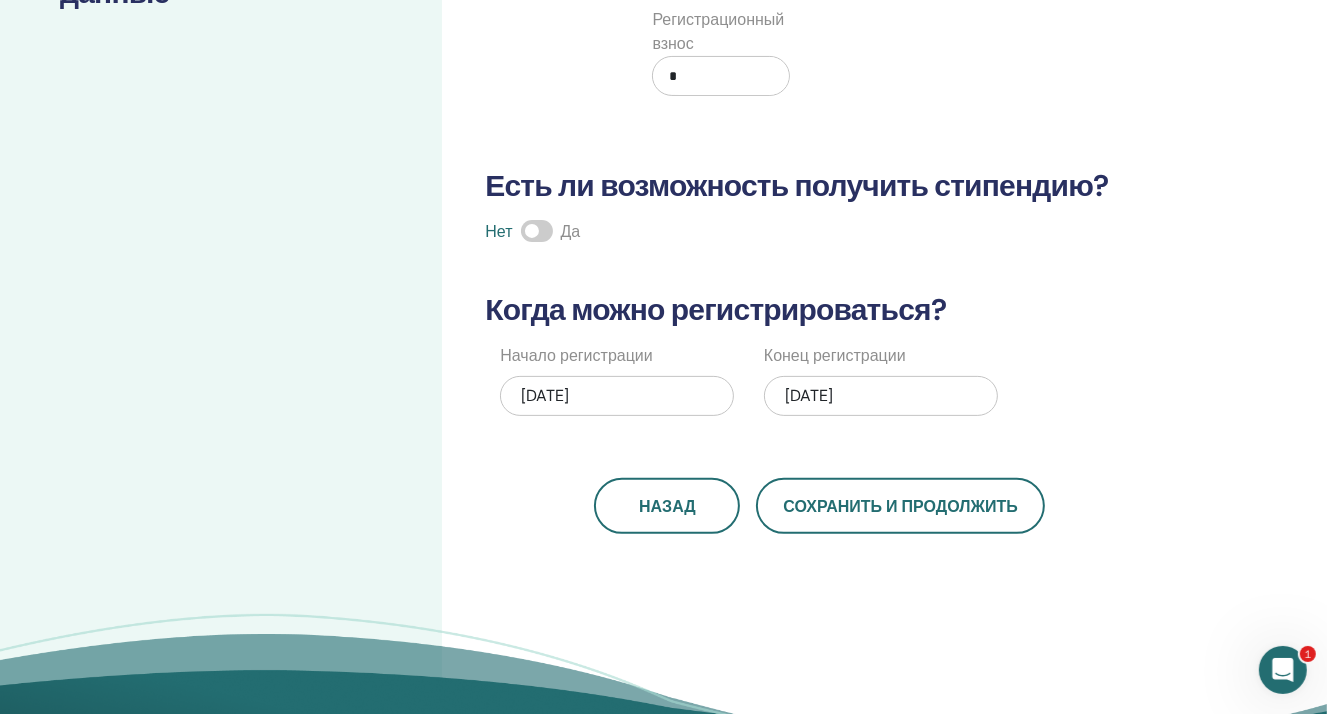 scroll, scrollTop: 200, scrollLeft: 0, axis: vertical 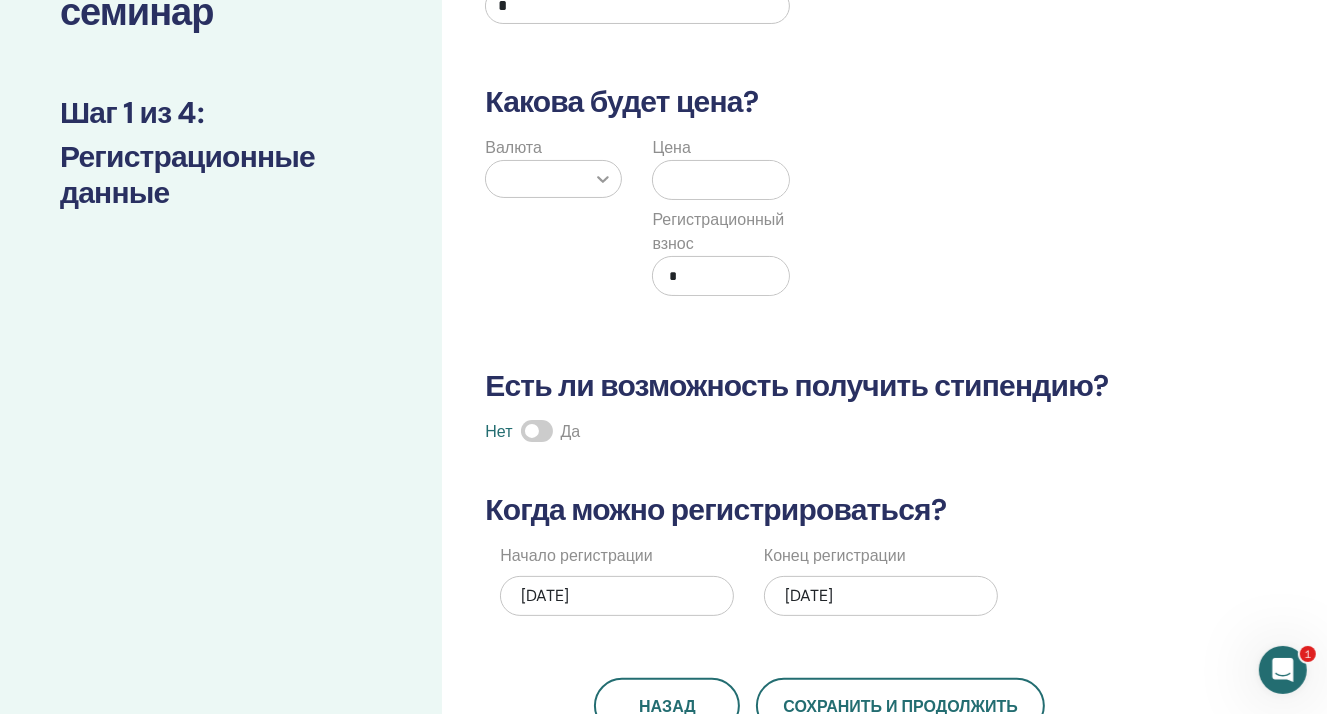 click at bounding box center (603, 179) 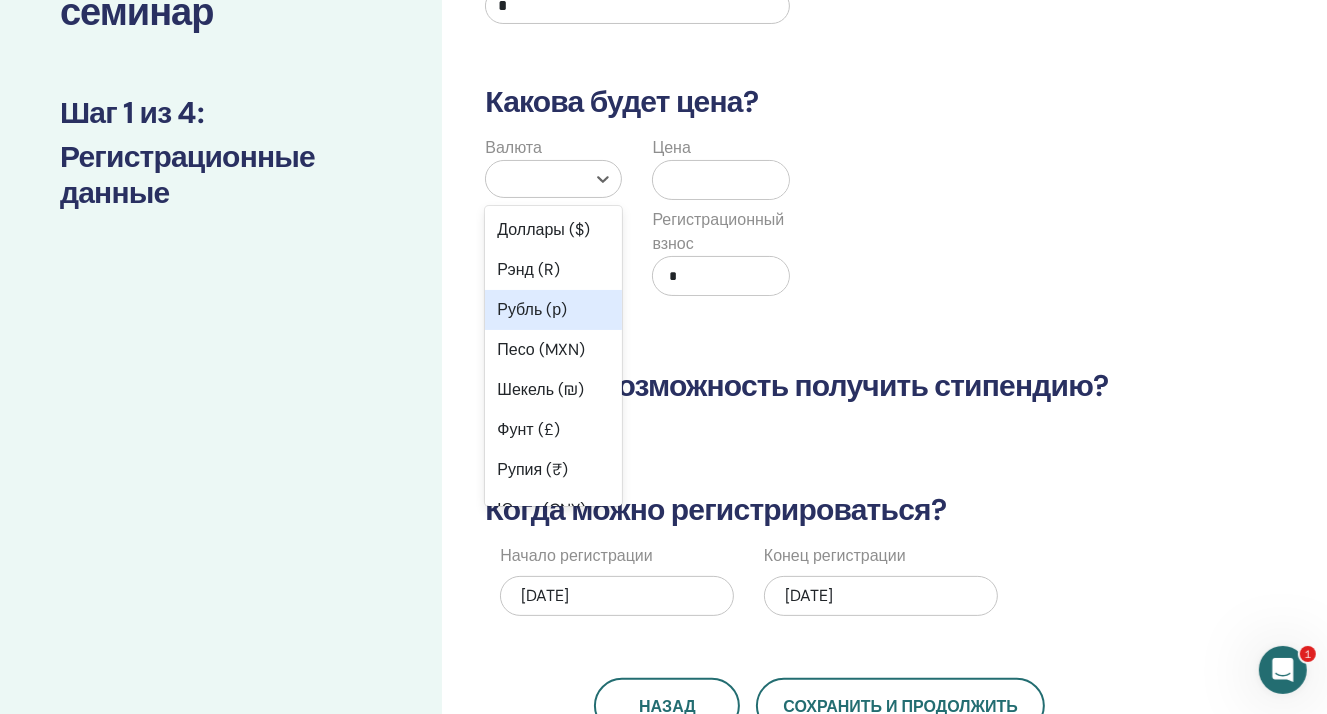 click on "Рубль (р)" at bounding box center (532, 309) 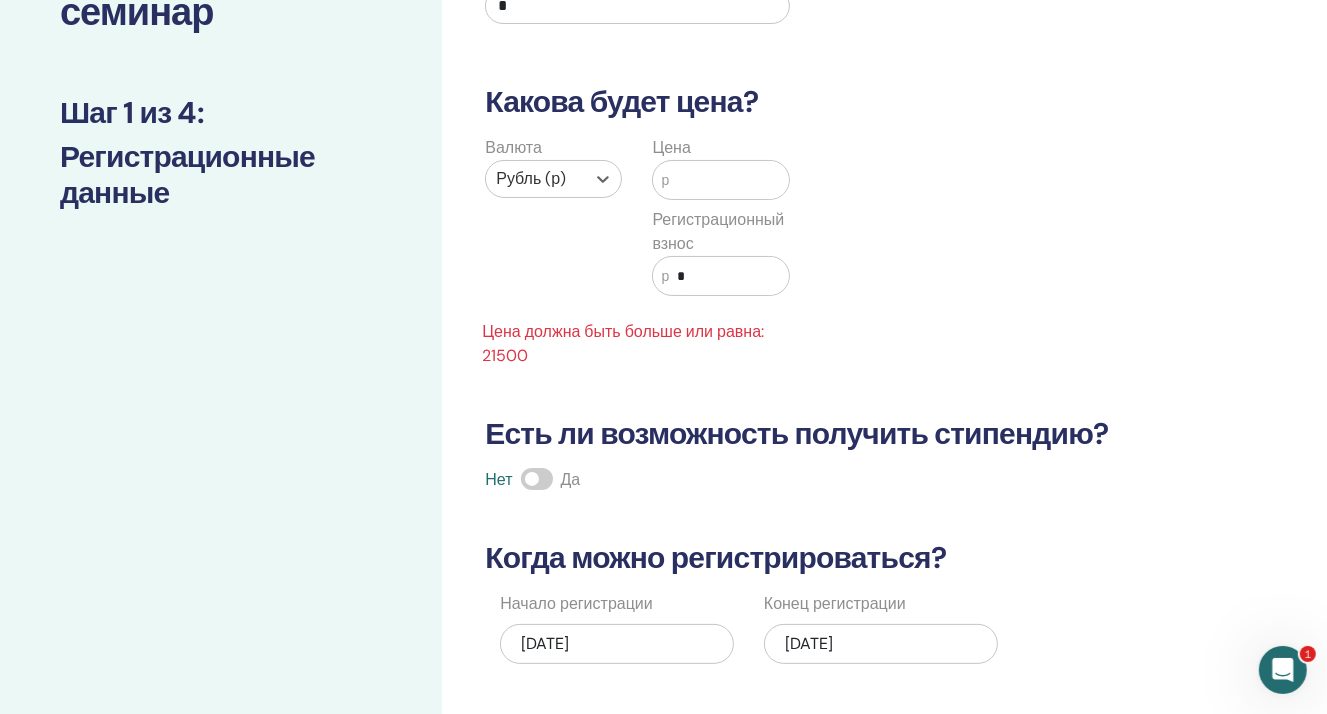 click at bounding box center (728, 180) 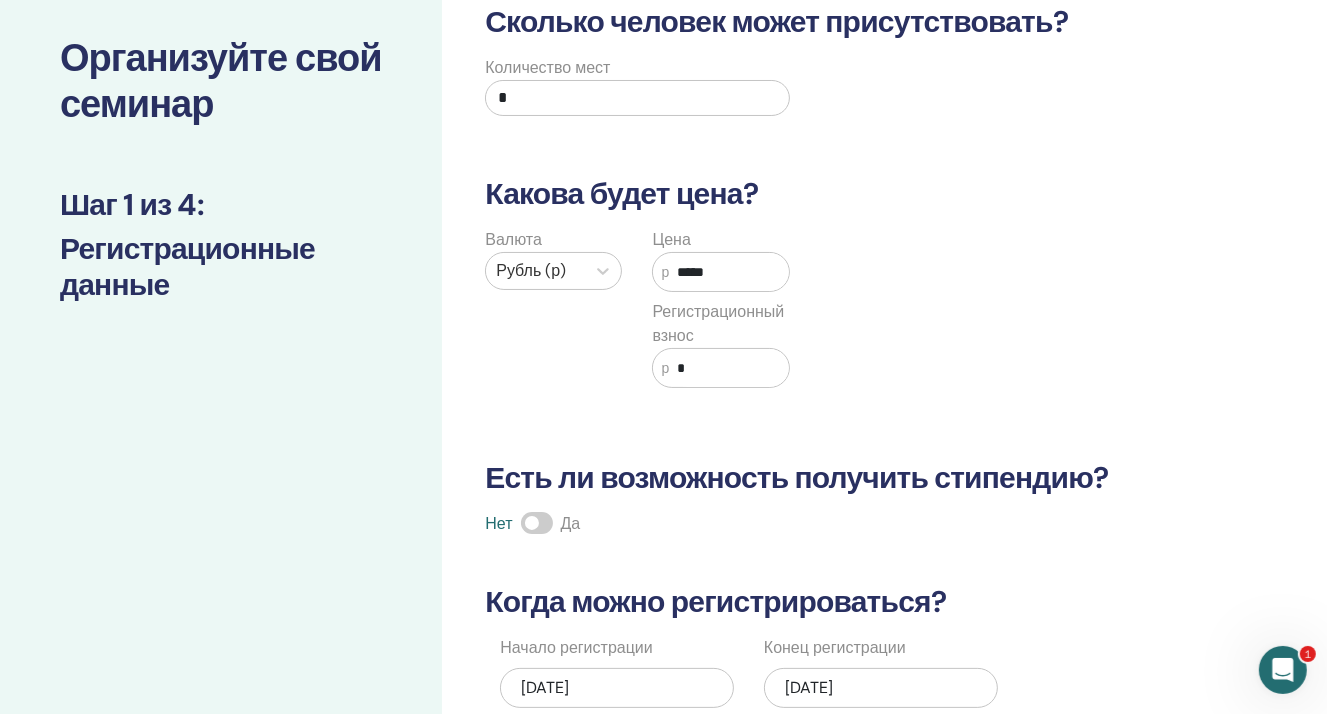 scroll, scrollTop: 0, scrollLeft: 0, axis: both 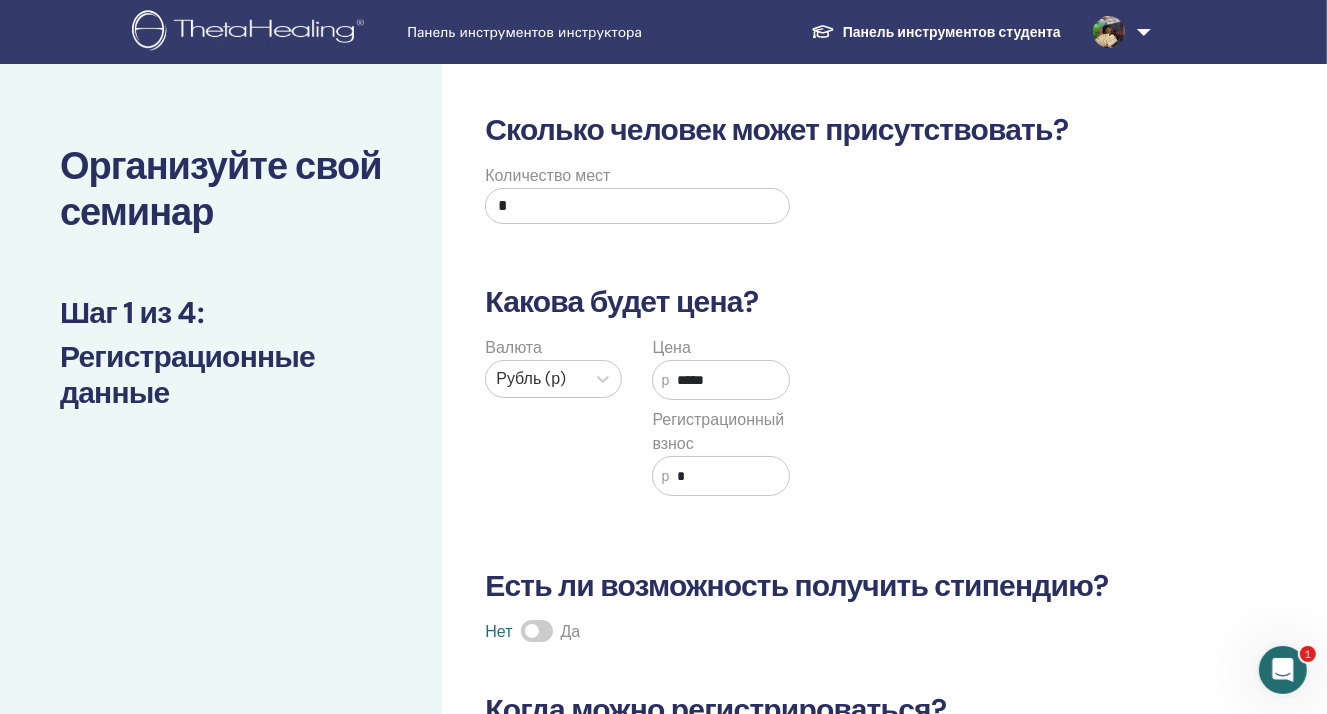 type on "*****" 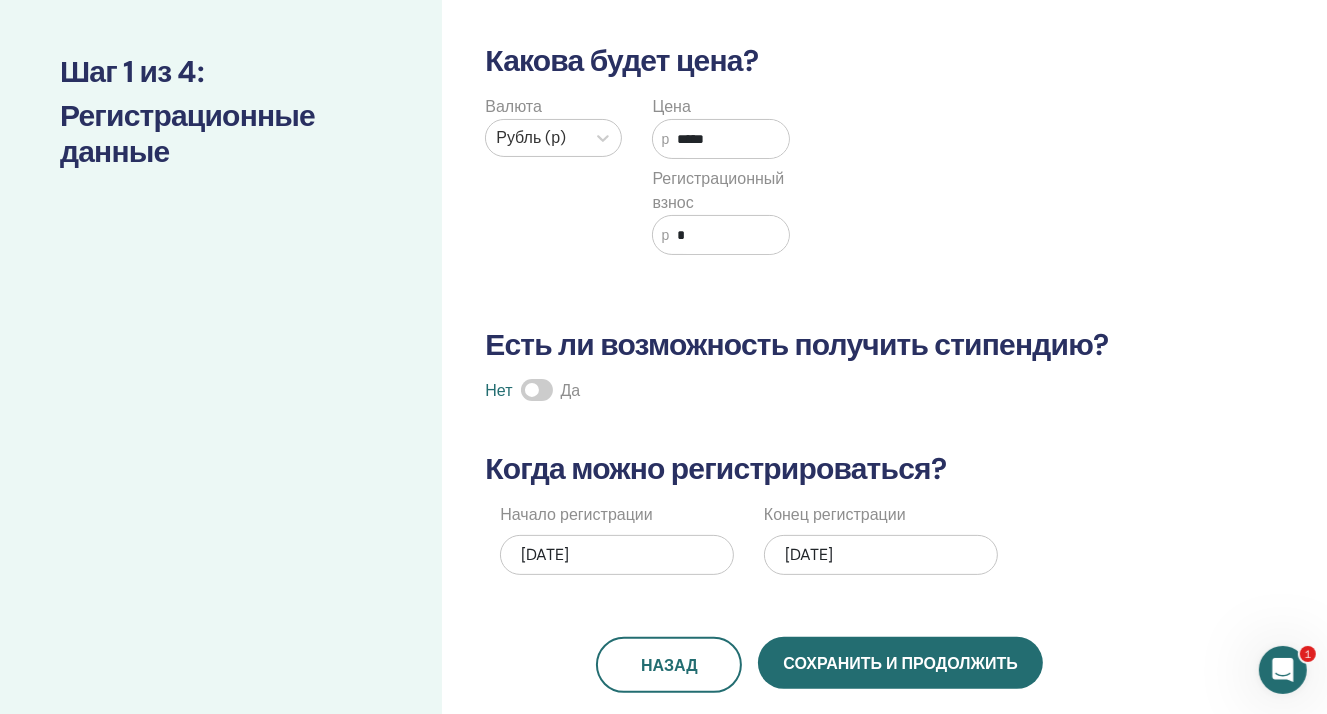 scroll, scrollTop: 400, scrollLeft: 0, axis: vertical 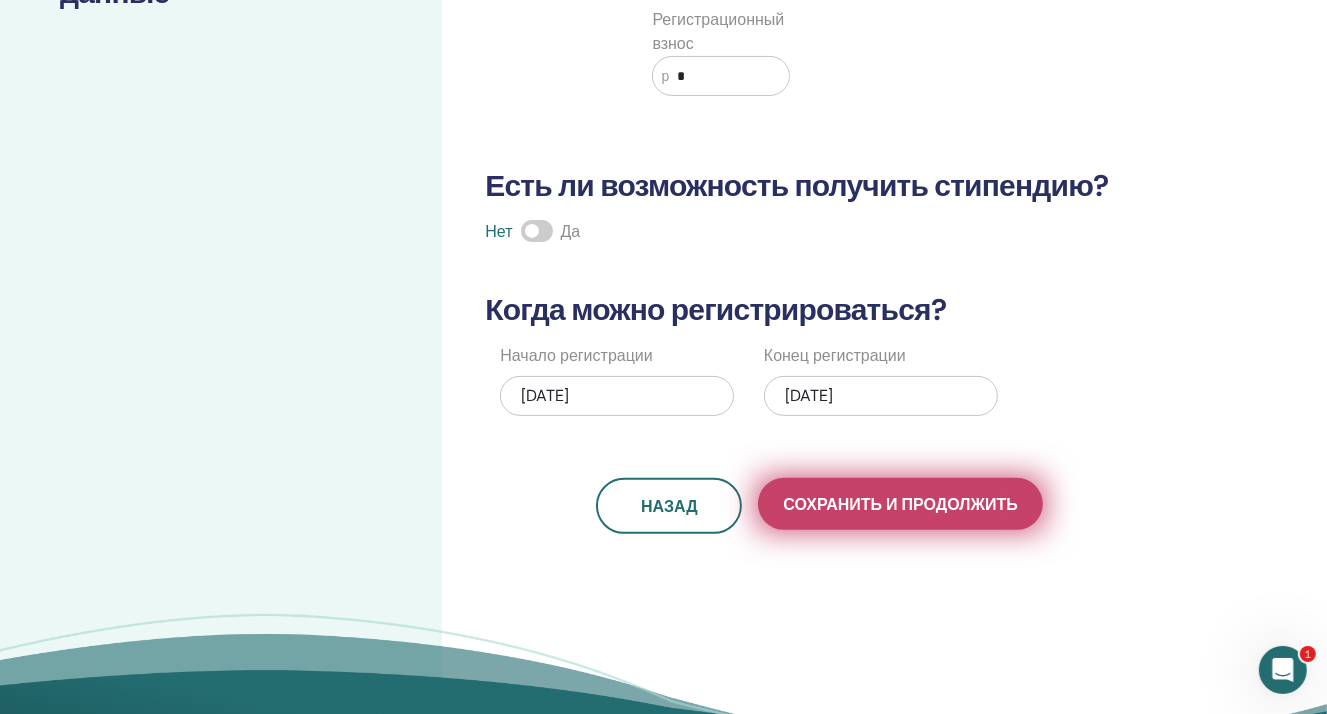 type on "*" 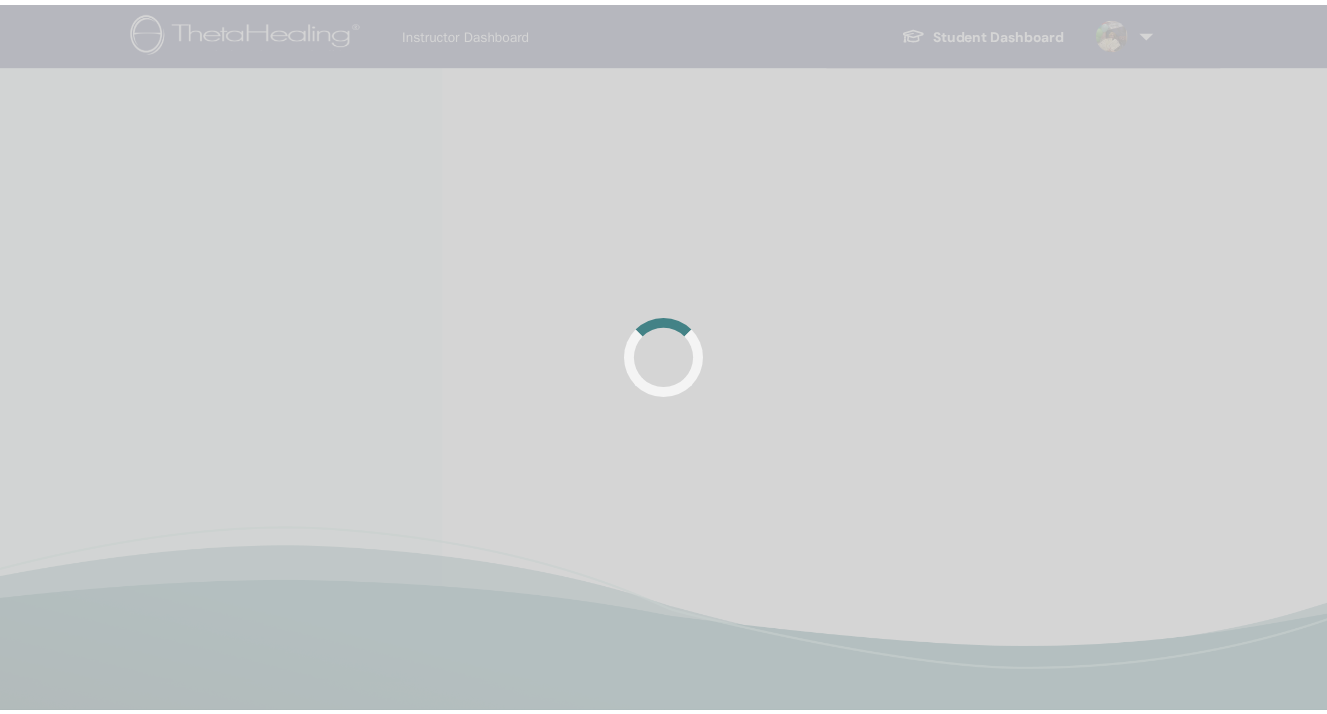 scroll, scrollTop: 0, scrollLeft: 0, axis: both 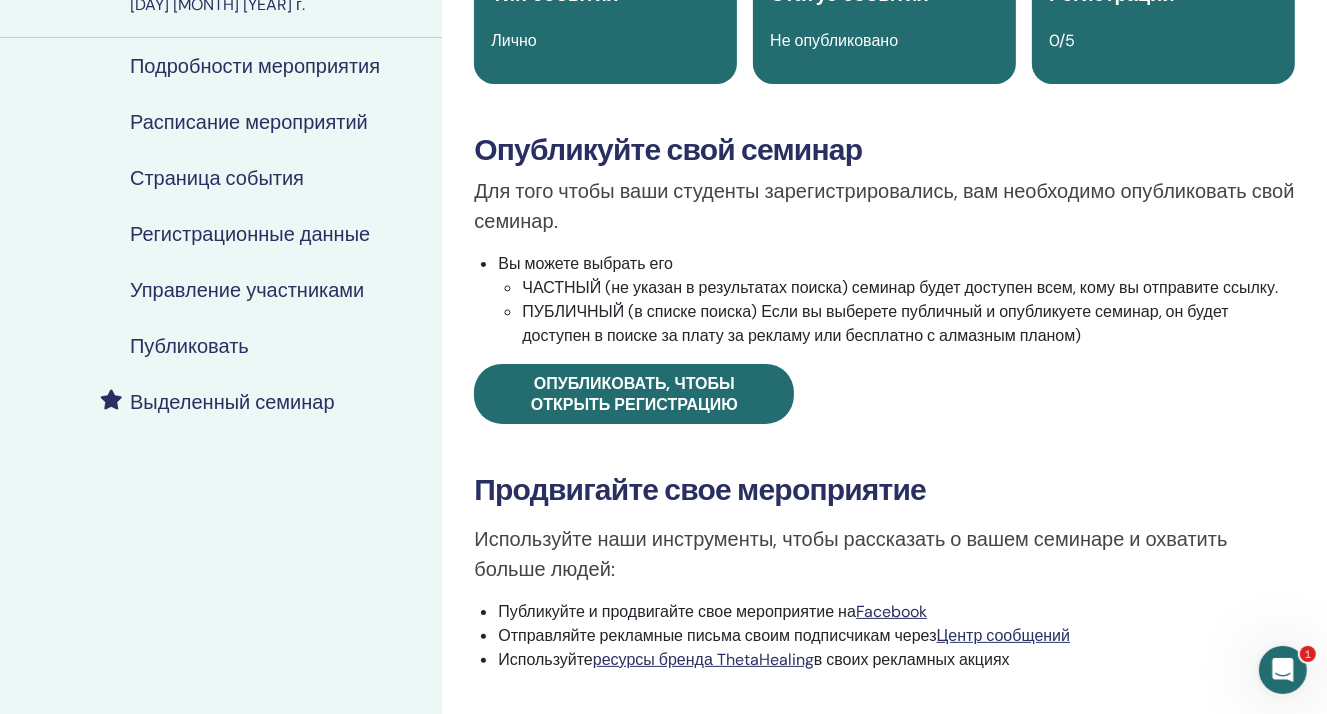 click on "ЧАСТНЫЙ (не указан в результатах поиска) семинар будет доступен всем, кому вы отправите ссылку." at bounding box center [908, 288] 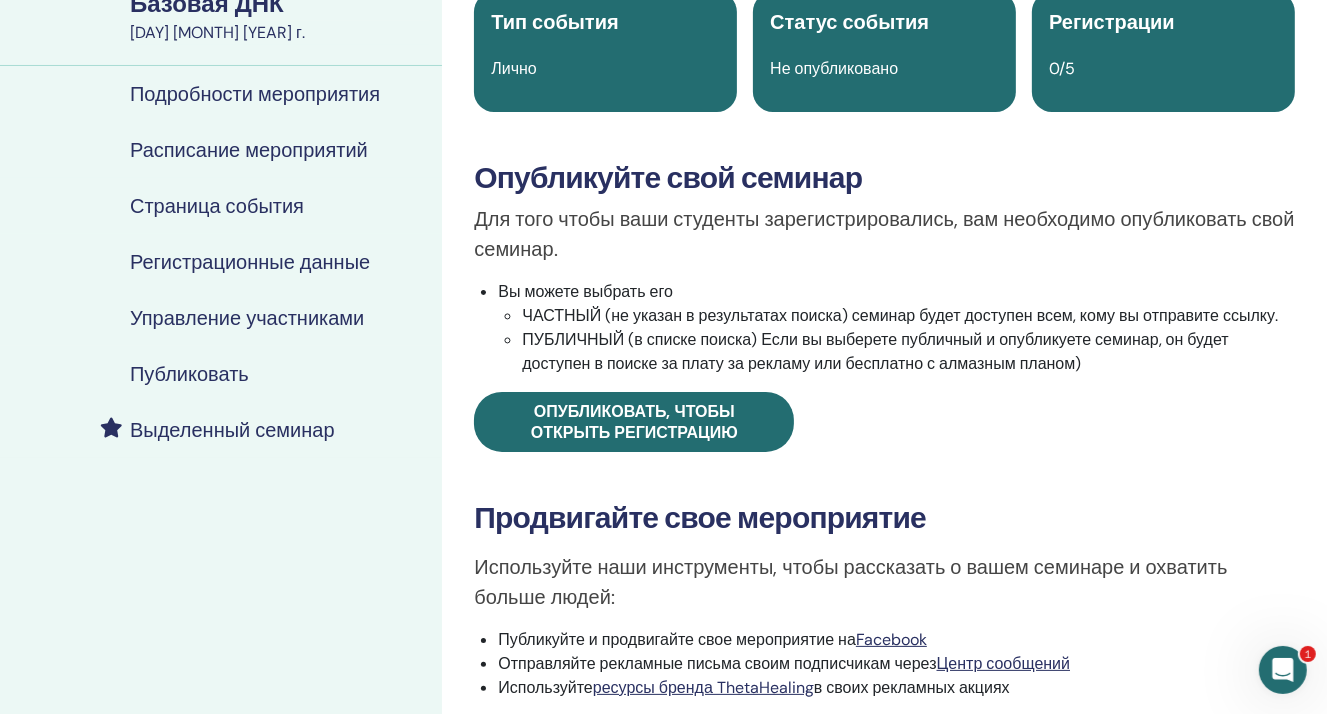 scroll, scrollTop: 0, scrollLeft: 0, axis: both 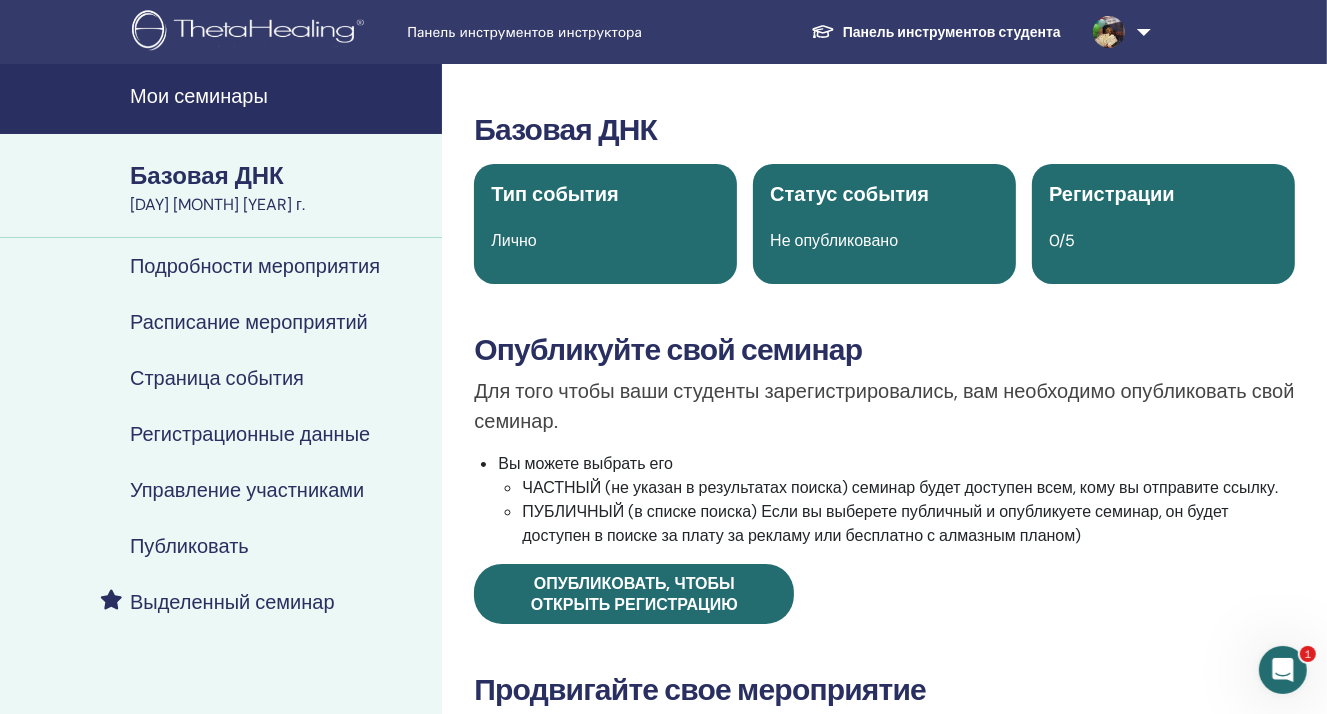 click on "Тип события Лично" at bounding box center [605, 224] 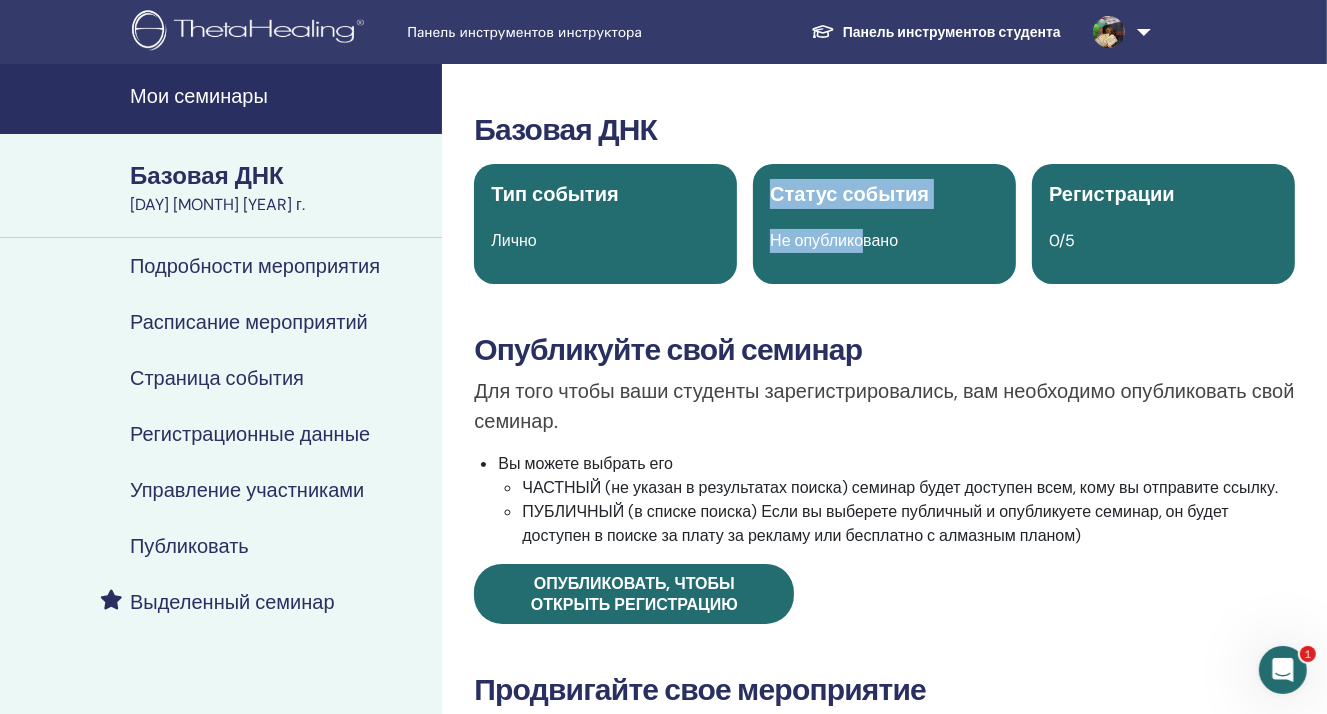 drag, startPoint x: 688, startPoint y: 232, endPoint x: 868, endPoint y: 227, distance: 180.06943 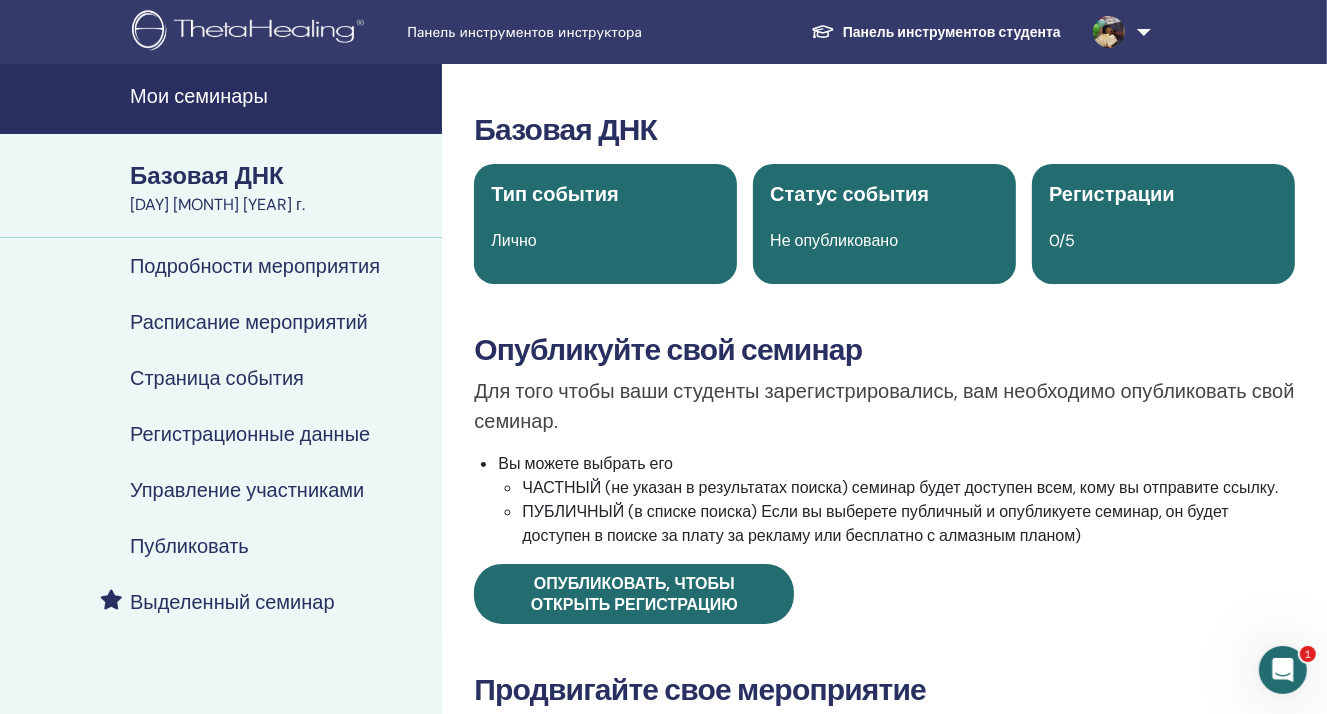 click on "Не опубликовано" at bounding box center (834, 240) 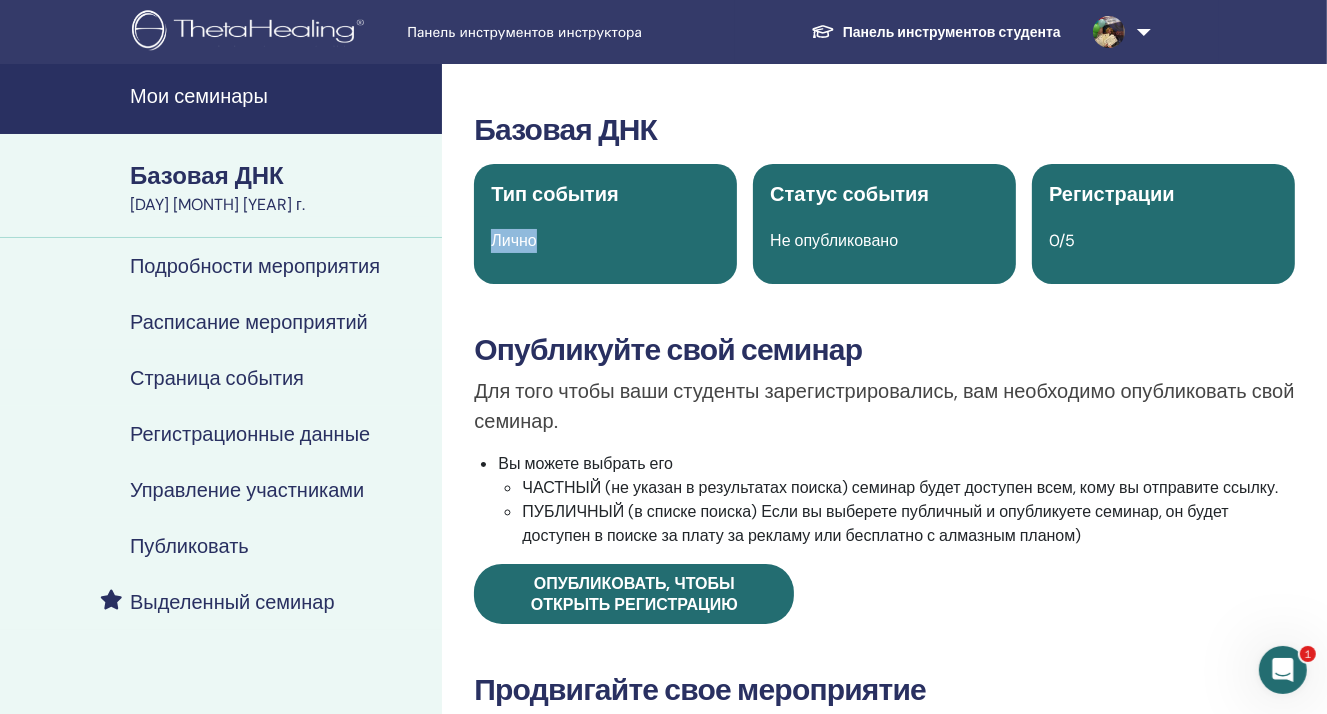 drag, startPoint x: 494, startPoint y: 217, endPoint x: 559, endPoint y: 238, distance: 68.30813 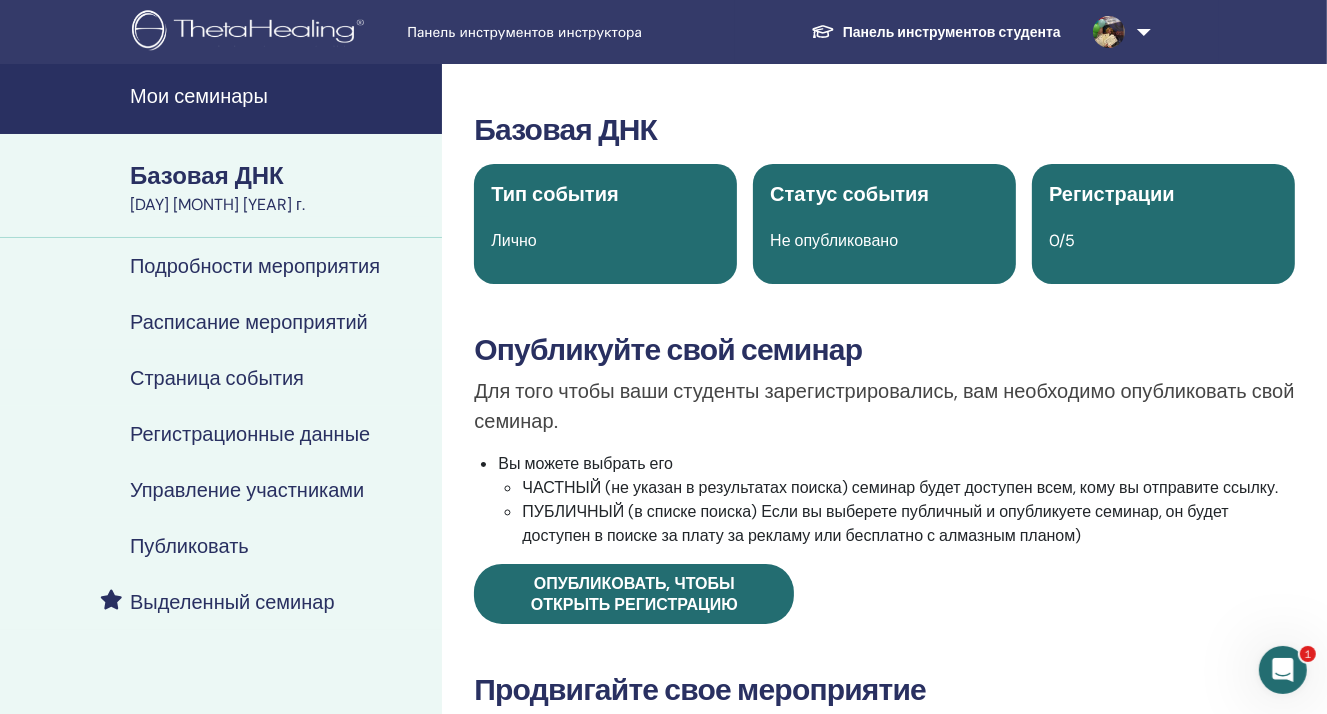 click on "Вы можете выбрать его ЧАСТНЫЙ (не указан в результатах поиска) семинар будет доступен всем, кому вы отправите ссылку. ПУБЛИЧНЫЙ (в списке поиска) Если вы выберете публичный и опубликуете семинар, он будет доступен в поиске за плату за рекламу или бесплатно с алмазным планом)" at bounding box center (896, 500) 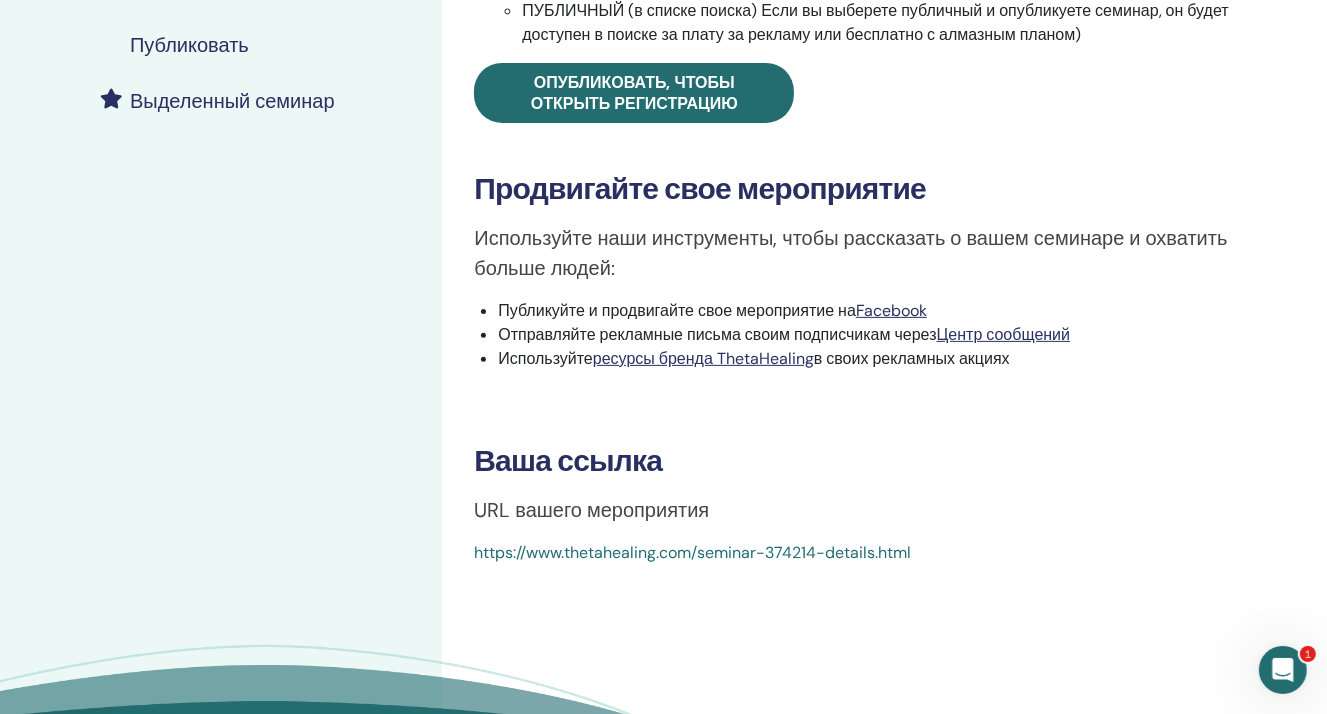 scroll, scrollTop: 500, scrollLeft: 0, axis: vertical 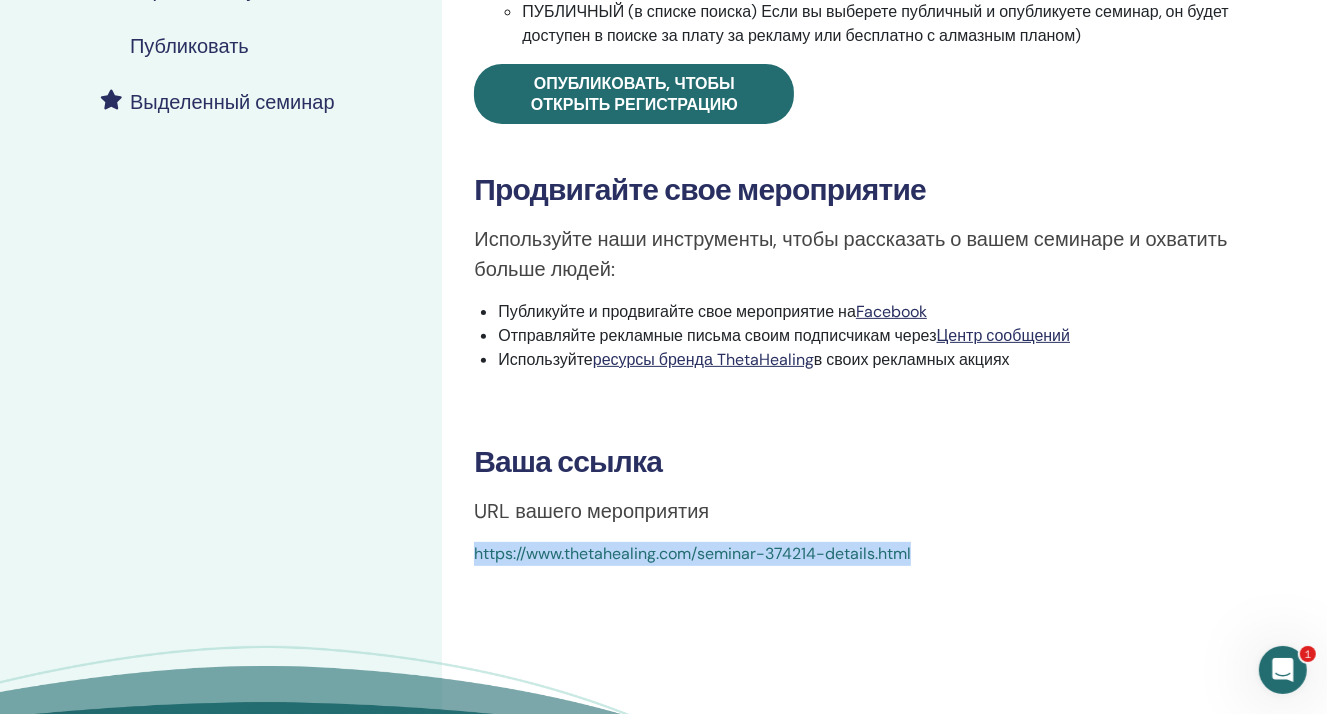 drag, startPoint x: 471, startPoint y: 545, endPoint x: 921, endPoint y: 565, distance: 450.4442 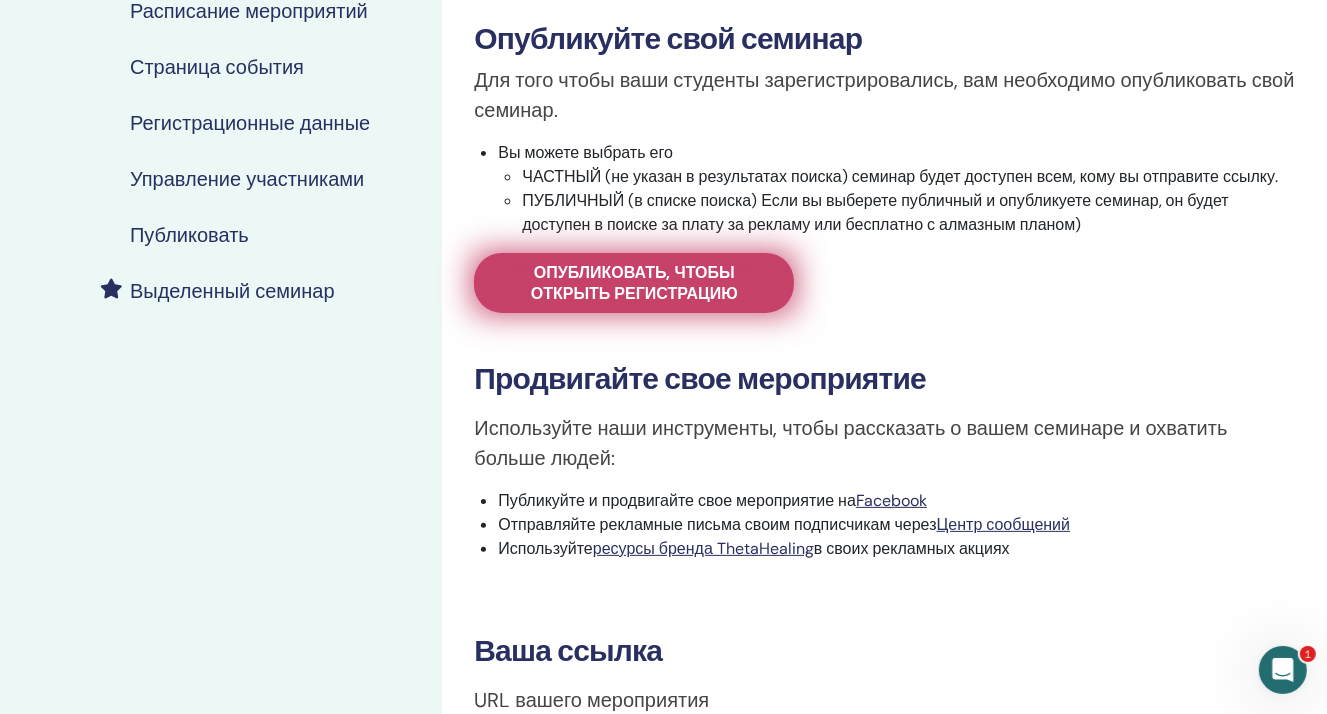 scroll, scrollTop: 300, scrollLeft: 0, axis: vertical 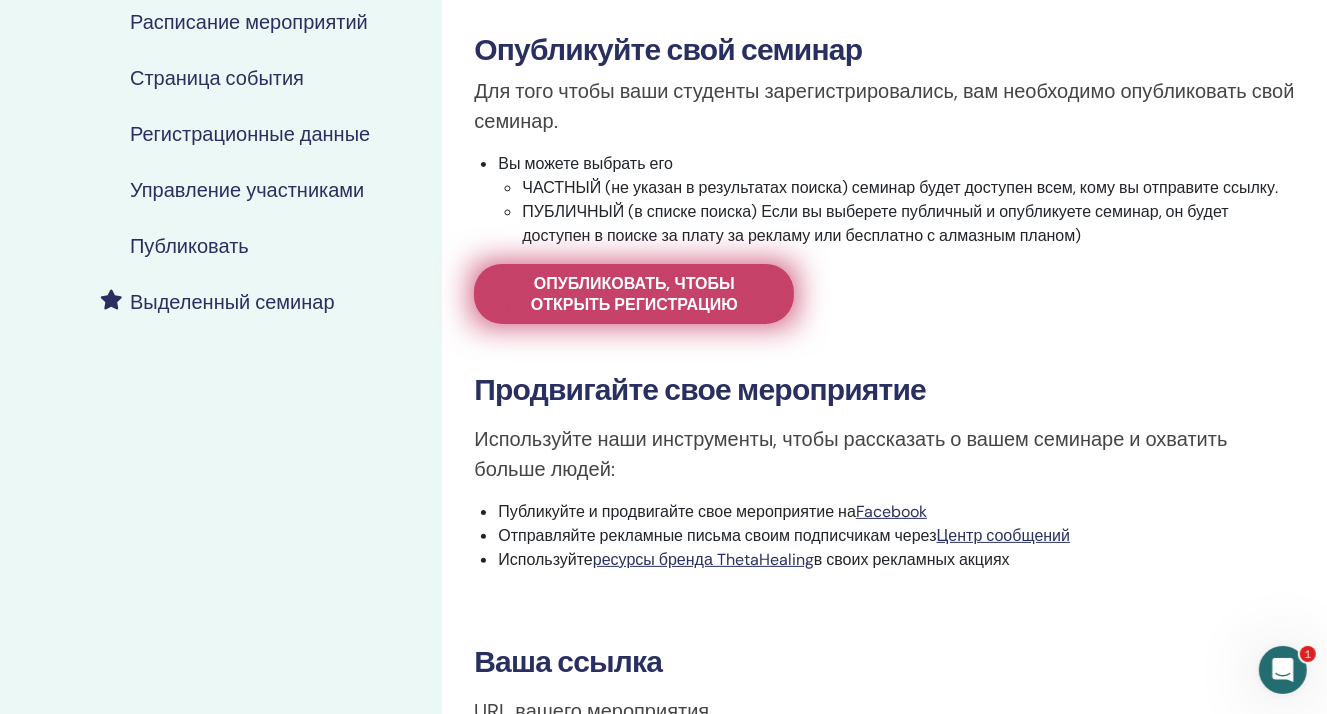 click on "Опубликовать, чтобы открыть регистрацию" at bounding box center (634, 294) 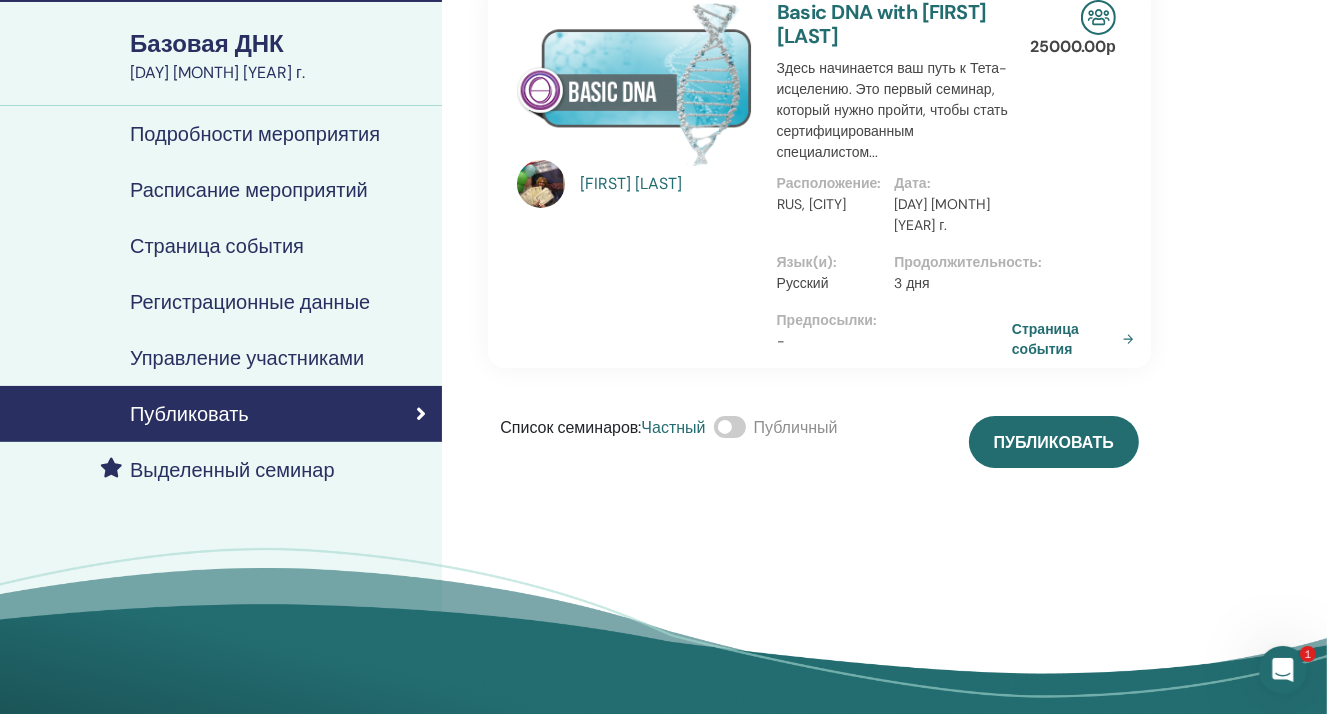 scroll, scrollTop: 100, scrollLeft: 0, axis: vertical 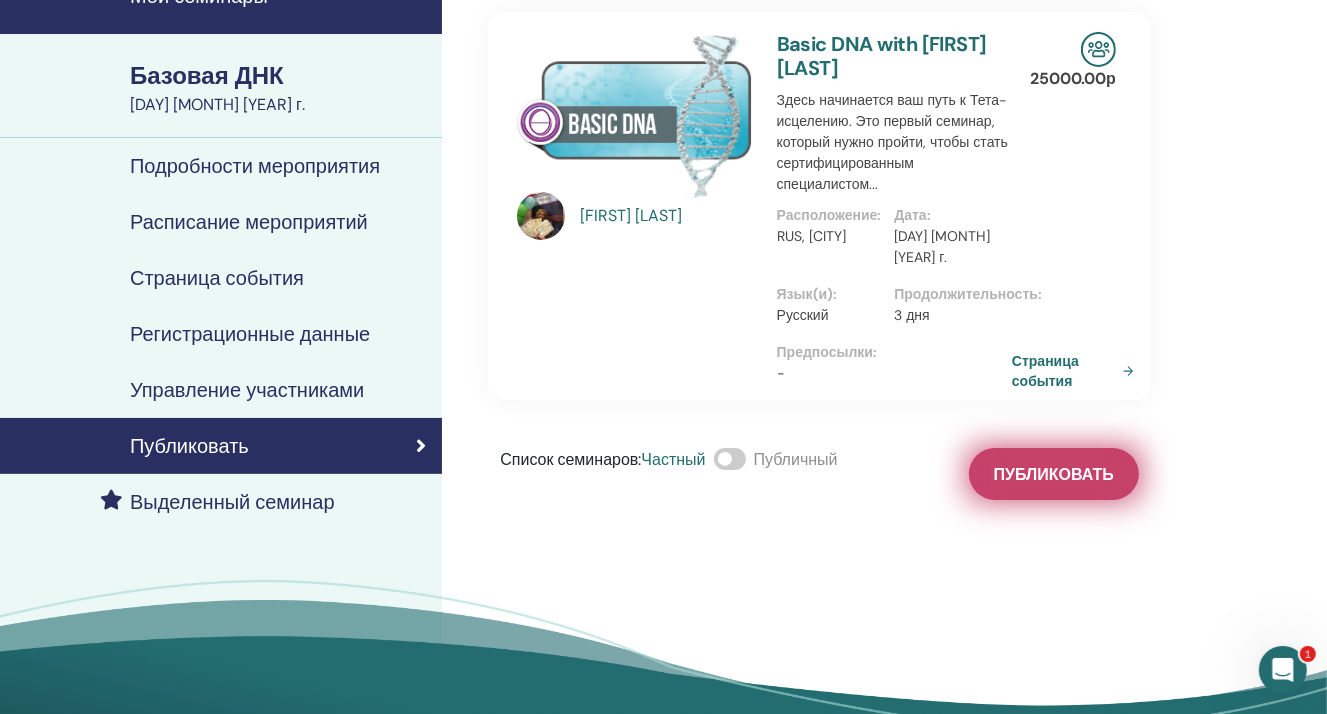 click on "Публиковать" at bounding box center [1054, 474] 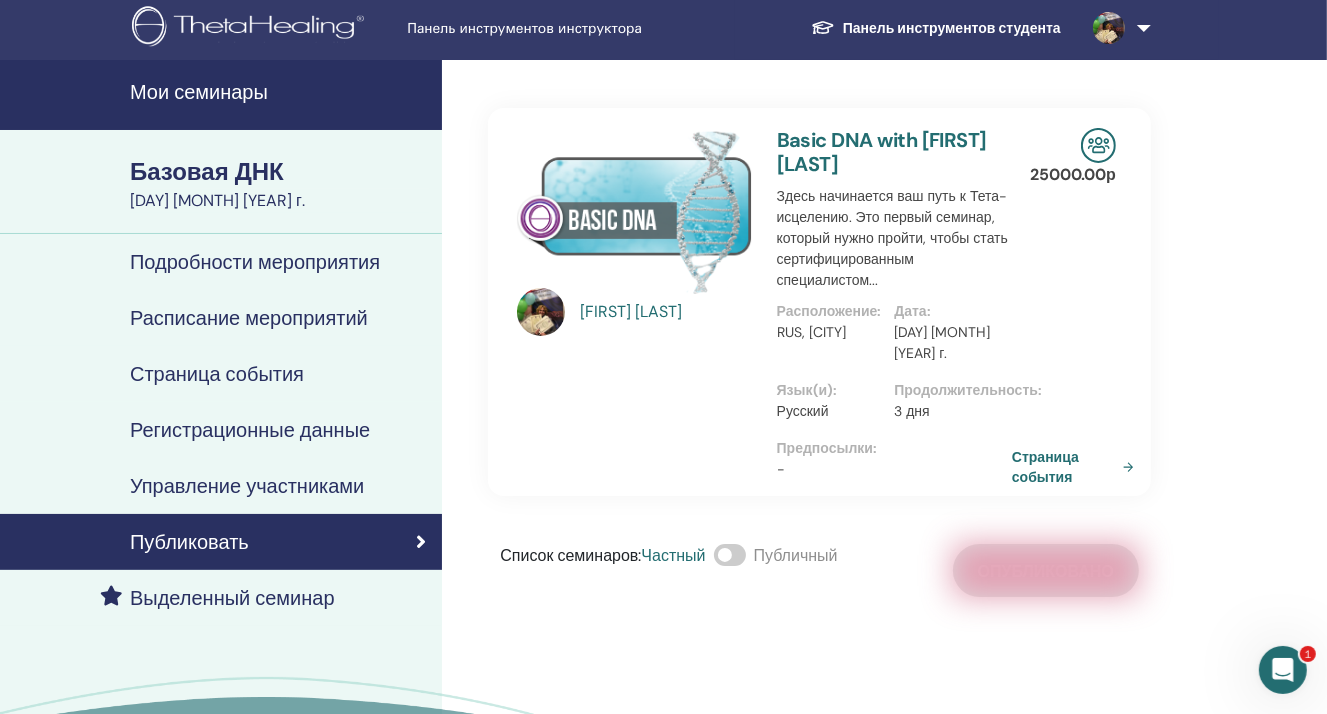 scroll, scrollTop: 0, scrollLeft: 0, axis: both 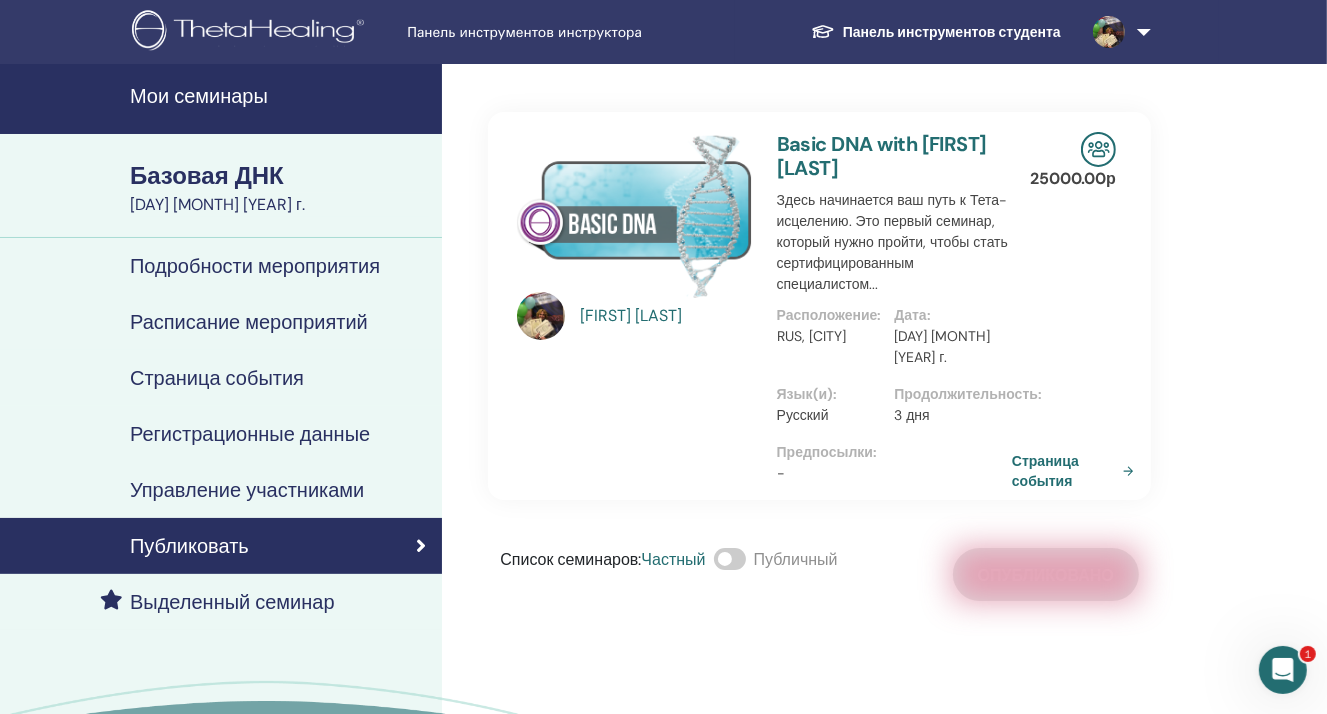 click on "Расписание мероприятий" at bounding box center (249, 322) 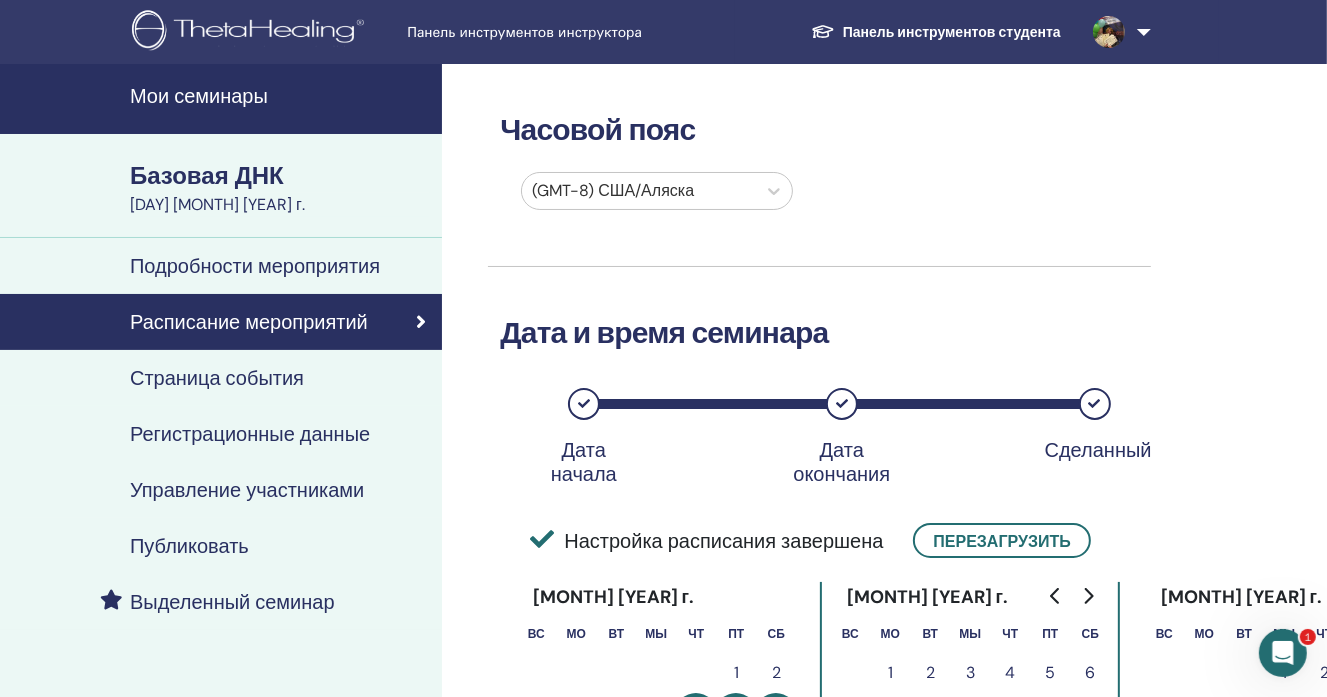 click on "Подробности мероприятия" at bounding box center (221, 266) 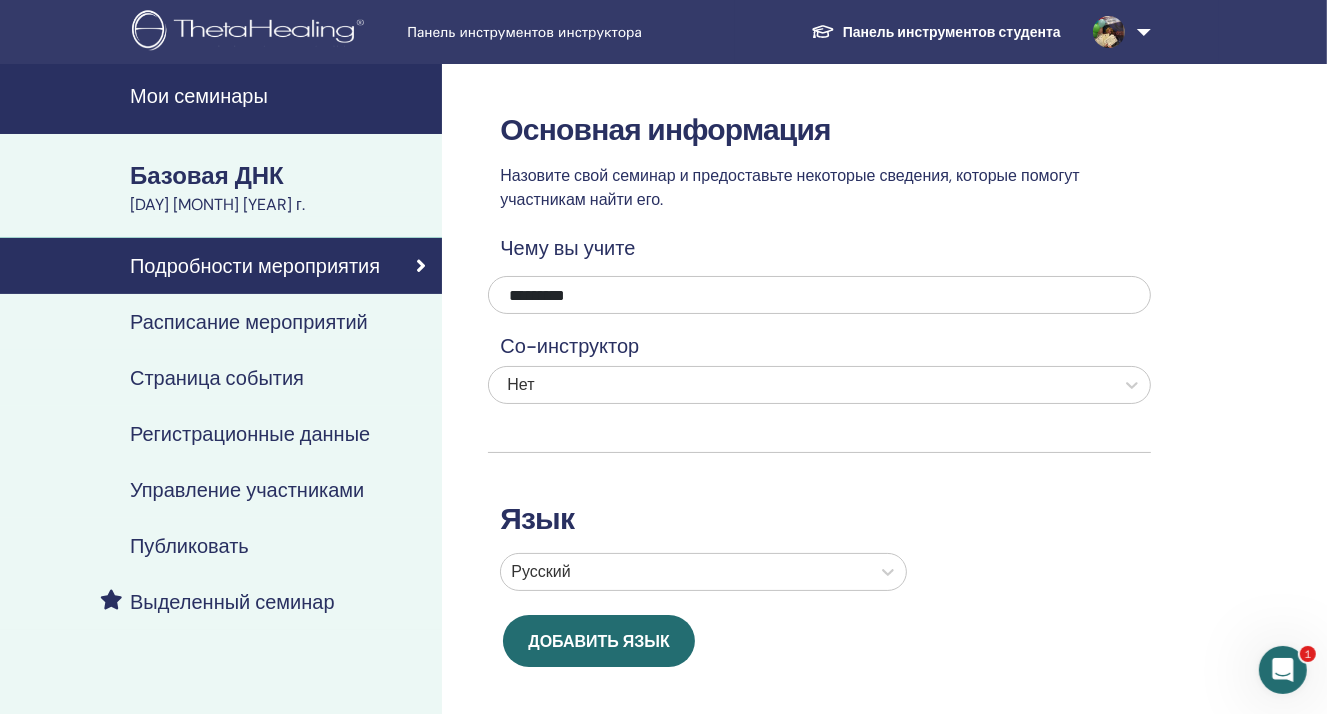 click on "Публиковать" at bounding box center [189, 546] 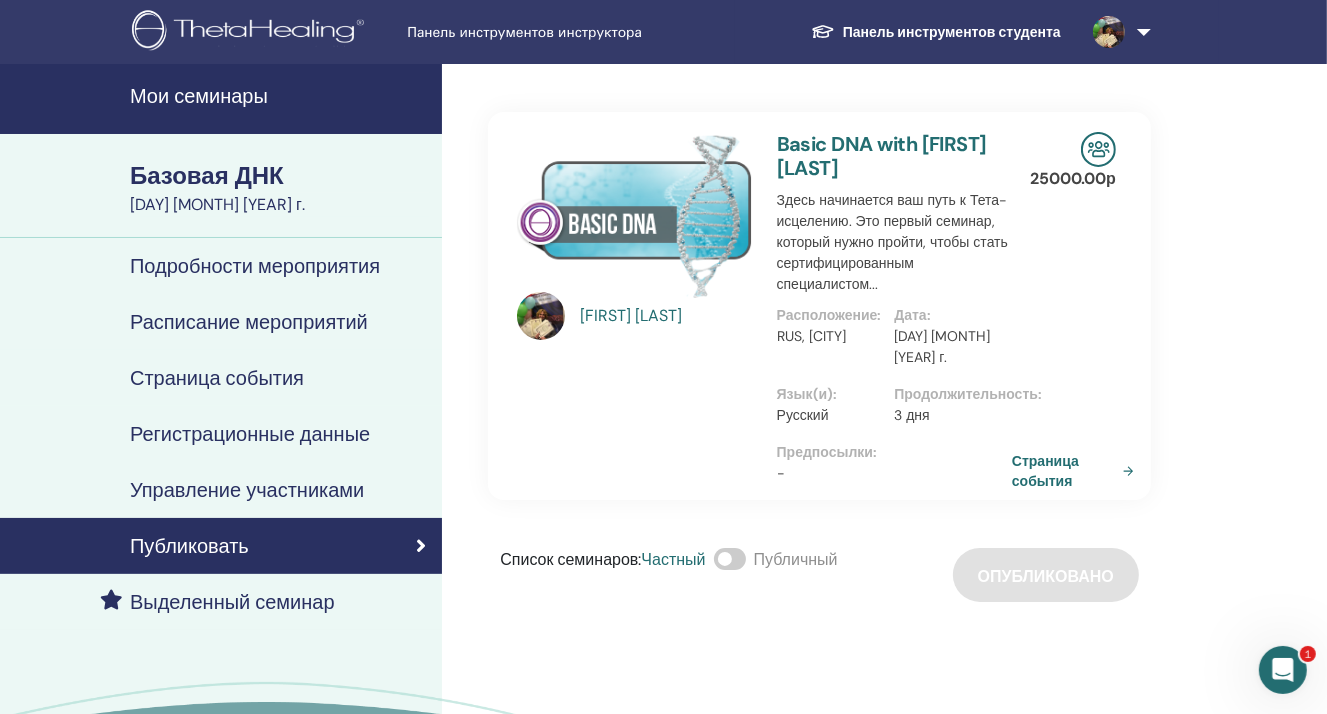 click on "Панель инструментов студента" at bounding box center (952, 32) 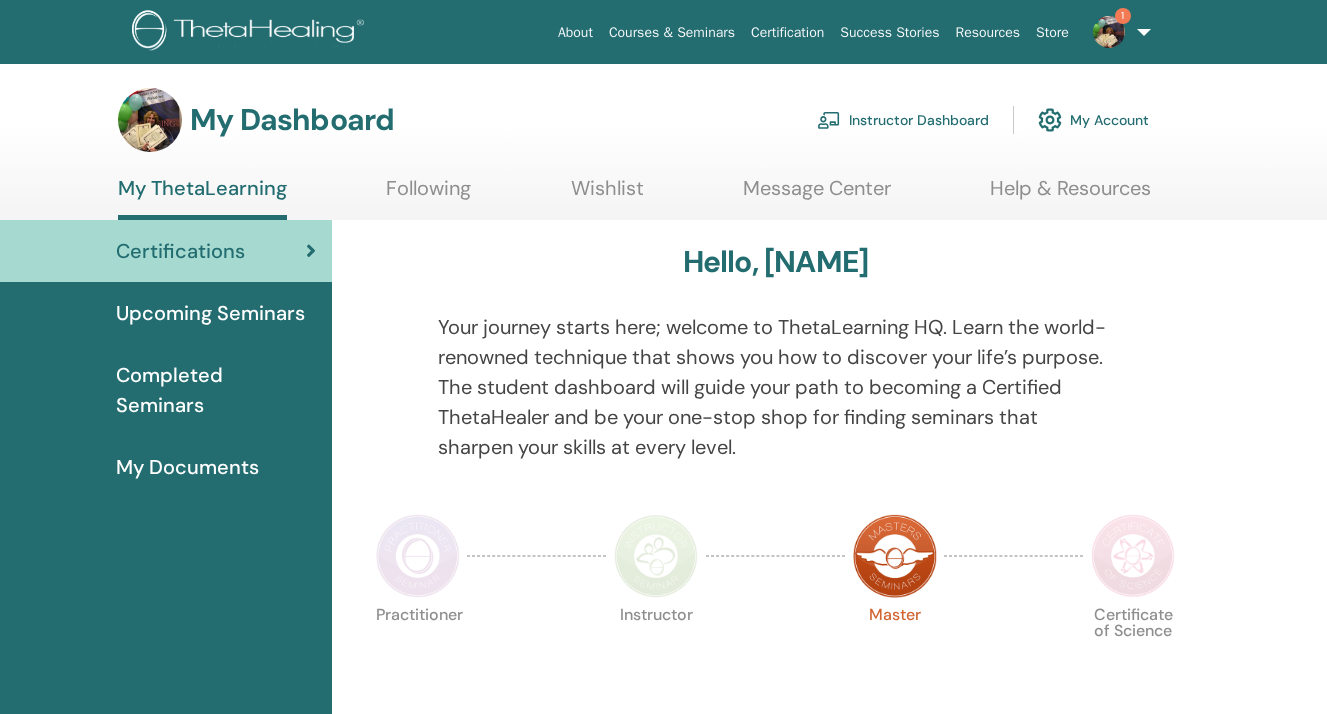 scroll, scrollTop: 0, scrollLeft: 0, axis: both 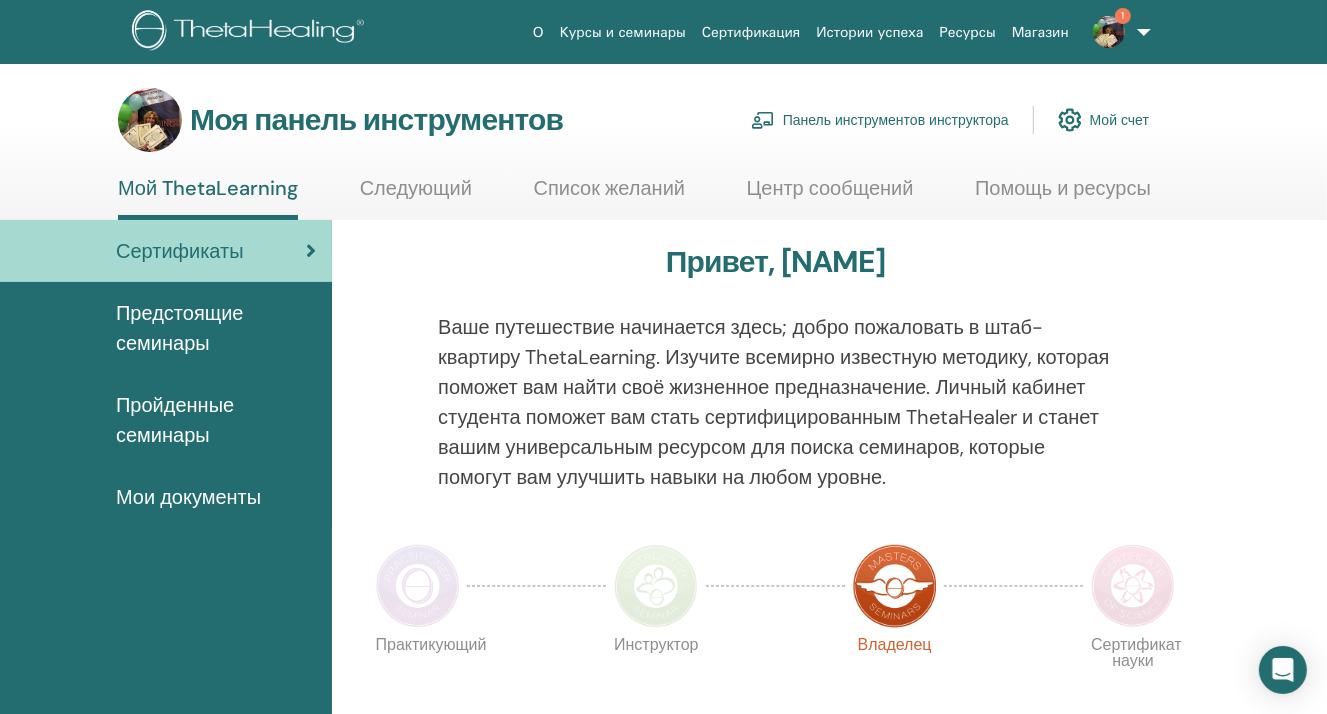 click on "Панель инструментов инструктора" at bounding box center (880, 120) 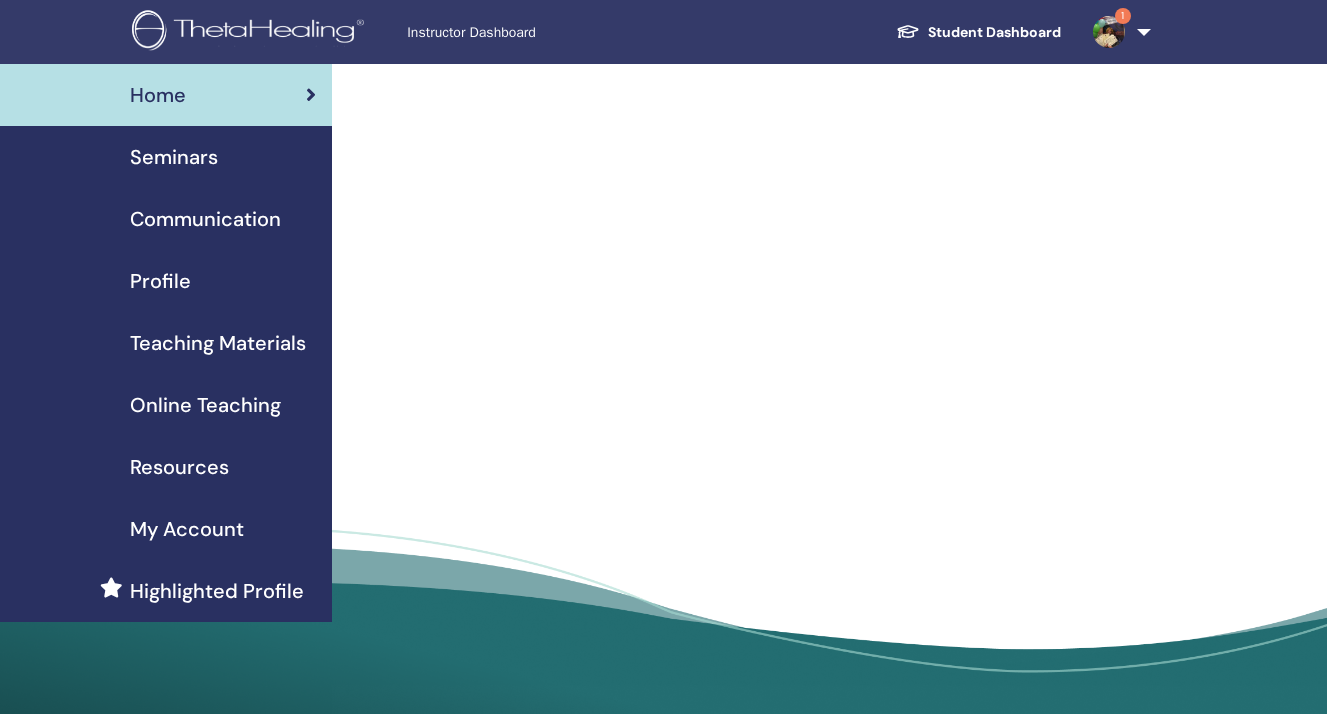 scroll, scrollTop: 0, scrollLeft: 0, axis: both 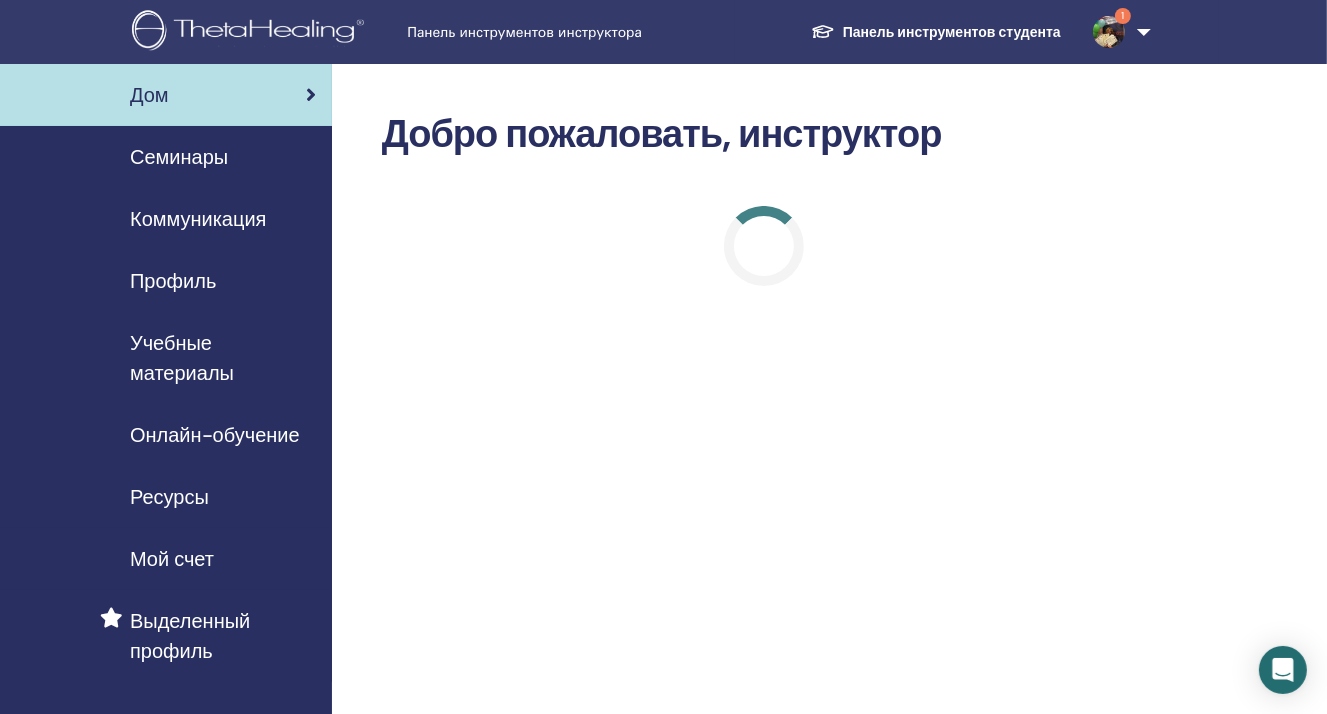 click on "Семинары" at bounding box center (179, 157) 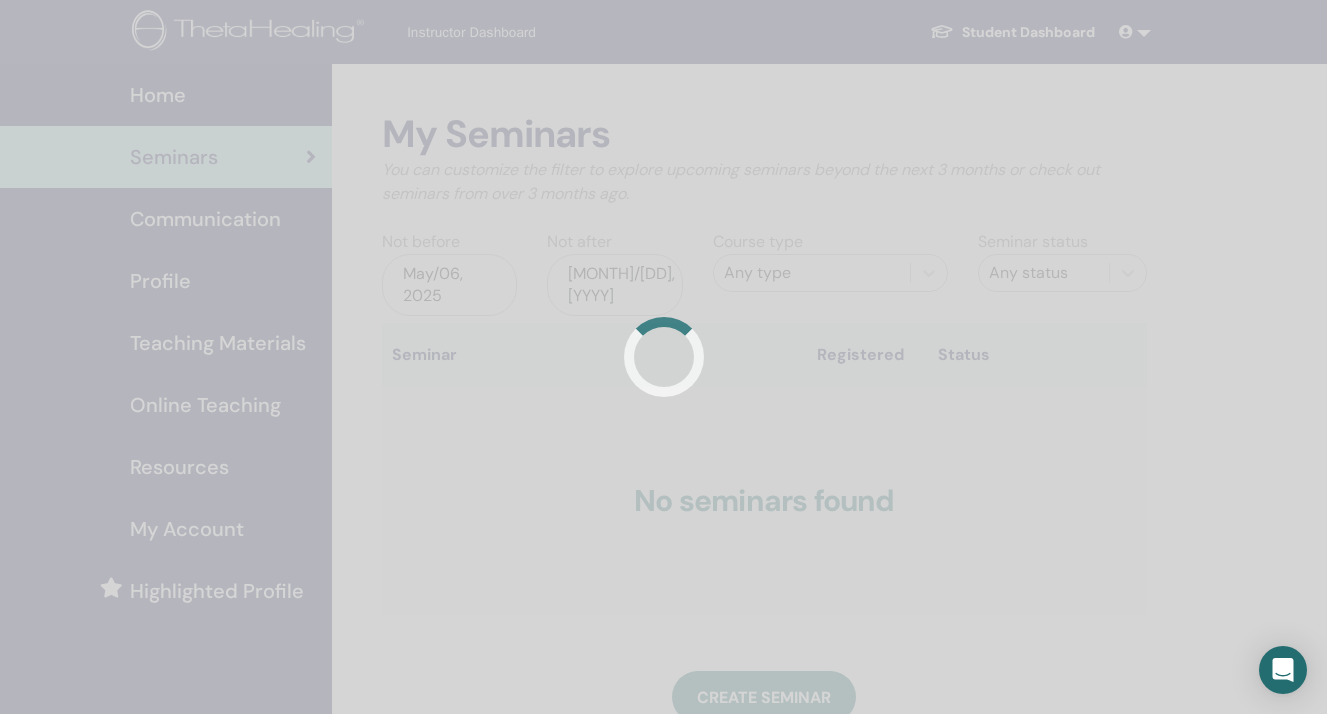 scroll, scrollTop: 0, scrollLeft: 0, axis: both 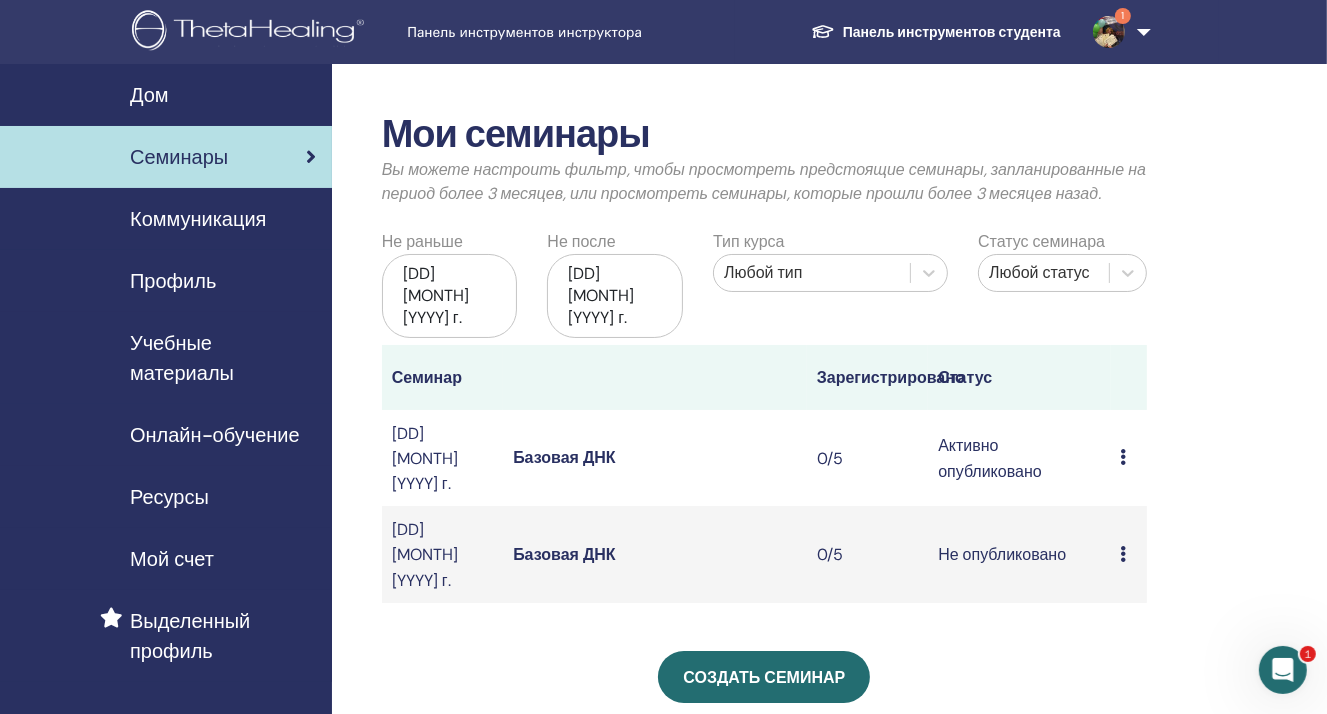 click at bounding box center [1124, 457] 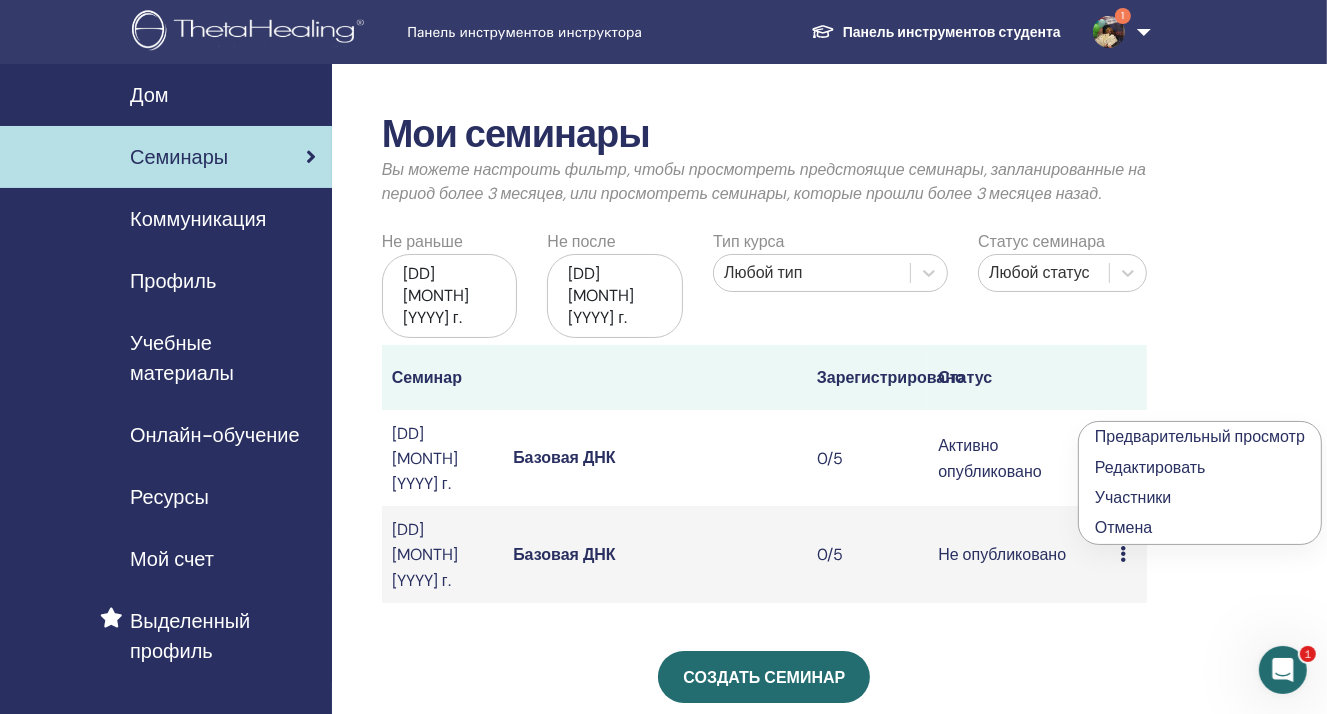 click on "Отмена" at bounding box center (1123, 527) 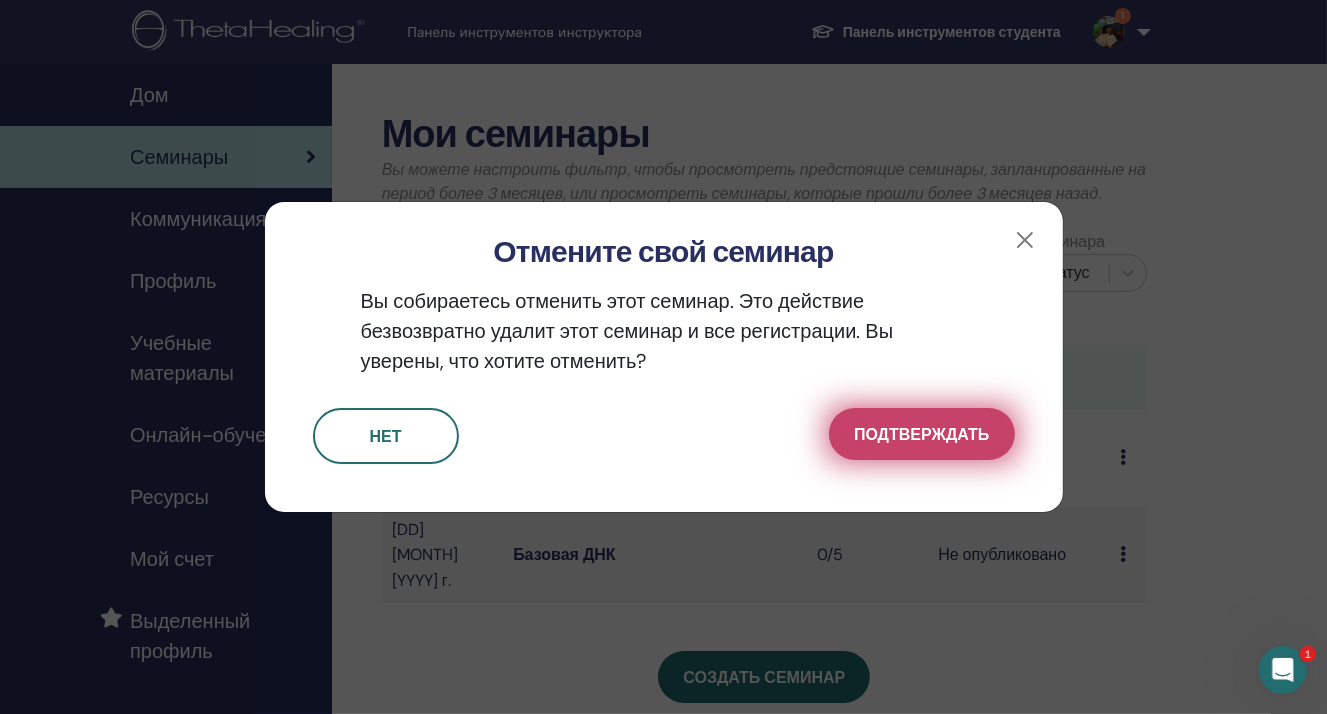 click on "Подтверждать" at bounding box center (921, 434) 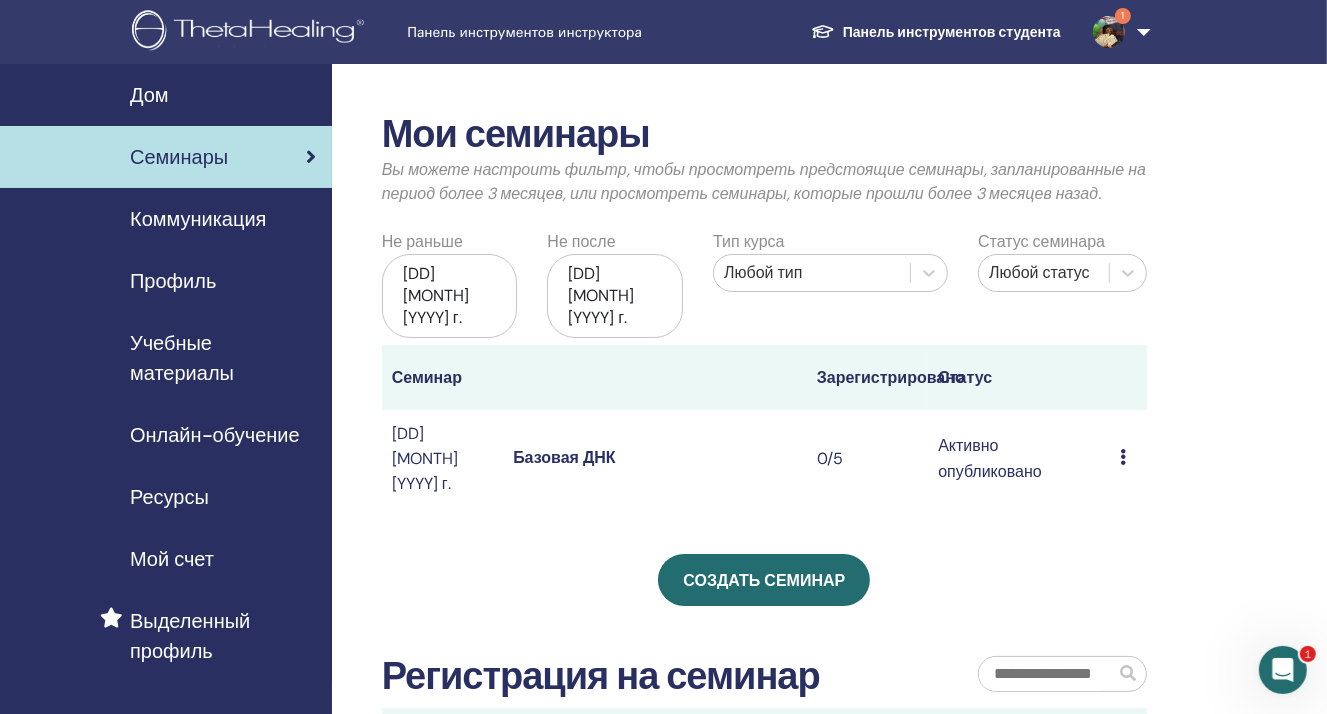 click at bounding box center [1124, 457] 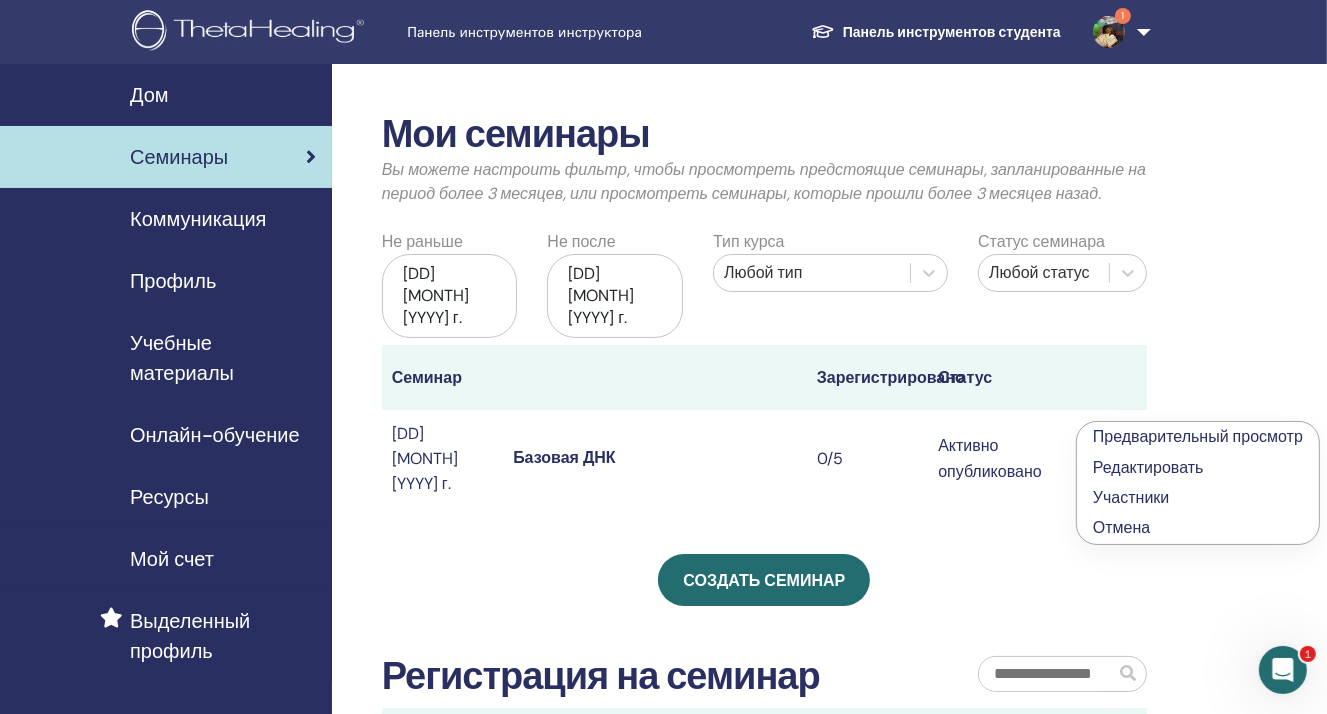click on "Отмена" at bounding box center (1121, 527) 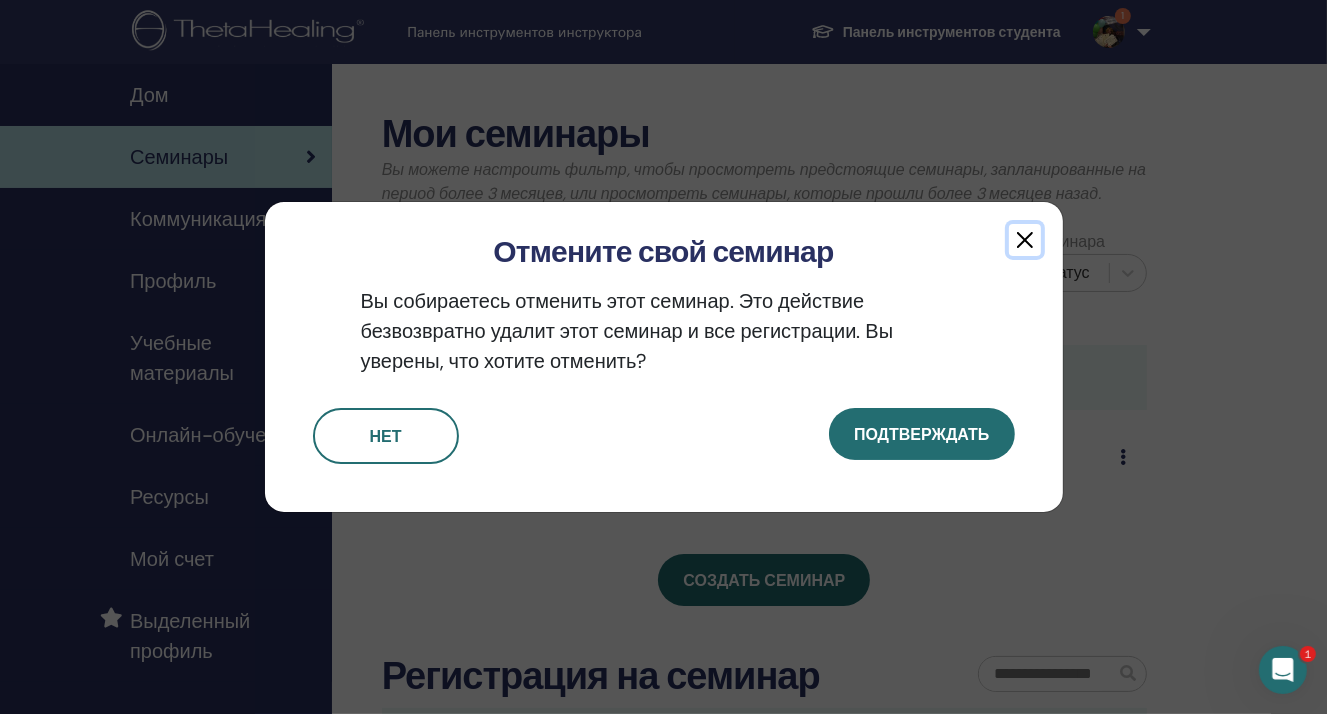 click at bounding box center (1025, 240) 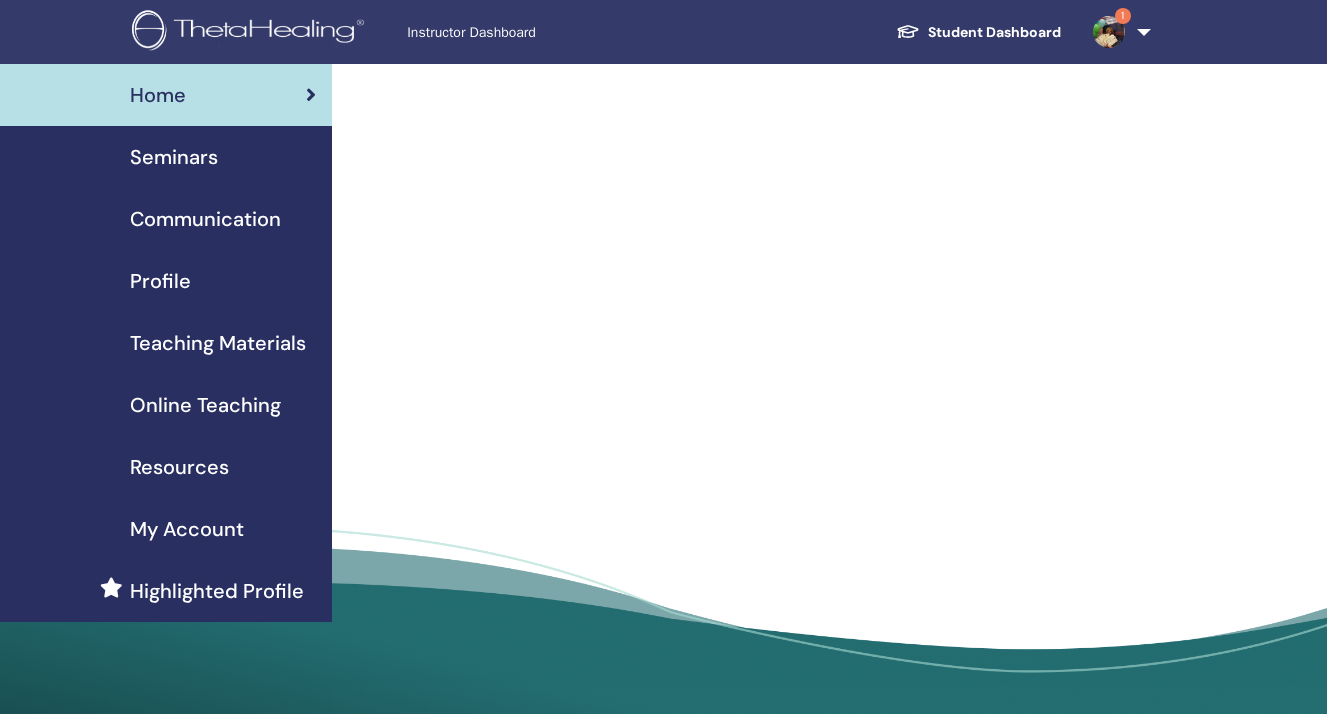 scroll, scrollTop: 0, scrollLeft: 0, axis: both 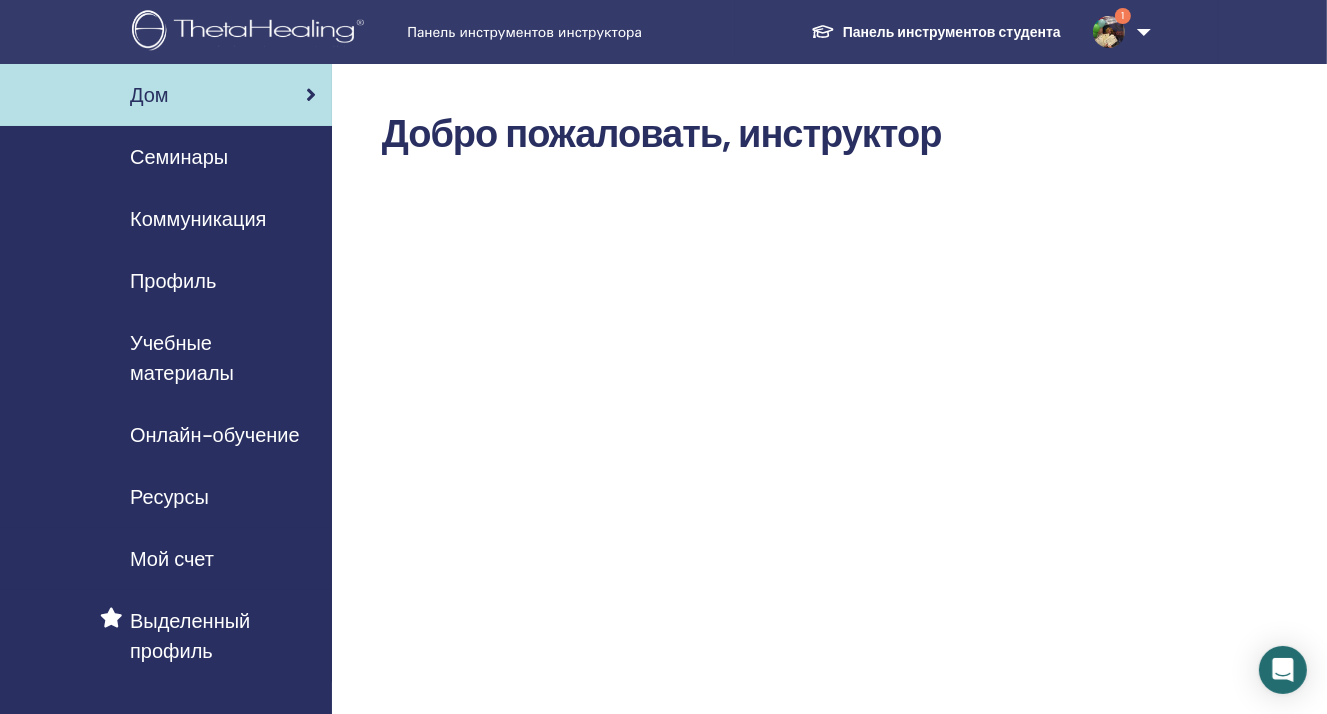 click on "Панель инструментов студента" at bounding box center (936, 32) 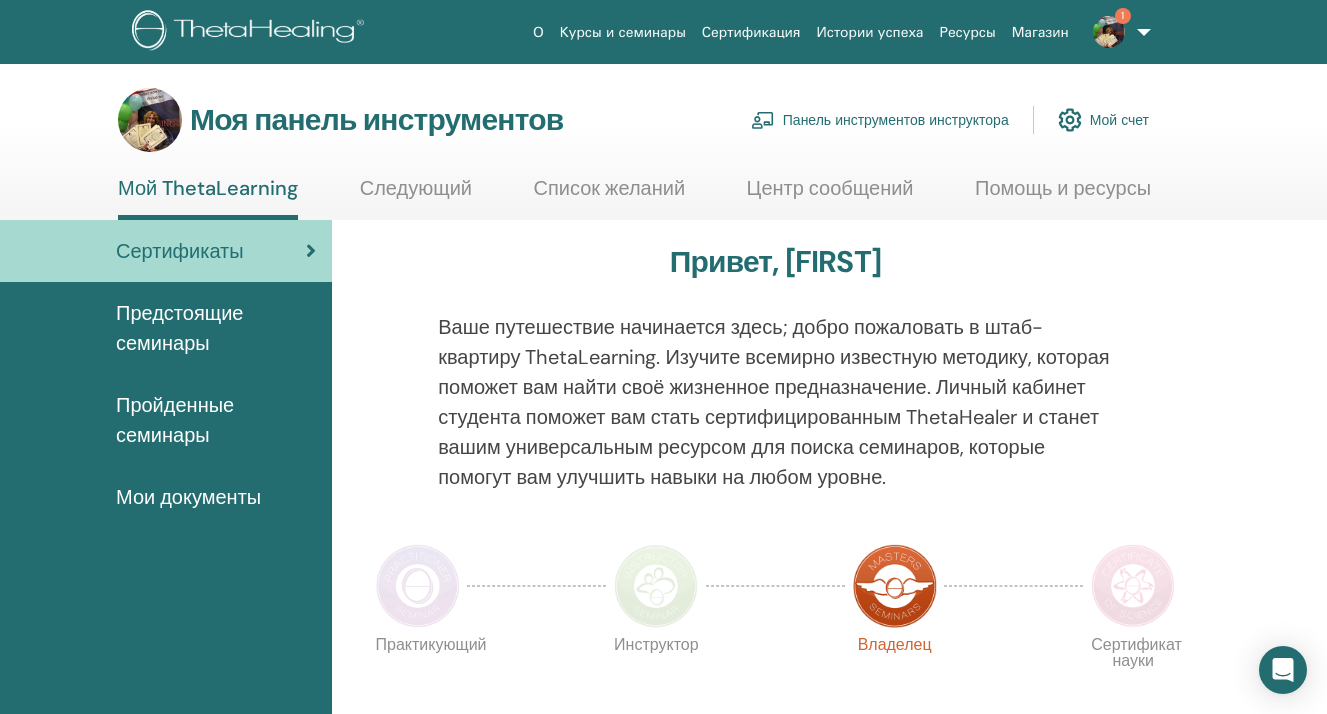 scroll, scrollTop: 0, scrollLeft: 0, axis: both 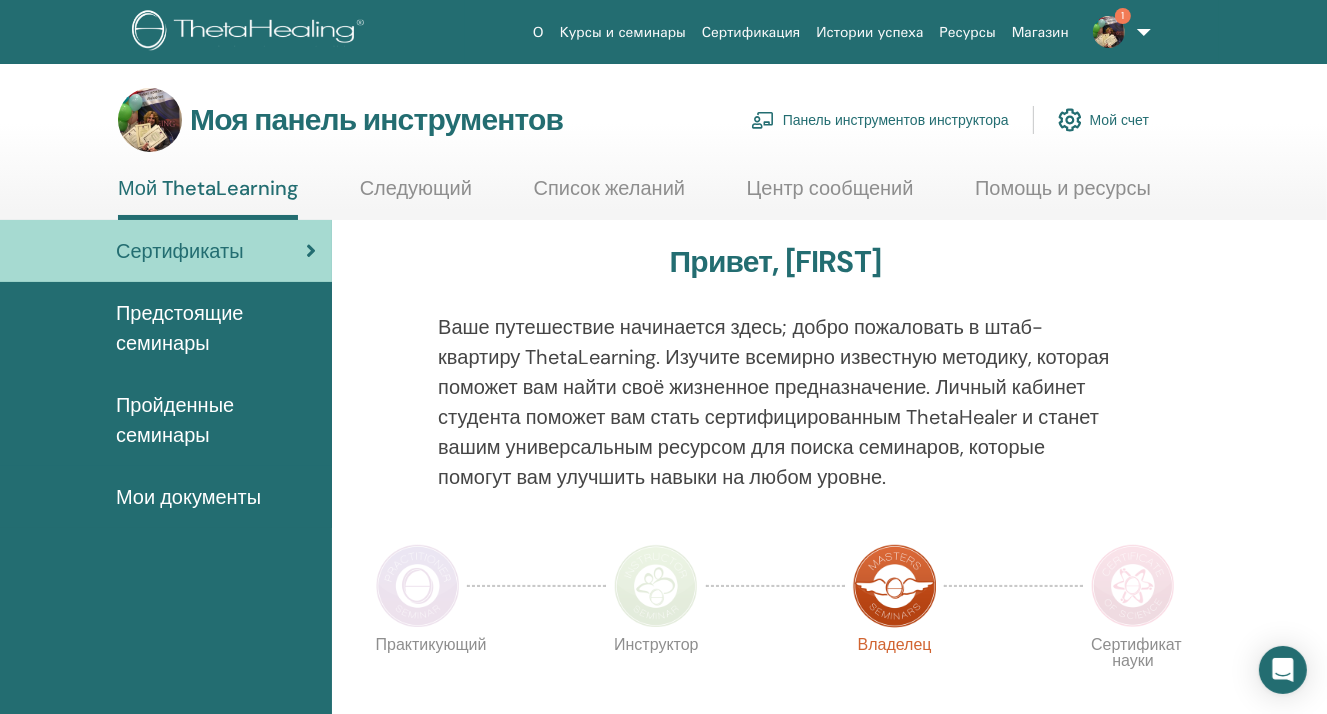 click on "Панель инструментов инструктора" at bounding box center [896, 121] 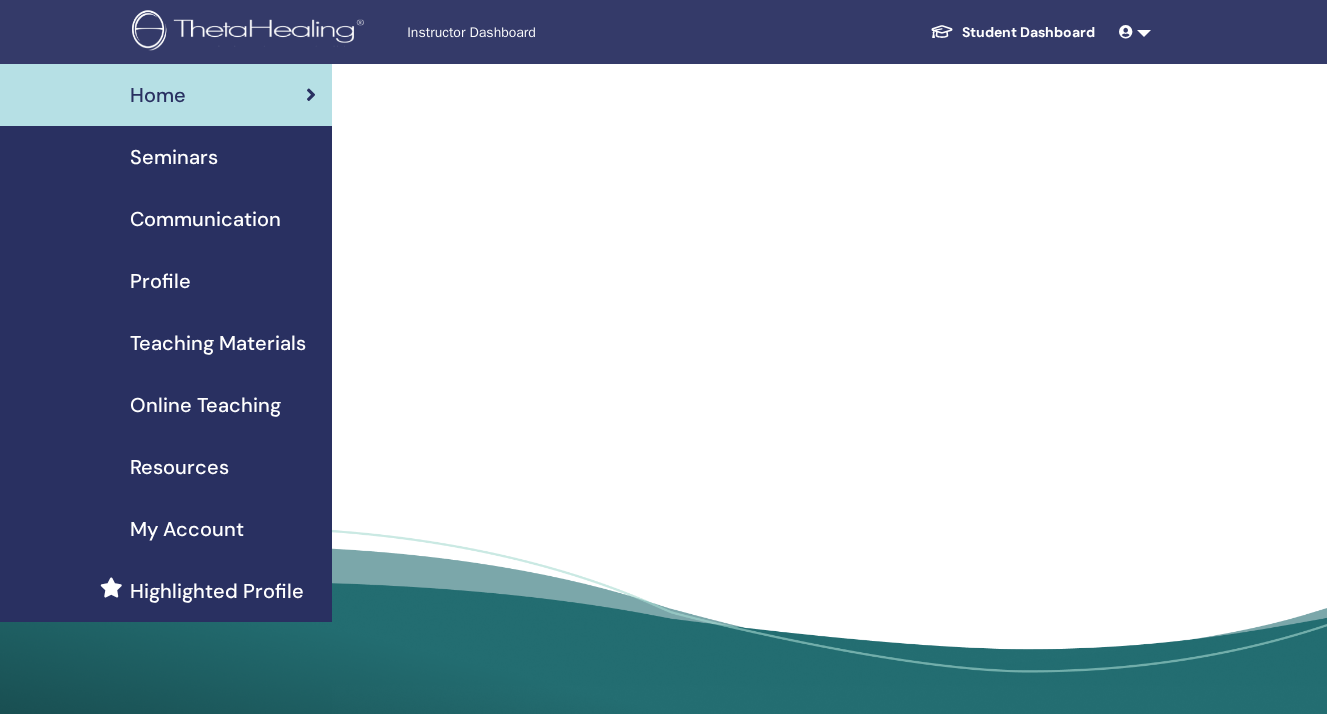 scroll, scrollTop: 0, scrollLeft: 0, axis: both 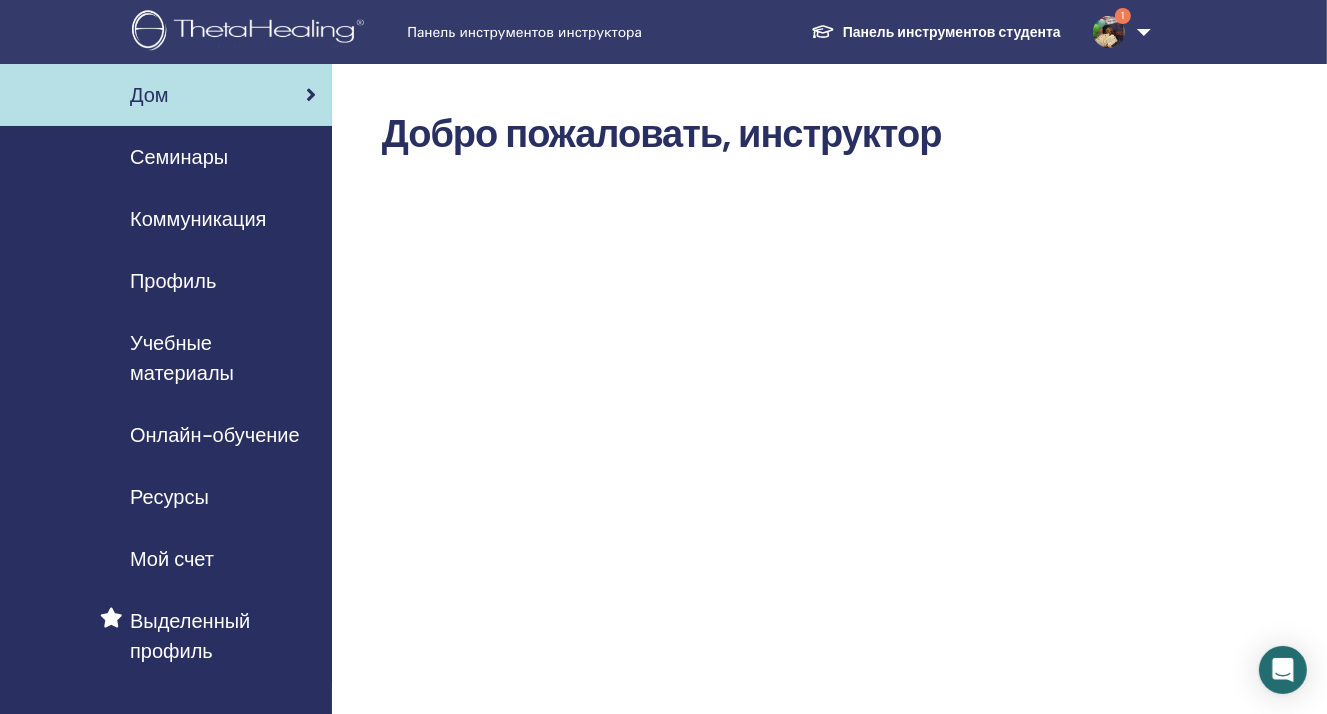 click on "Семинары" at bounding box center (166, 157) 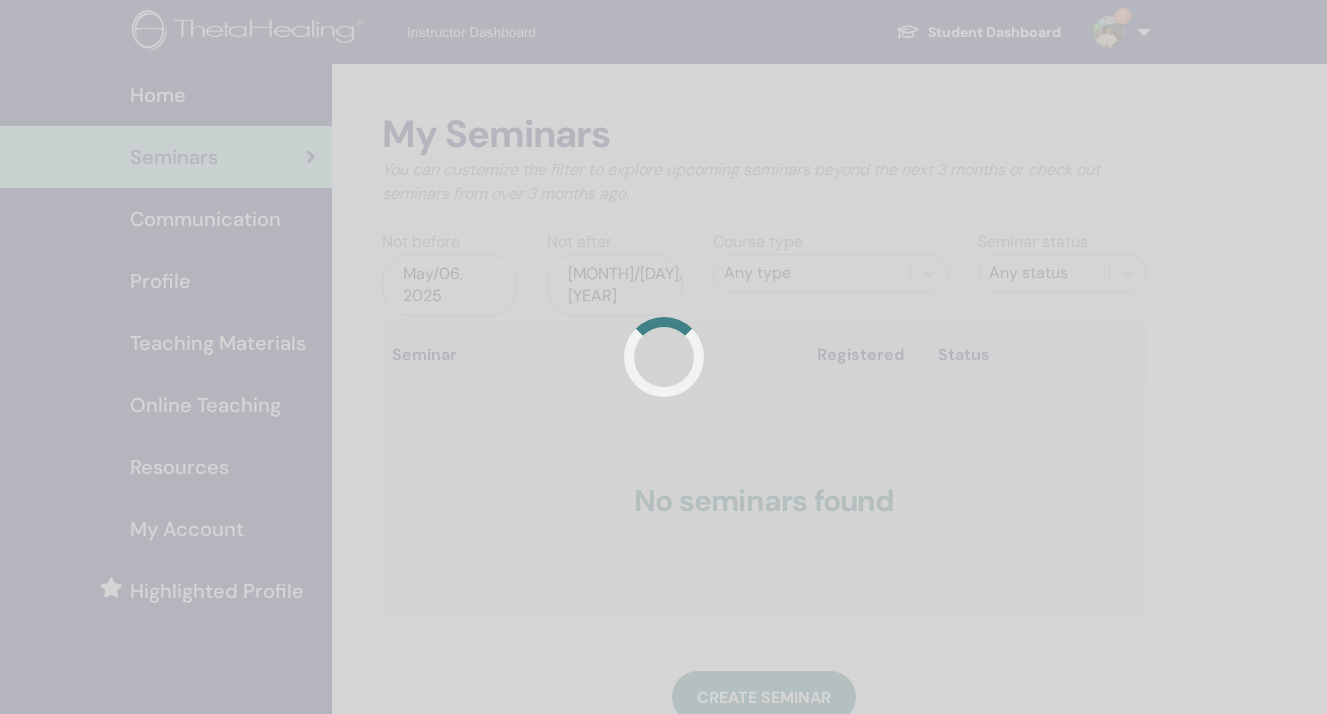 scroll, scrollTop: 0, scrollLeft: 0, axis: both 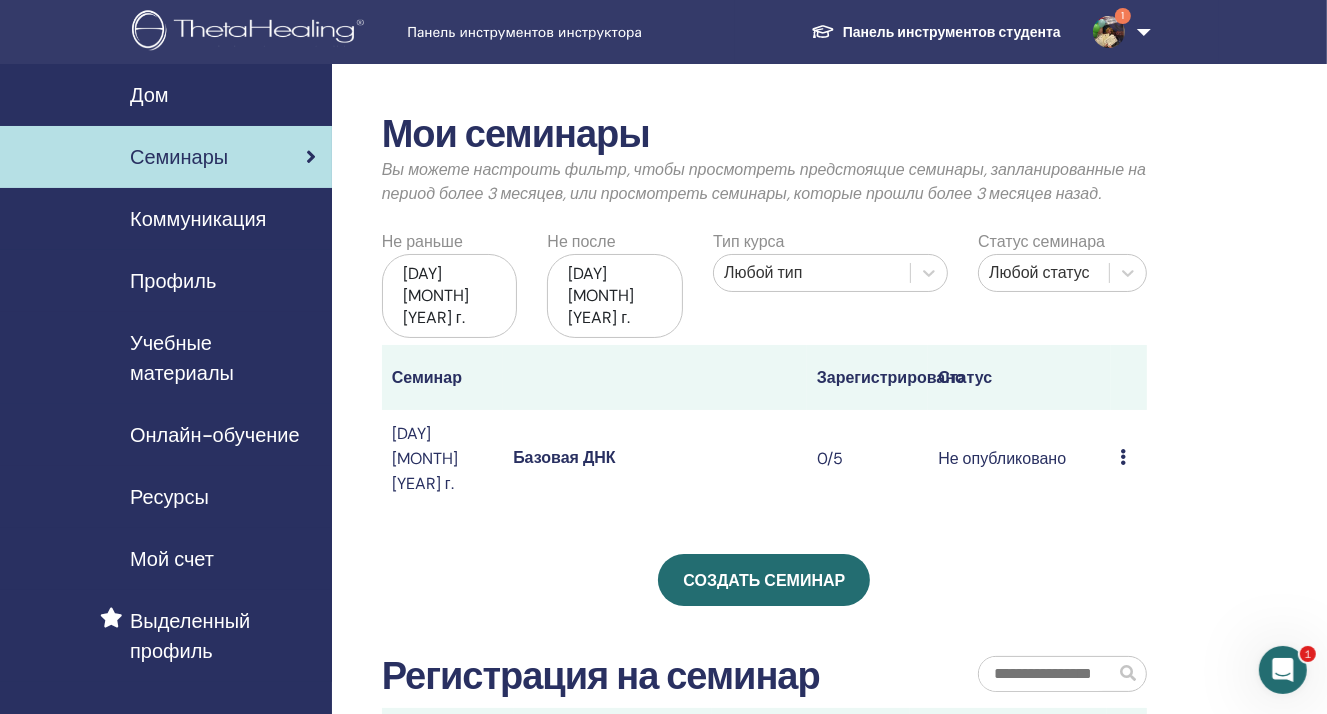 click at bounding box center (1124, 457) 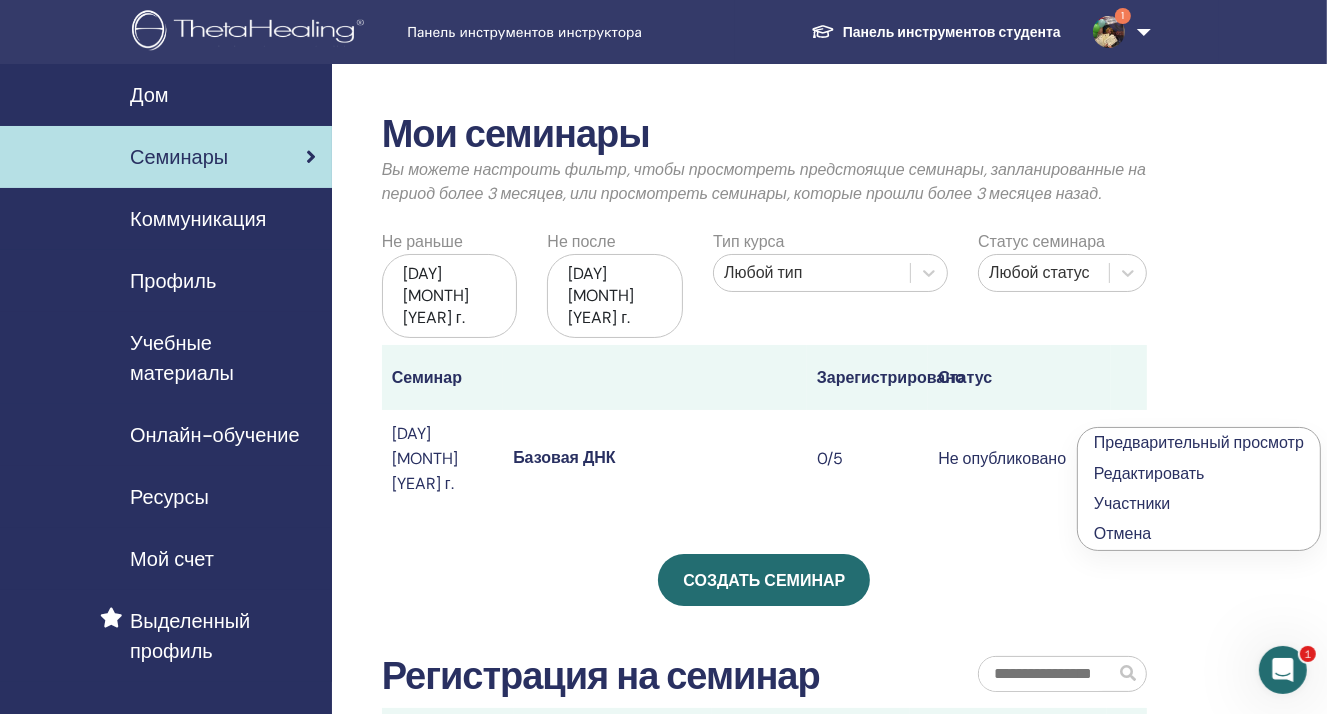 click at bounding box center [1124, 457] 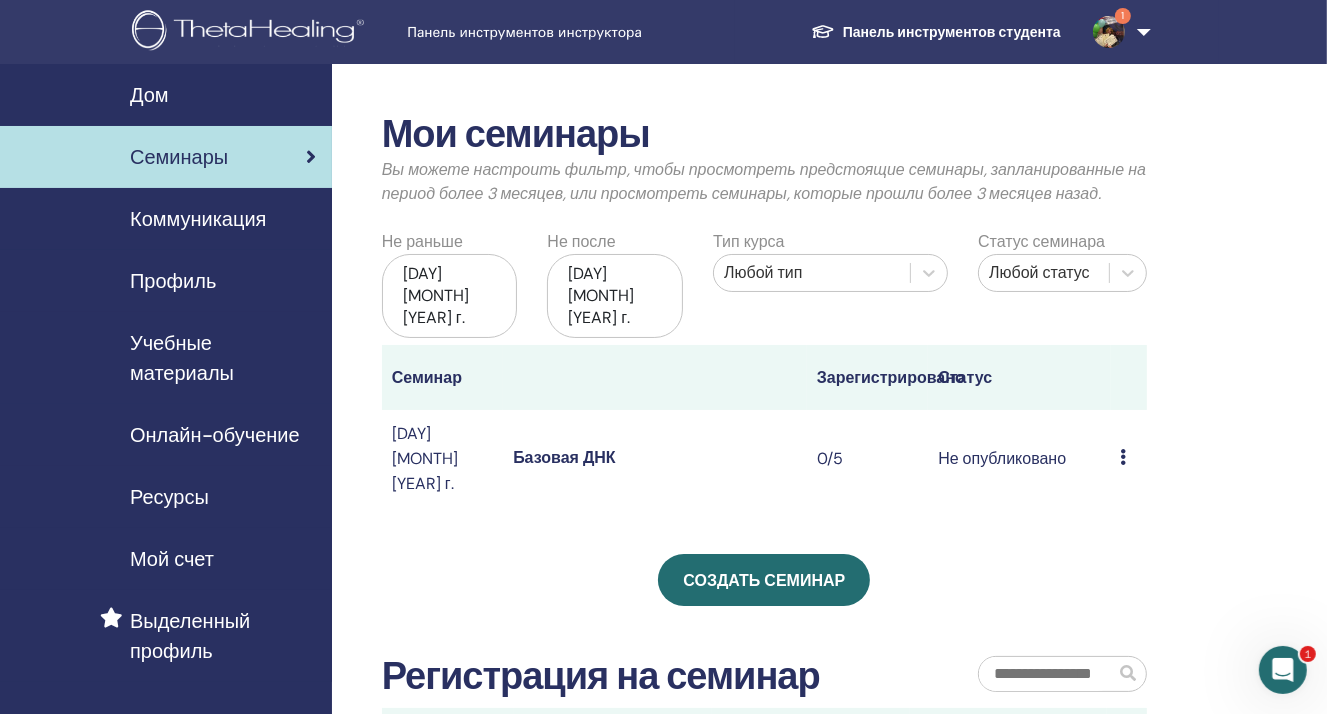 click on "Не опубликовано" at bounding box center (1002, 458) 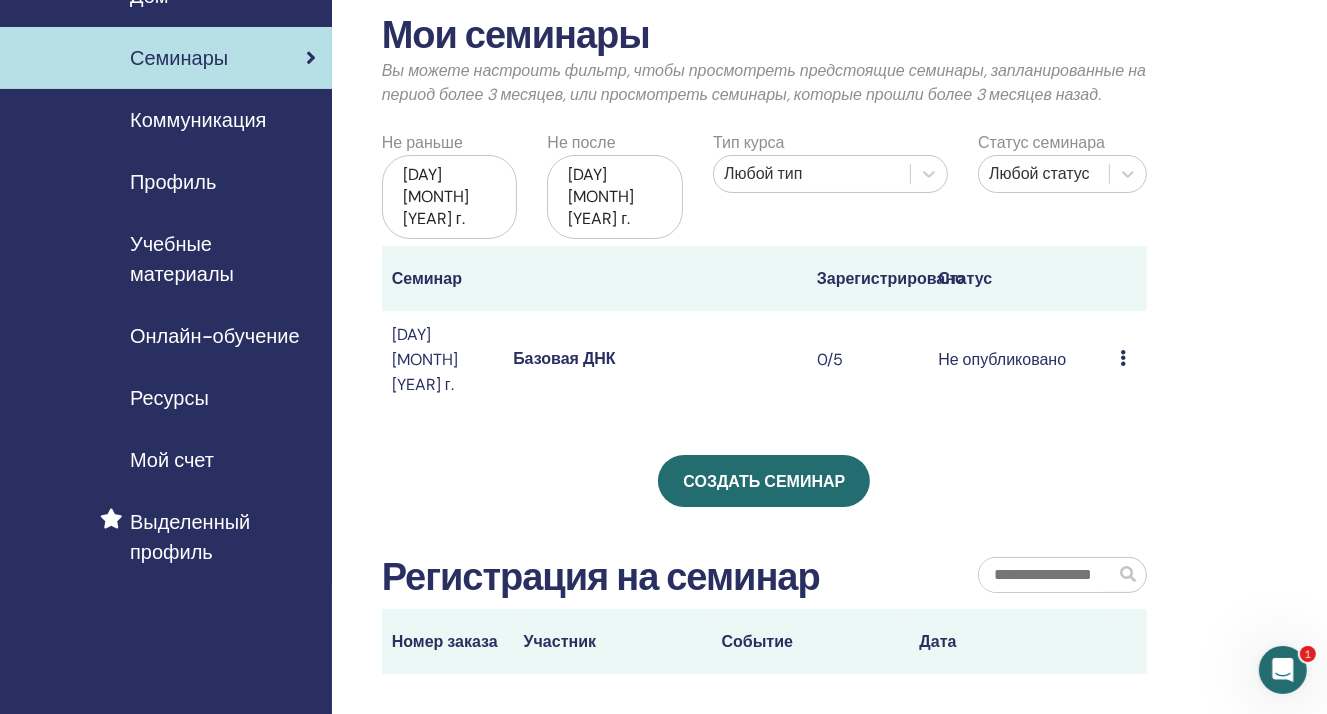 scroll, scrollTop: 100, scrollLeft: 0, axis: vertical 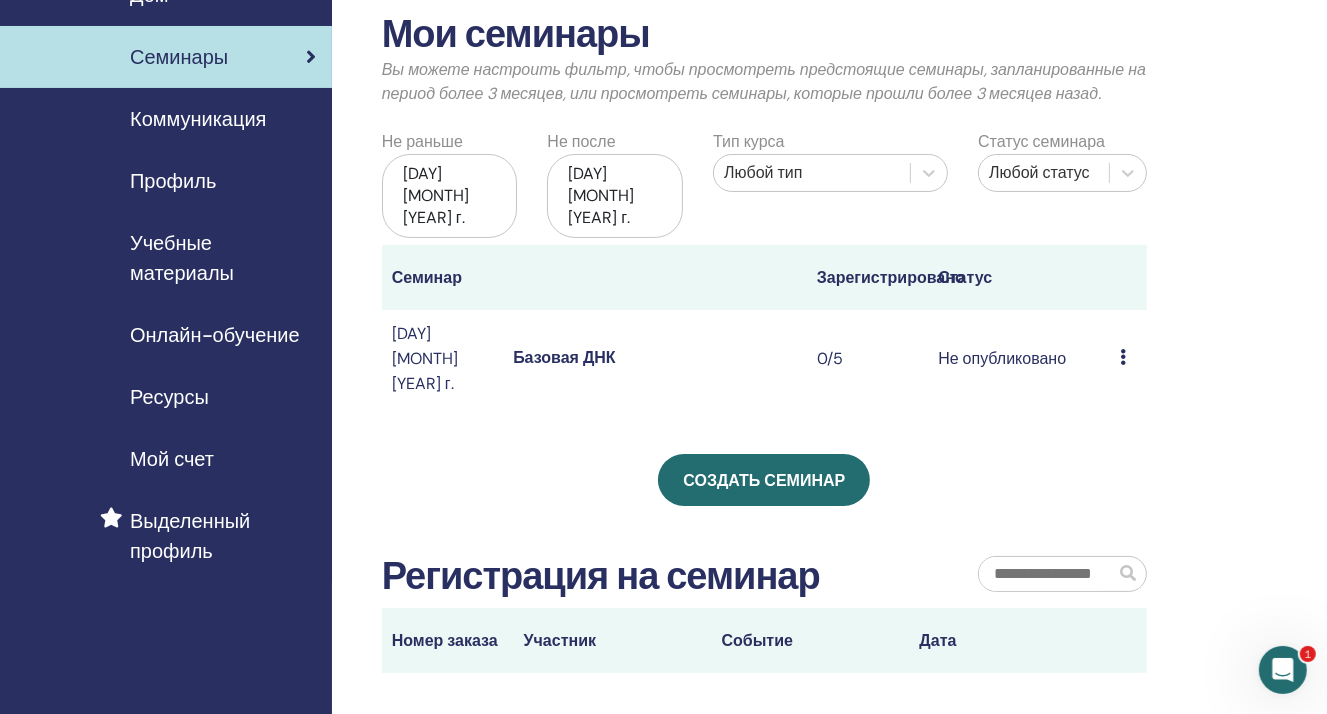 click on "Зарегистрировано" at bounding box center (867, 277) 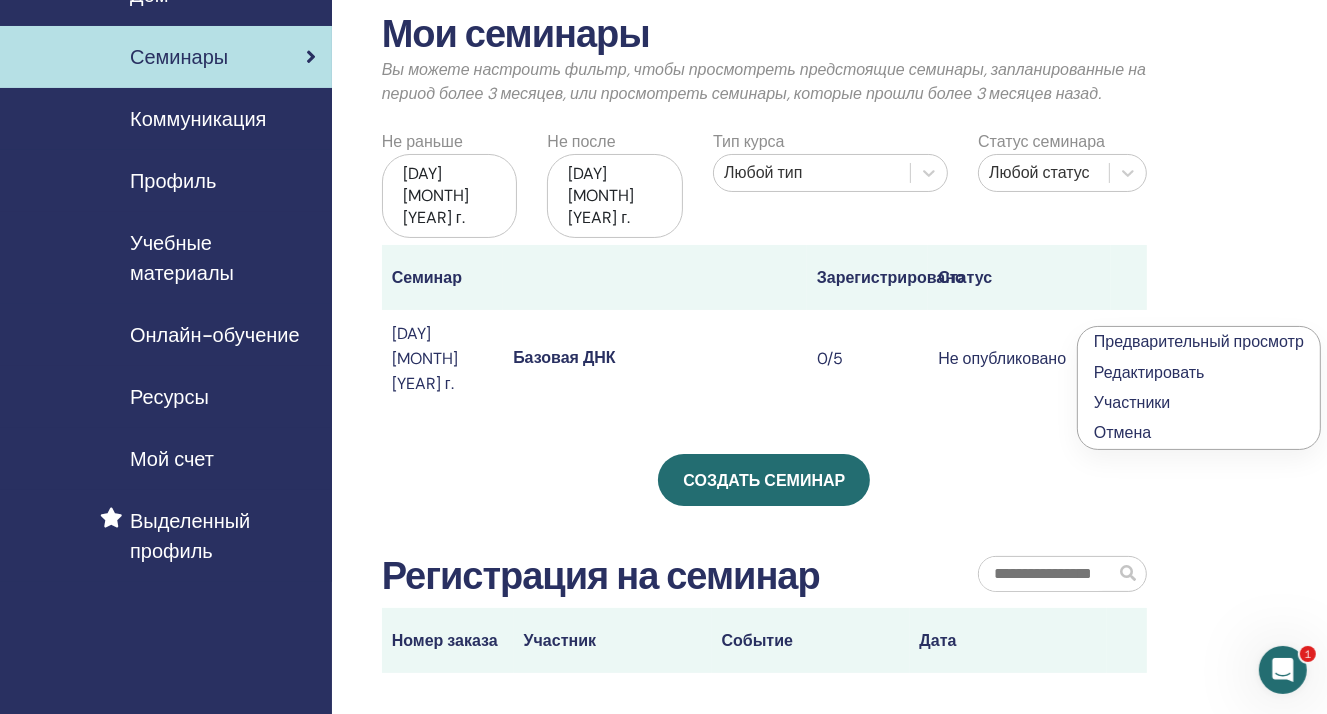 click on "Редактировать" at bounding box center [1149, 372] 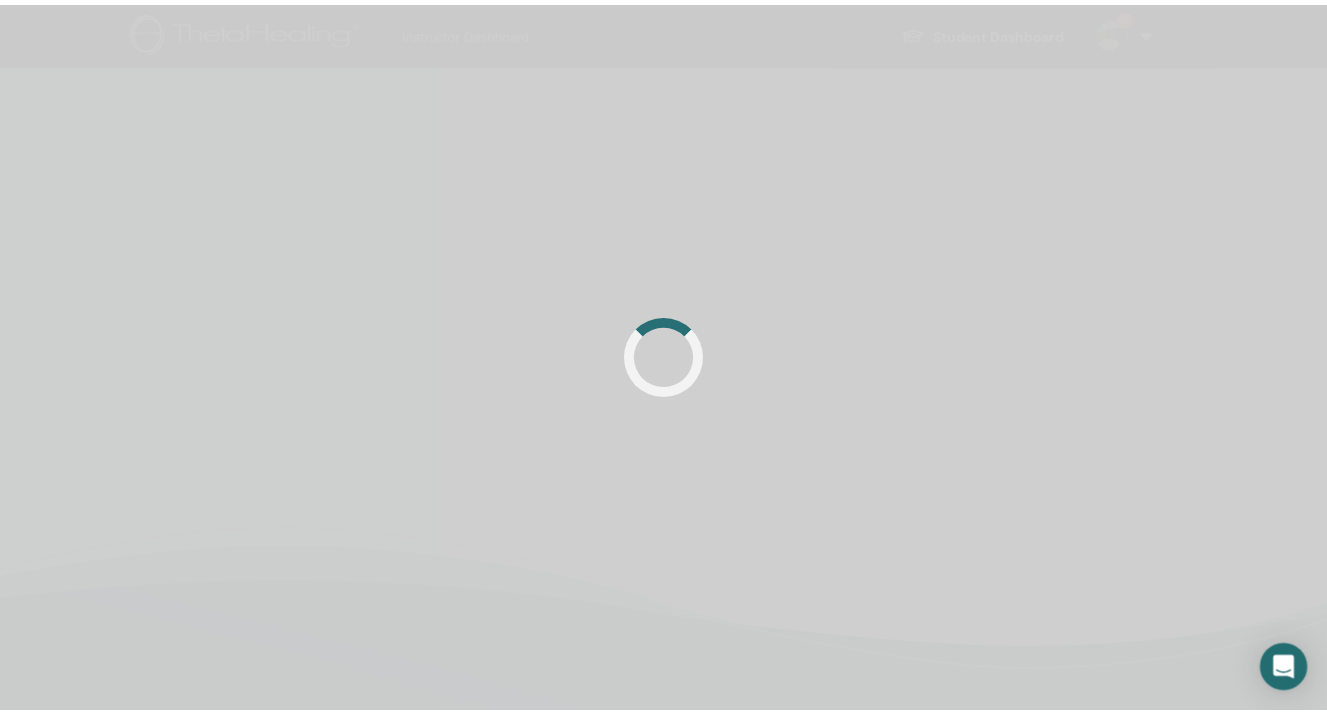 scroll, scrollTop: 0, scrollLeft: 0, axis: both 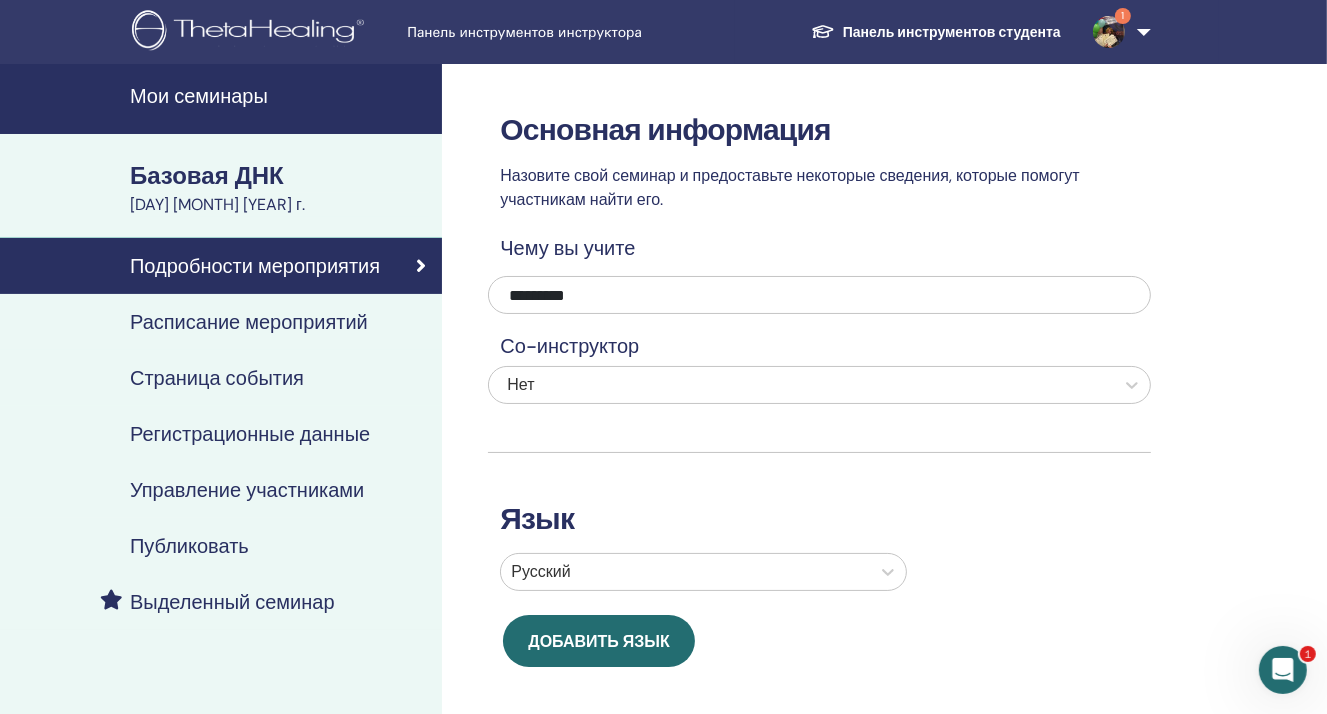 click on "Публиковать" at bounding box center [189, 546] 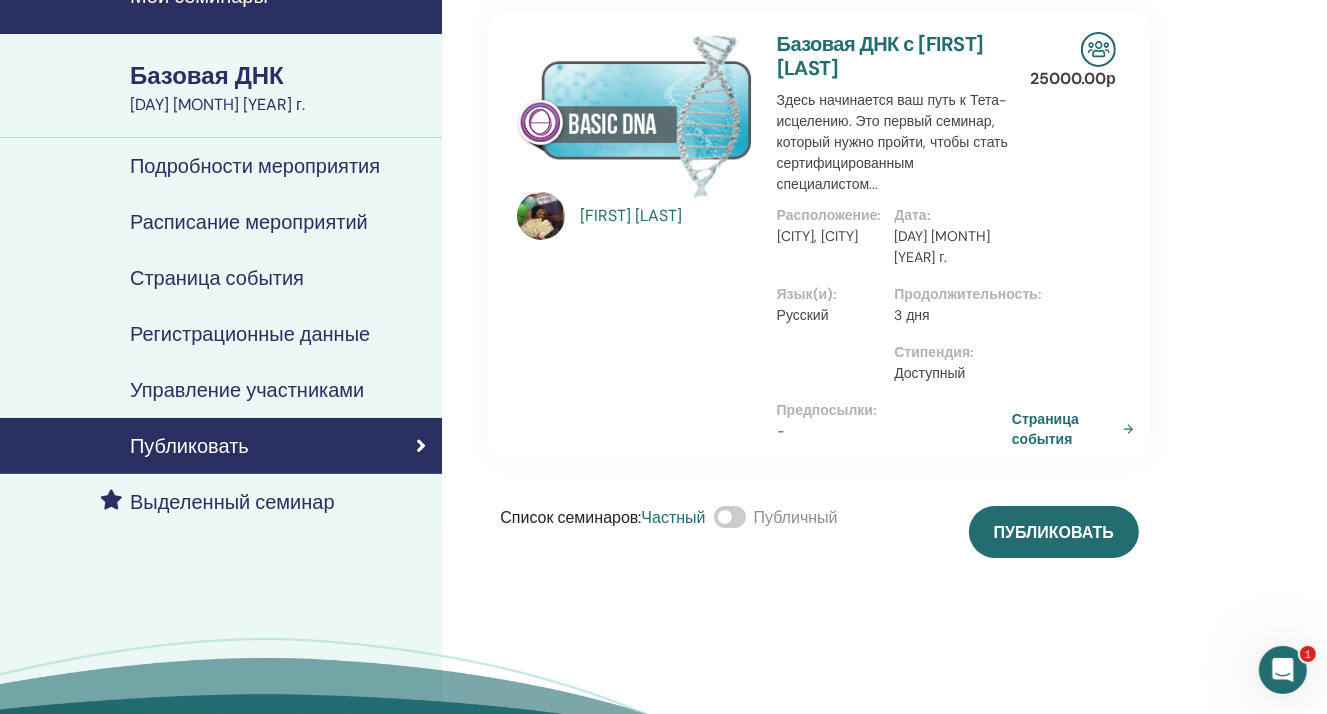 scroll, scrollTop: 0, scrollLeft: 0, axis: both 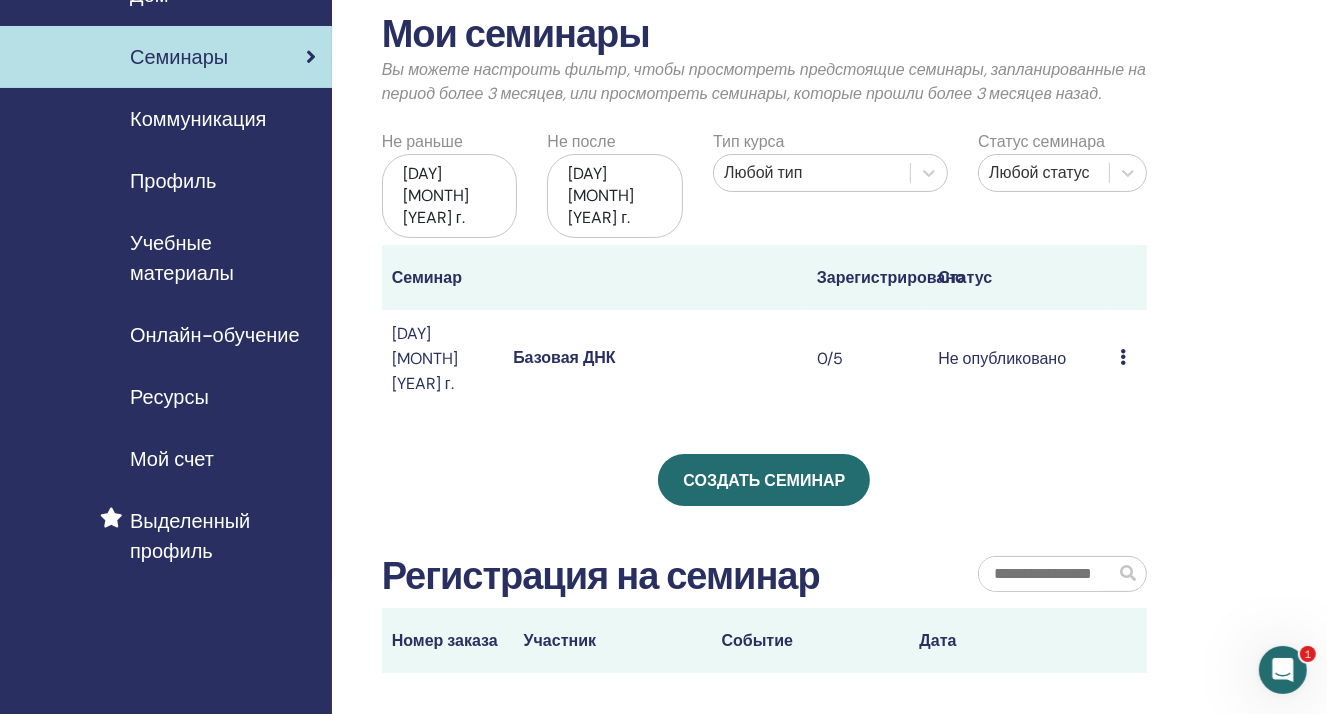 click on "Предварительный просмотр Редактировать Участники Отмена" at bounding box center (1129, 358) 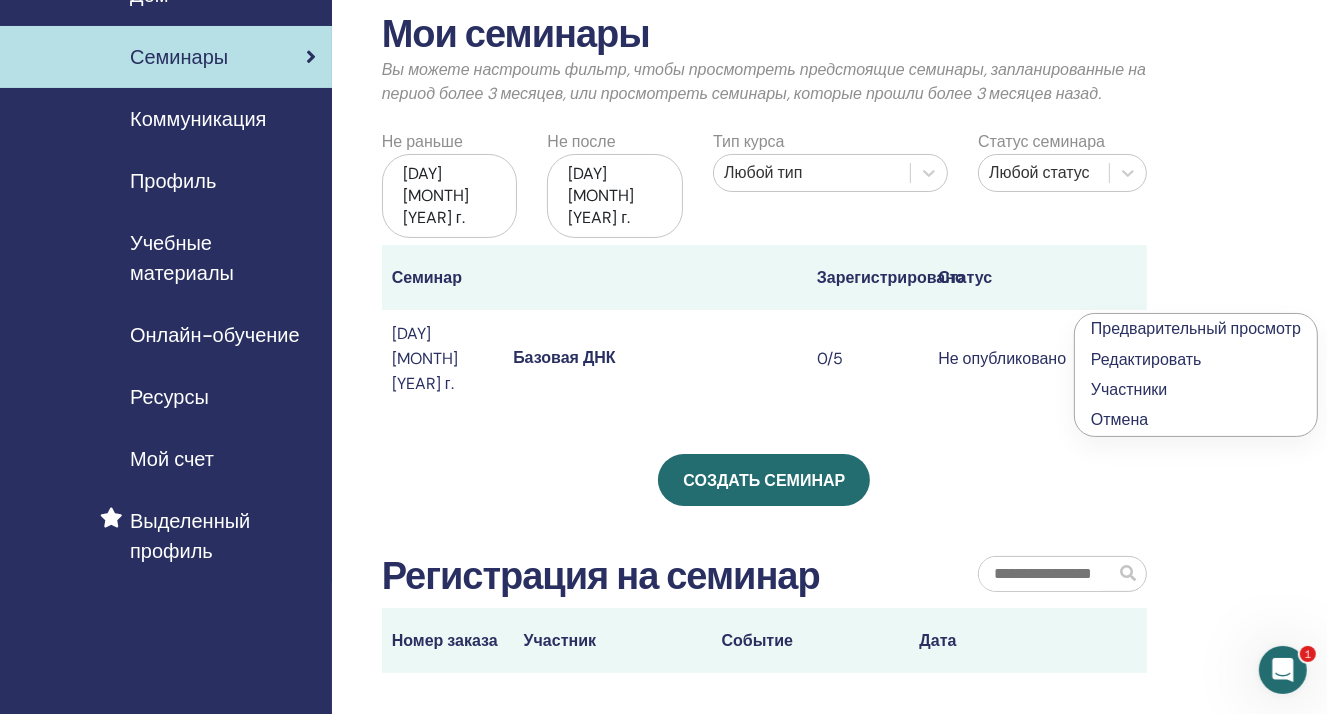 click on "Отмена" at bounding box center (1119, 419) 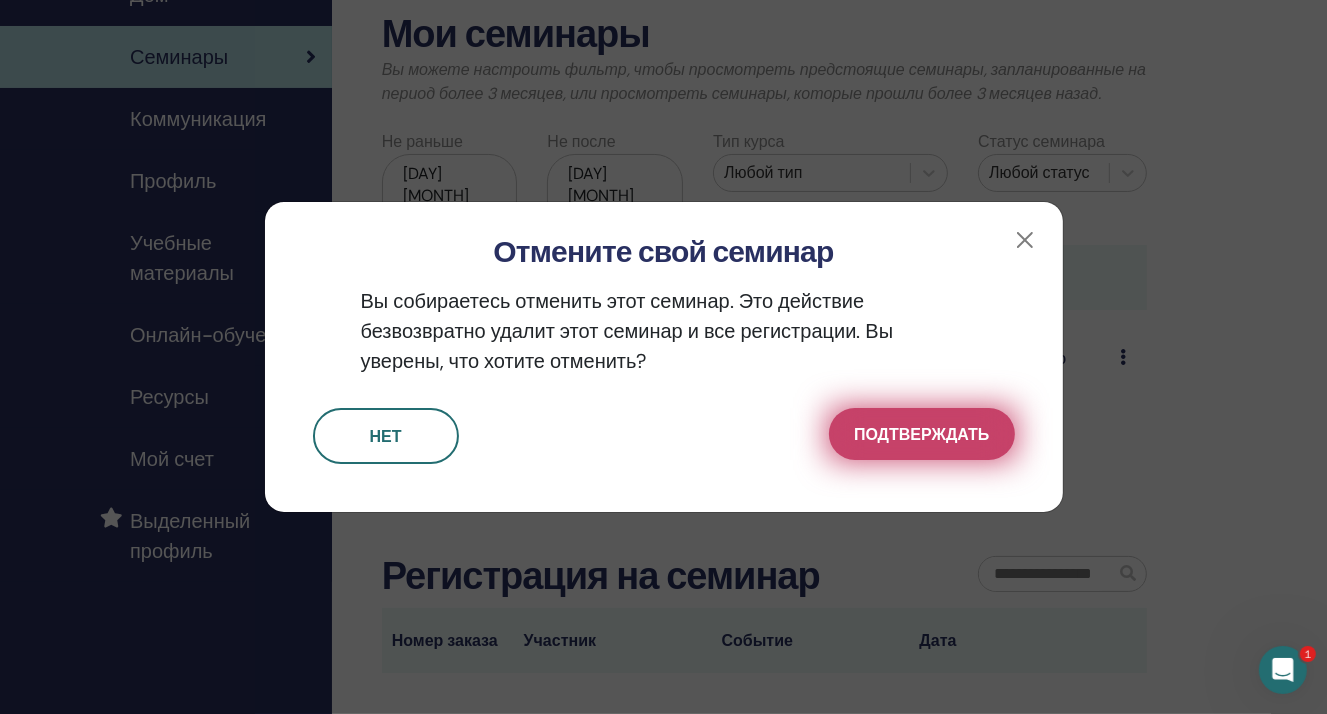 click on "Подтверждать" at bounding box center [921, 434] 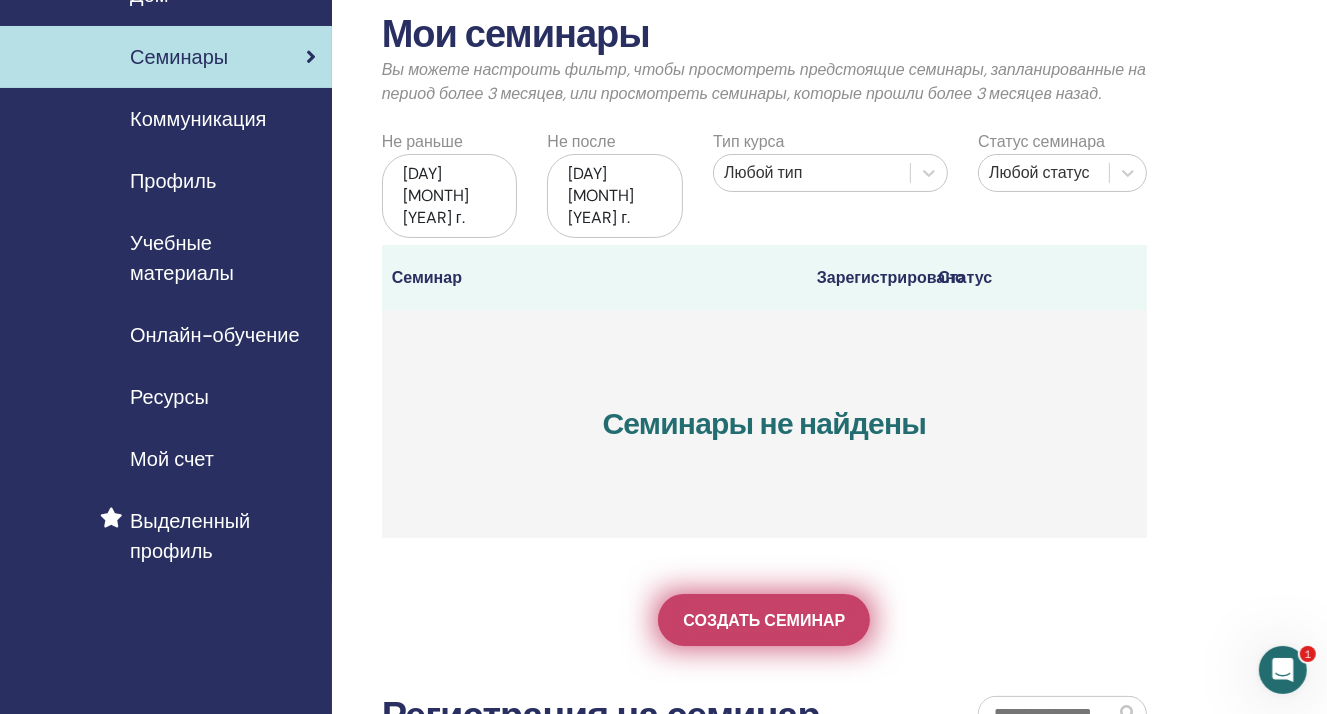 click on "Создать семинар" at bounding box center (764, 620) 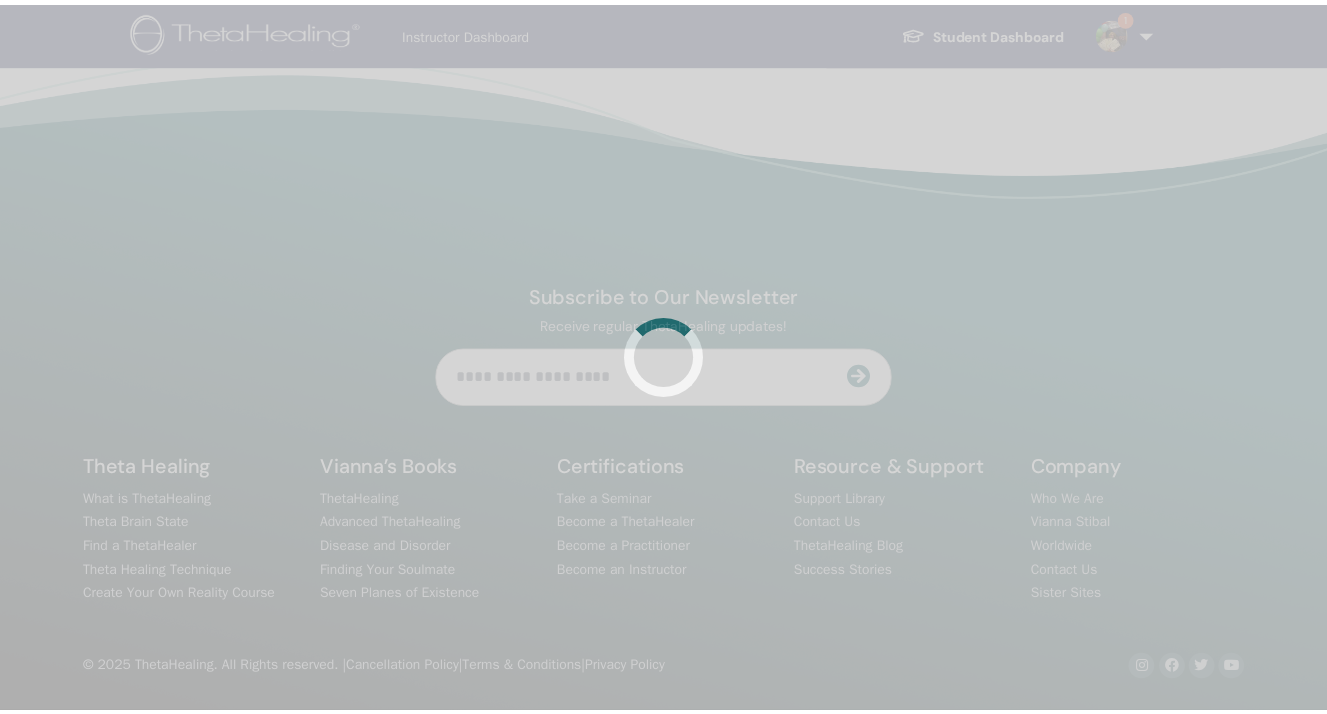 scroll, scrollTop: 0, scrollLeft: 0, axis: both 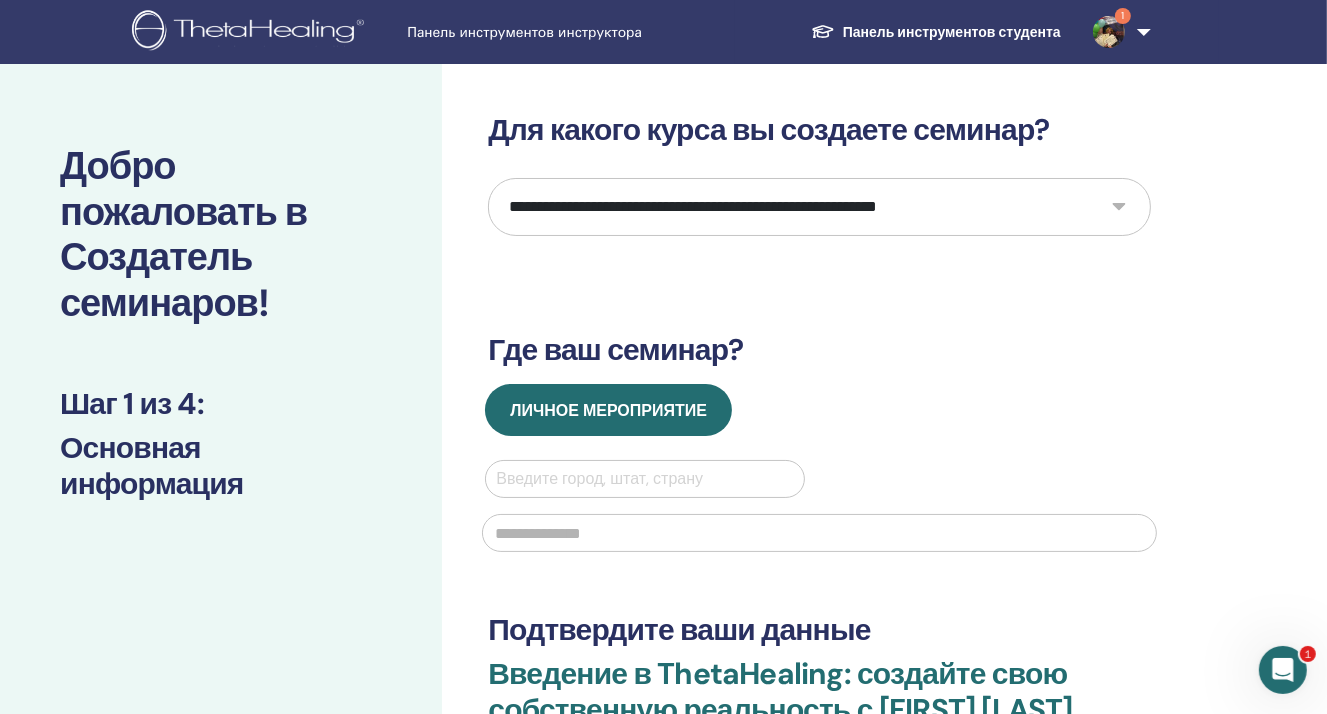 click at bounding box center (644, 479) 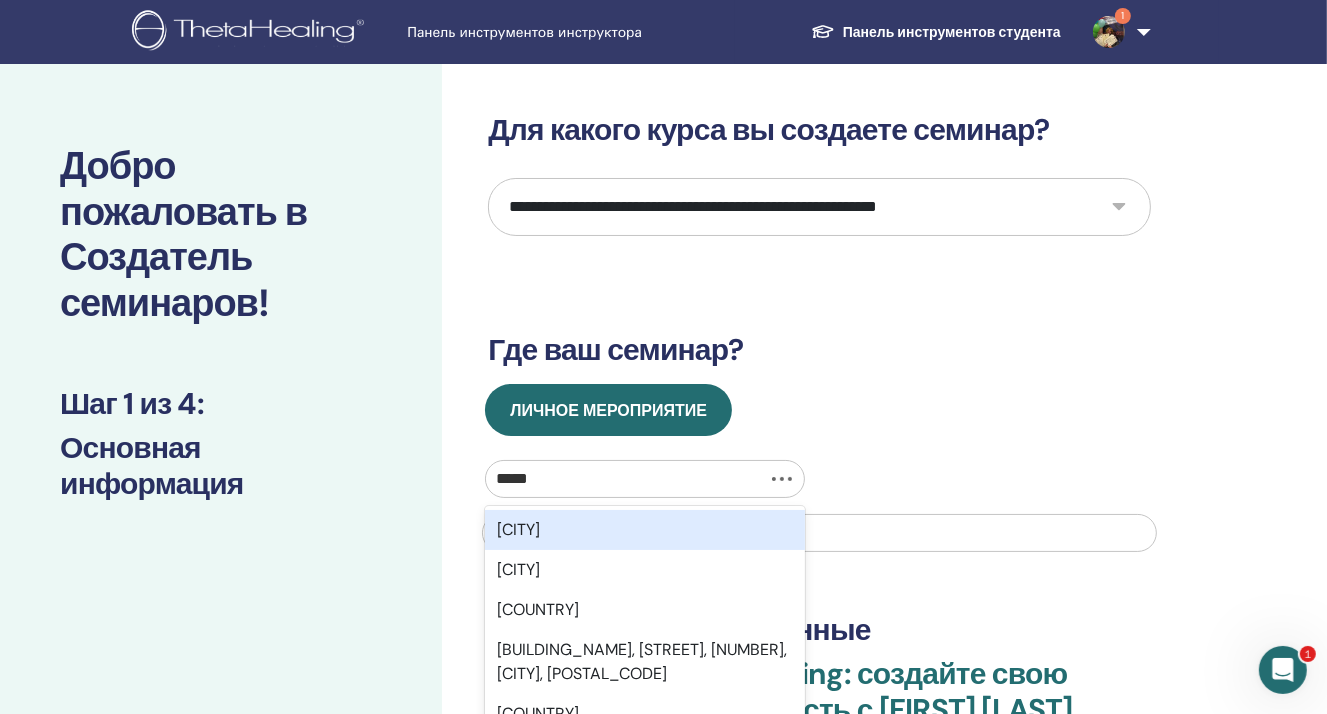 type on "******" 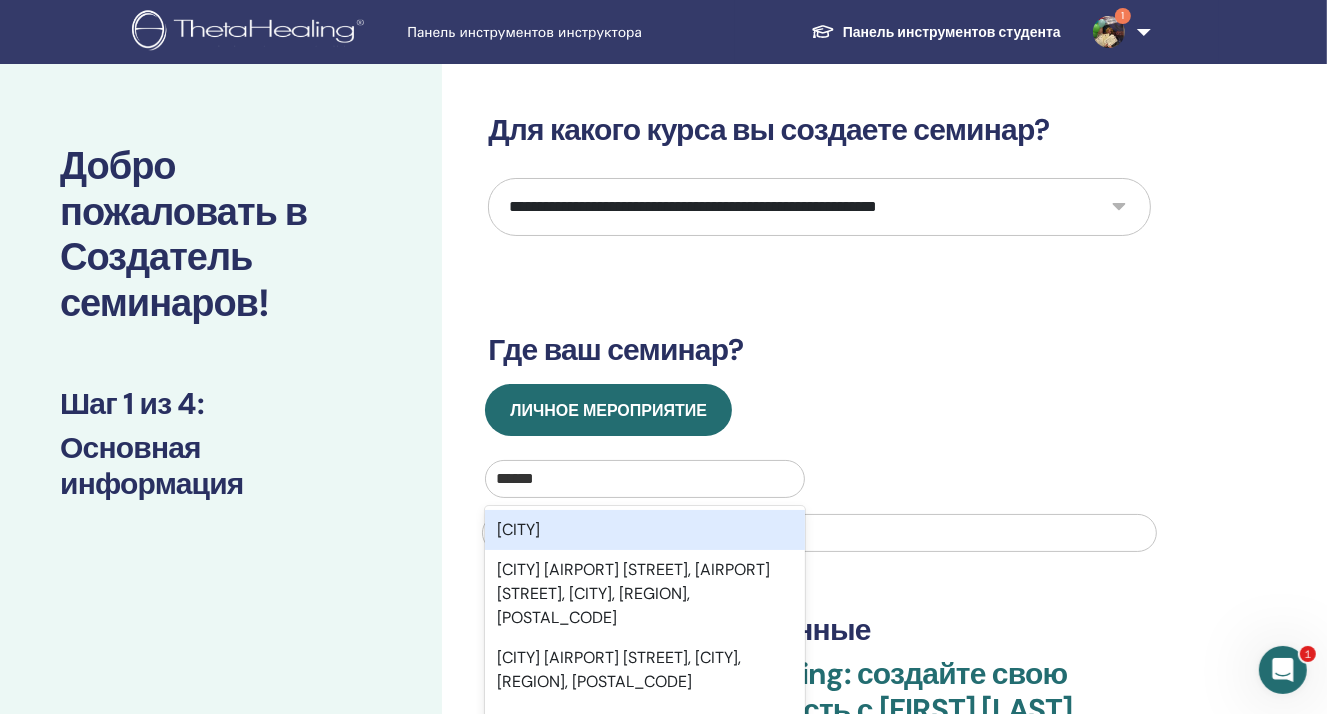 click on "Москва" at bounding box center [644, 530] 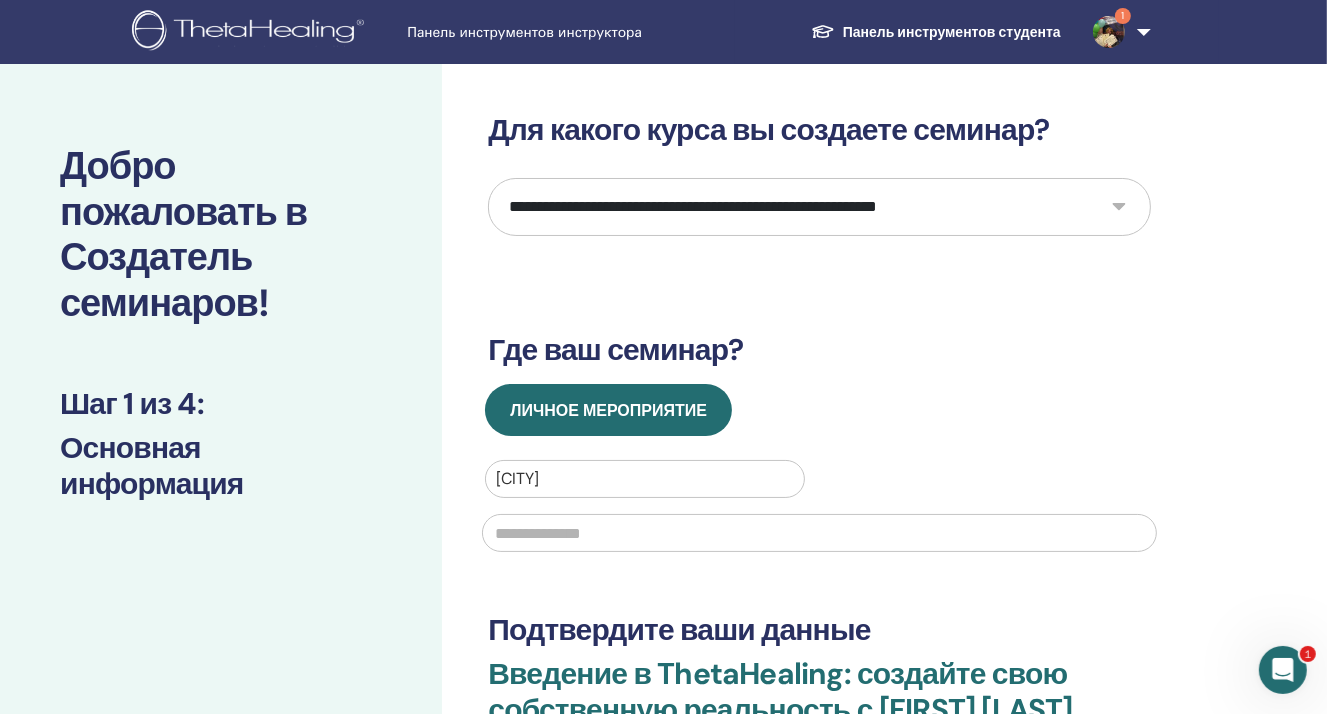 click on "**********" at bounding box center (819, 207) 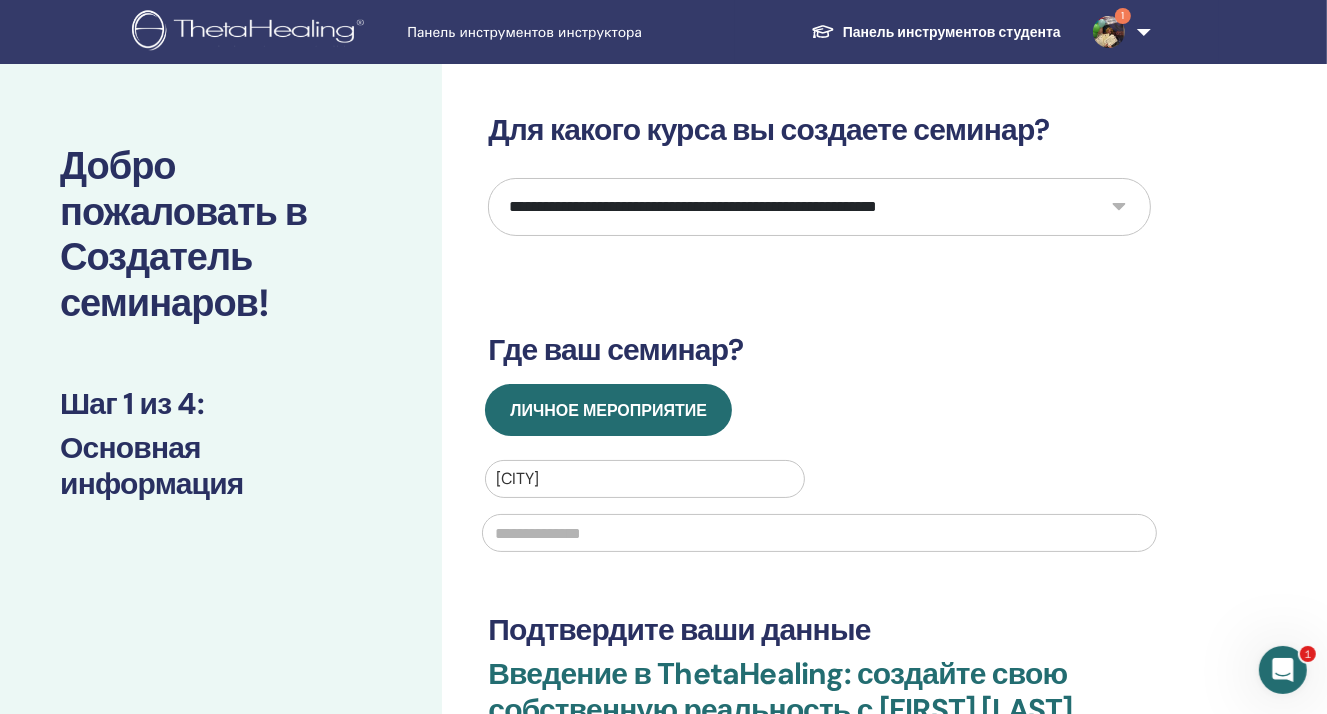 select on "*" 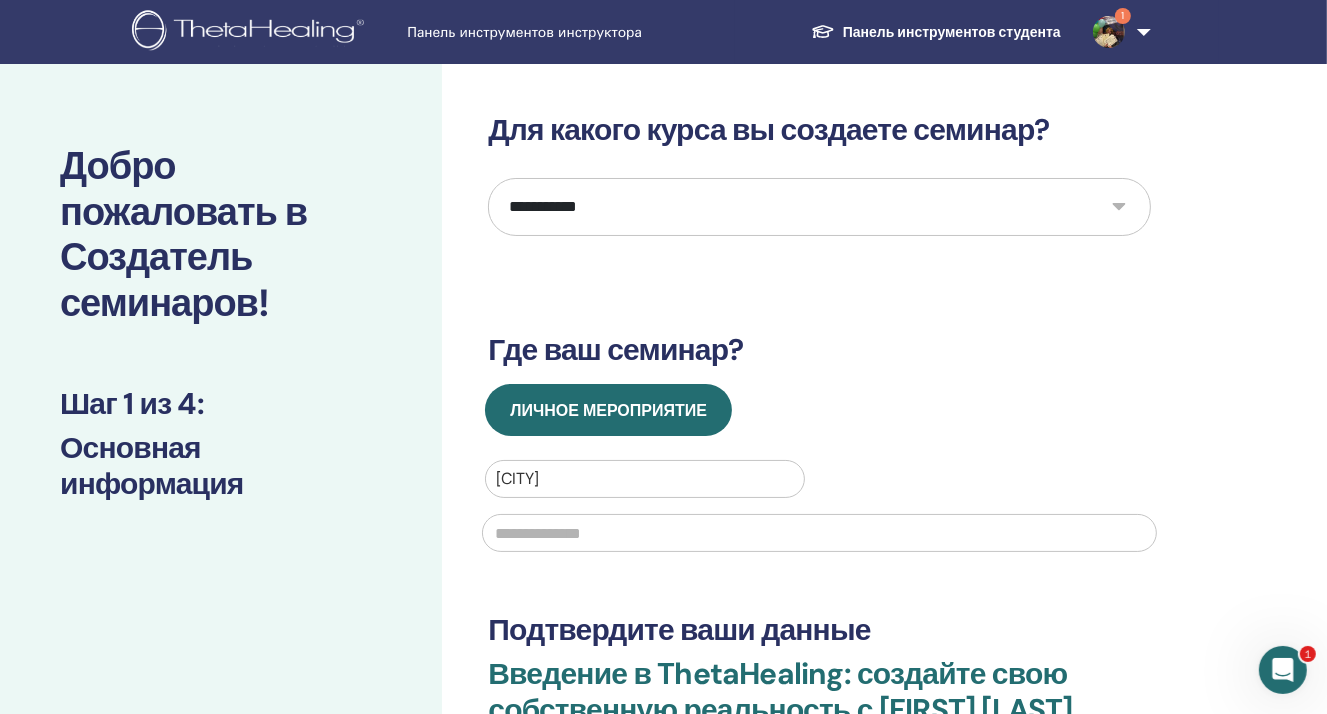 click on "**********" at bounding box center [819, 207] 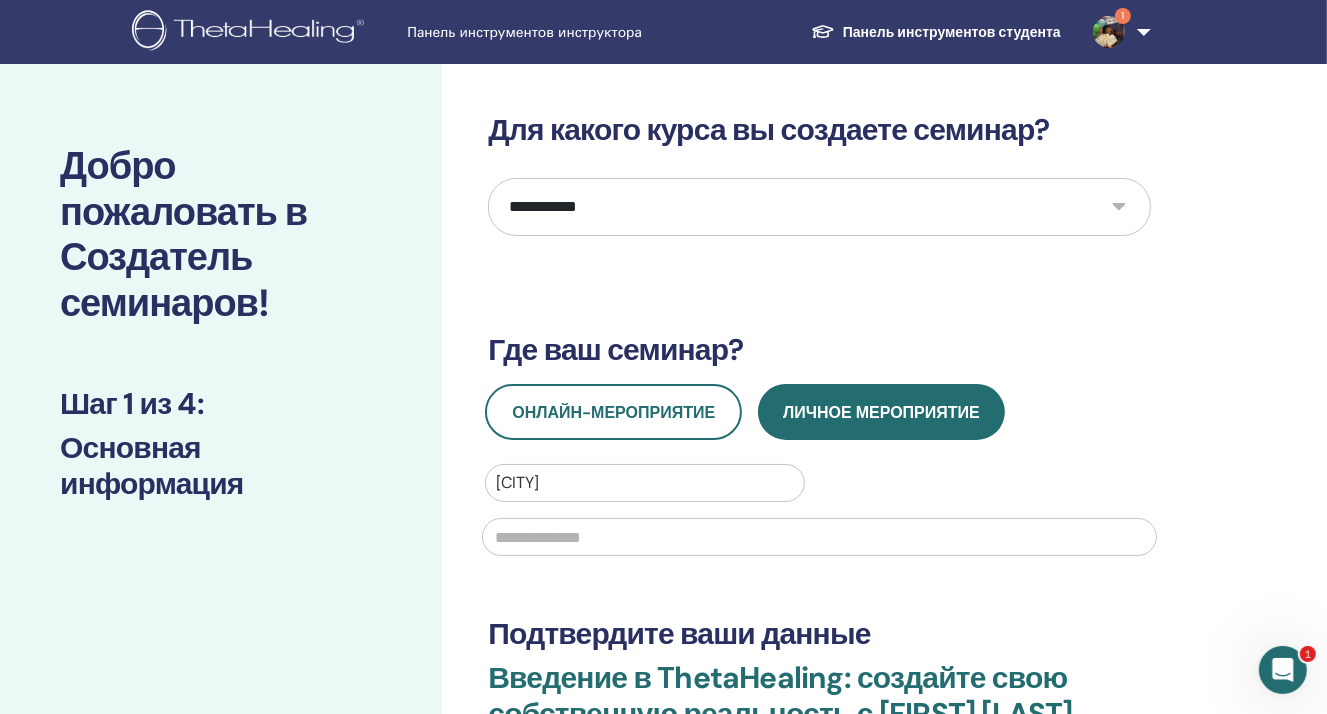 click at bounding box center [819, 537] 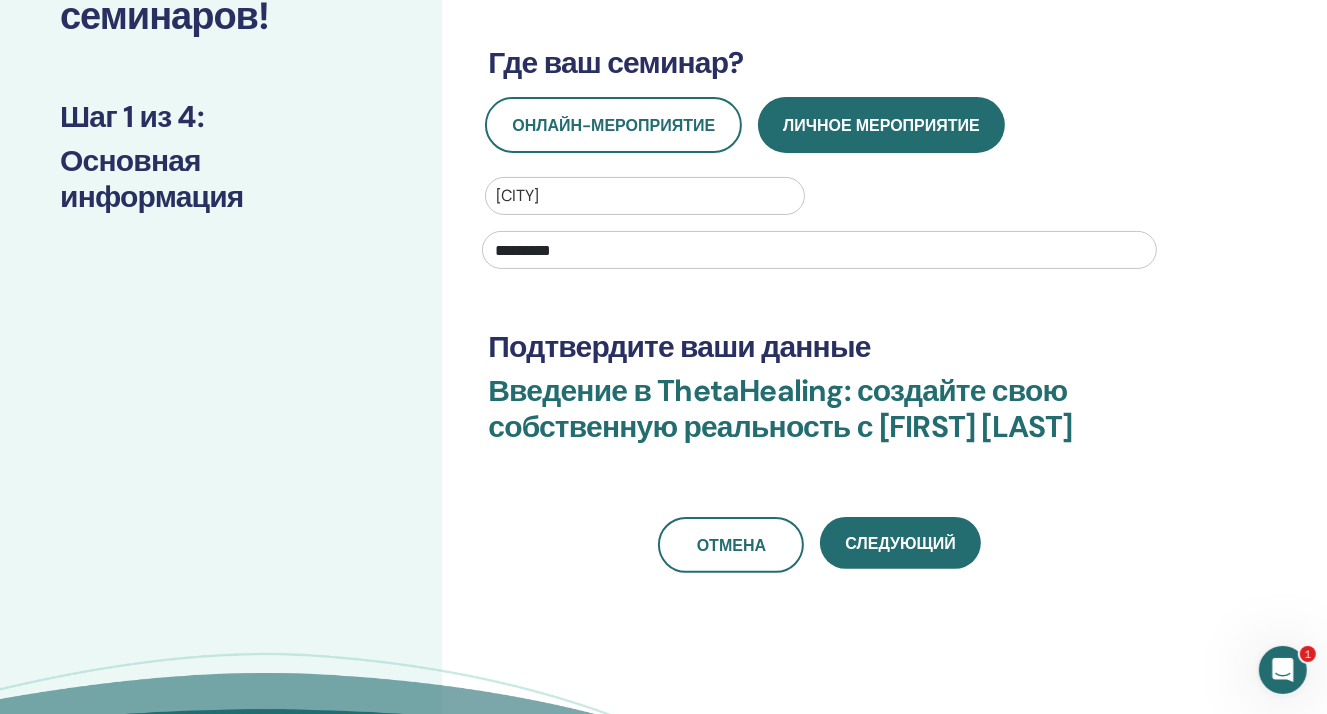 scroll, scrollTop: 300, scrollLeft: 0, axis: vertical 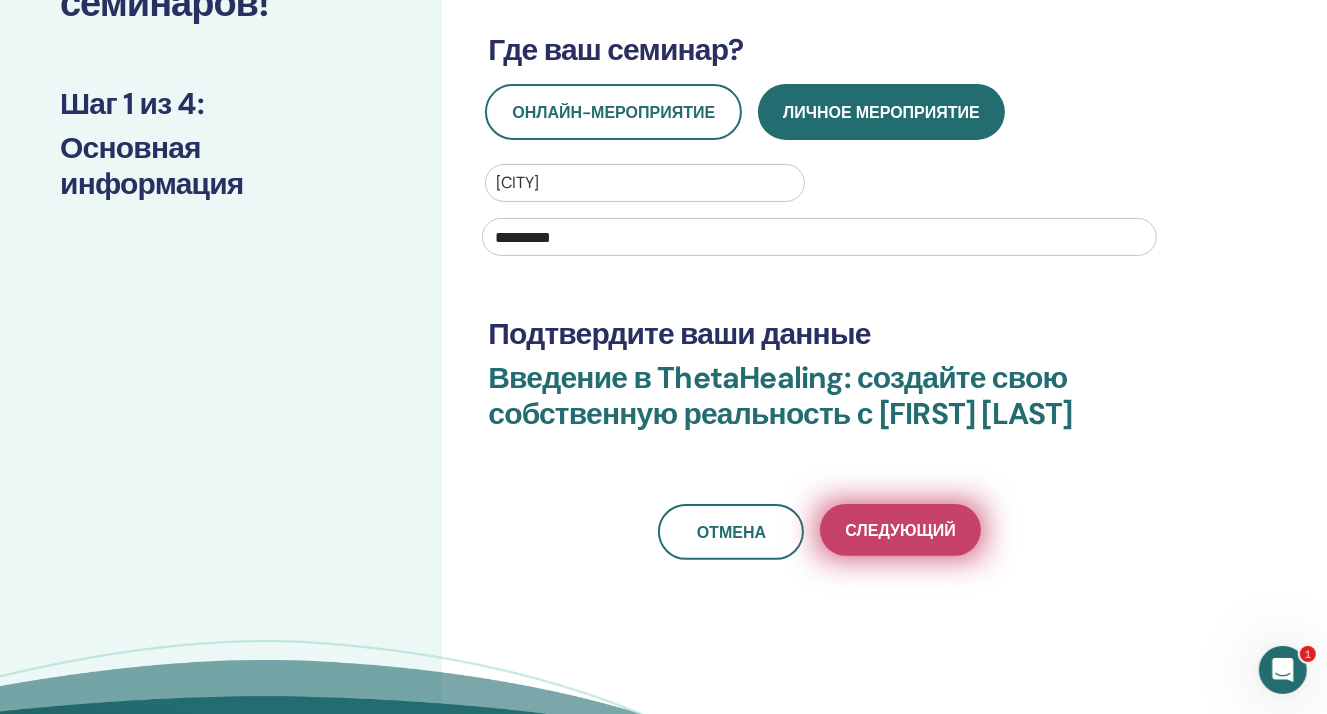 type on "*********" 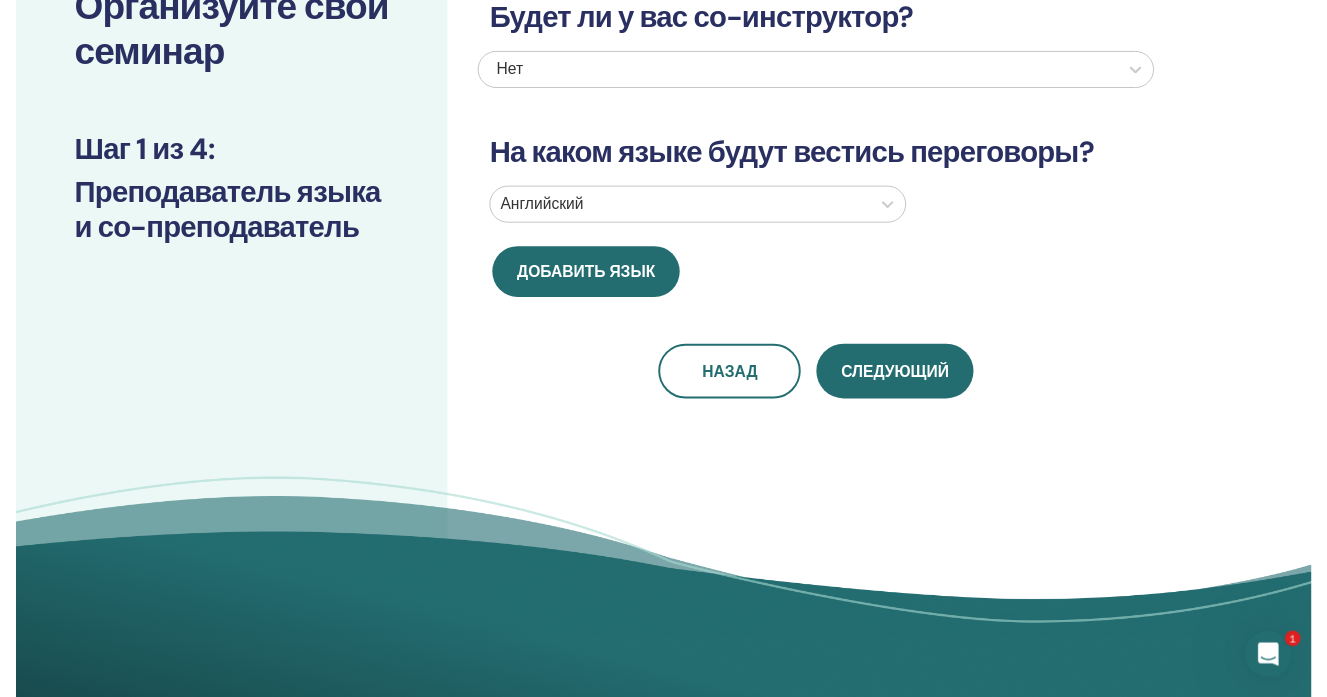 scroll, scrollTop: 0, scrollLeft: 0, axis: both 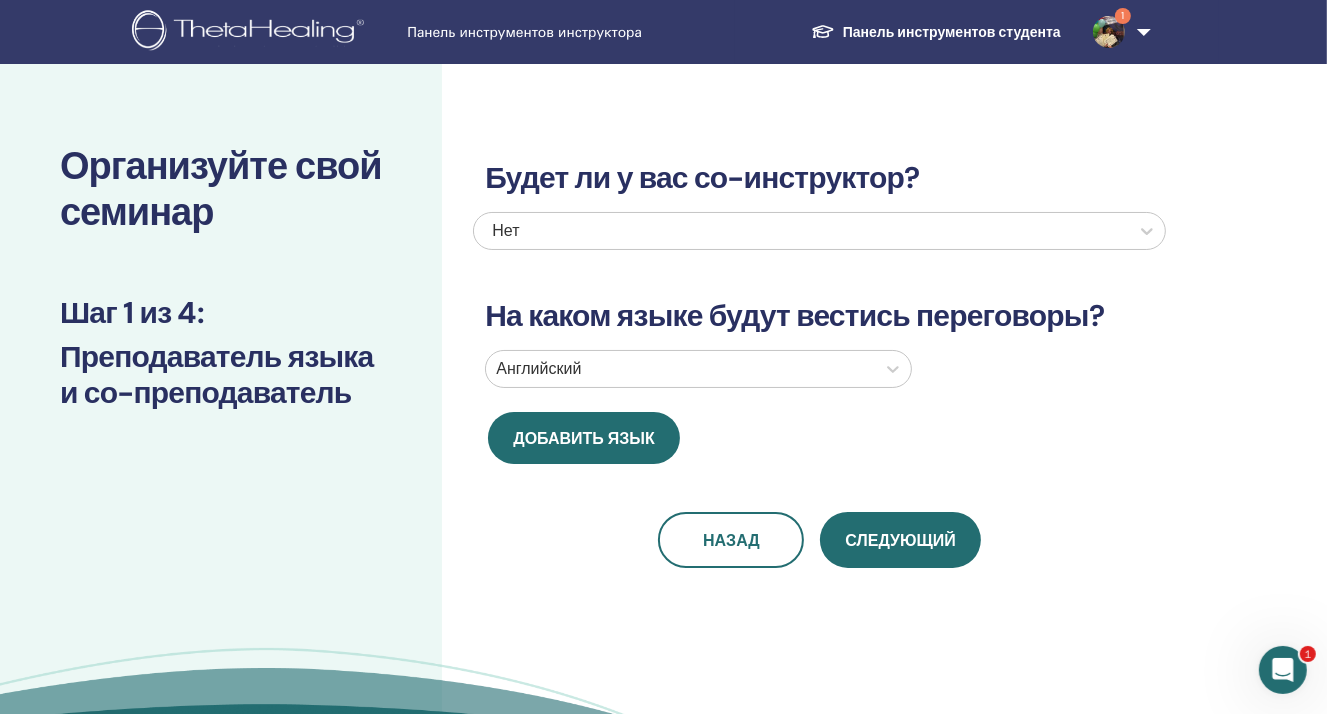 click at bounding box center (680, 369) 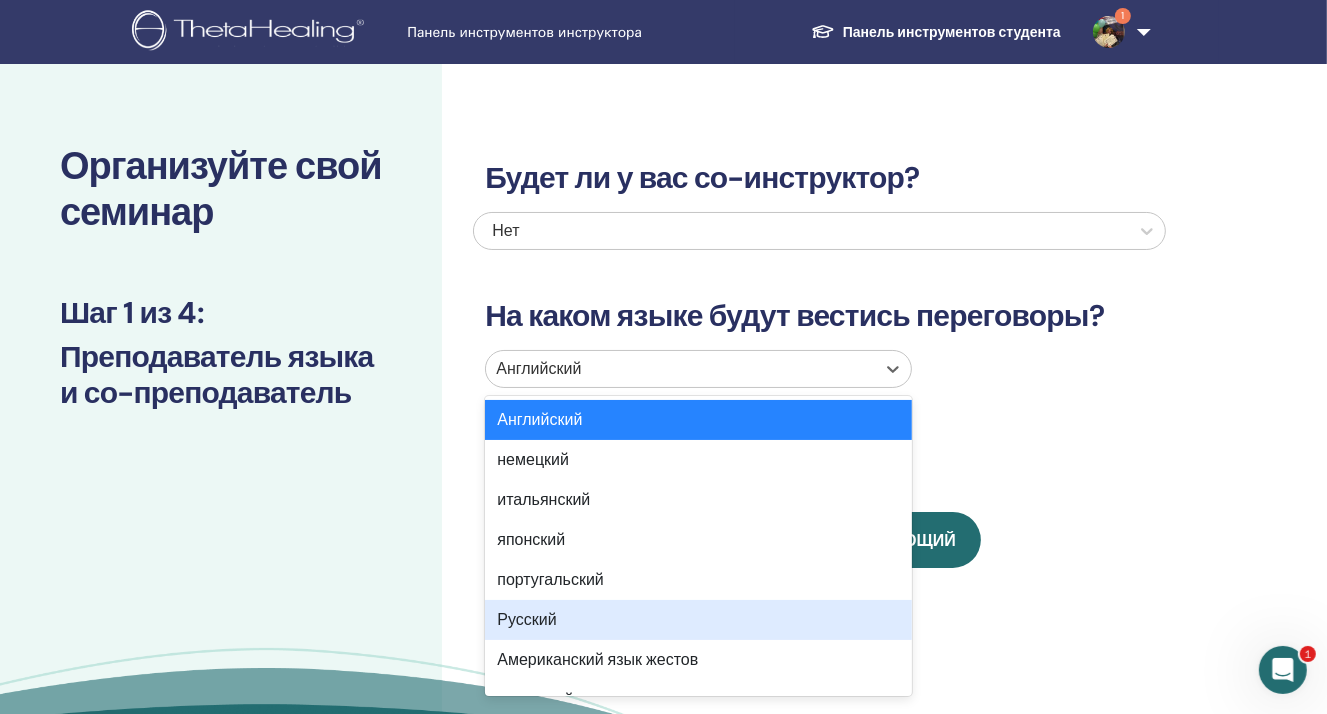 click on "Русский" at bounding box center (698, 620) 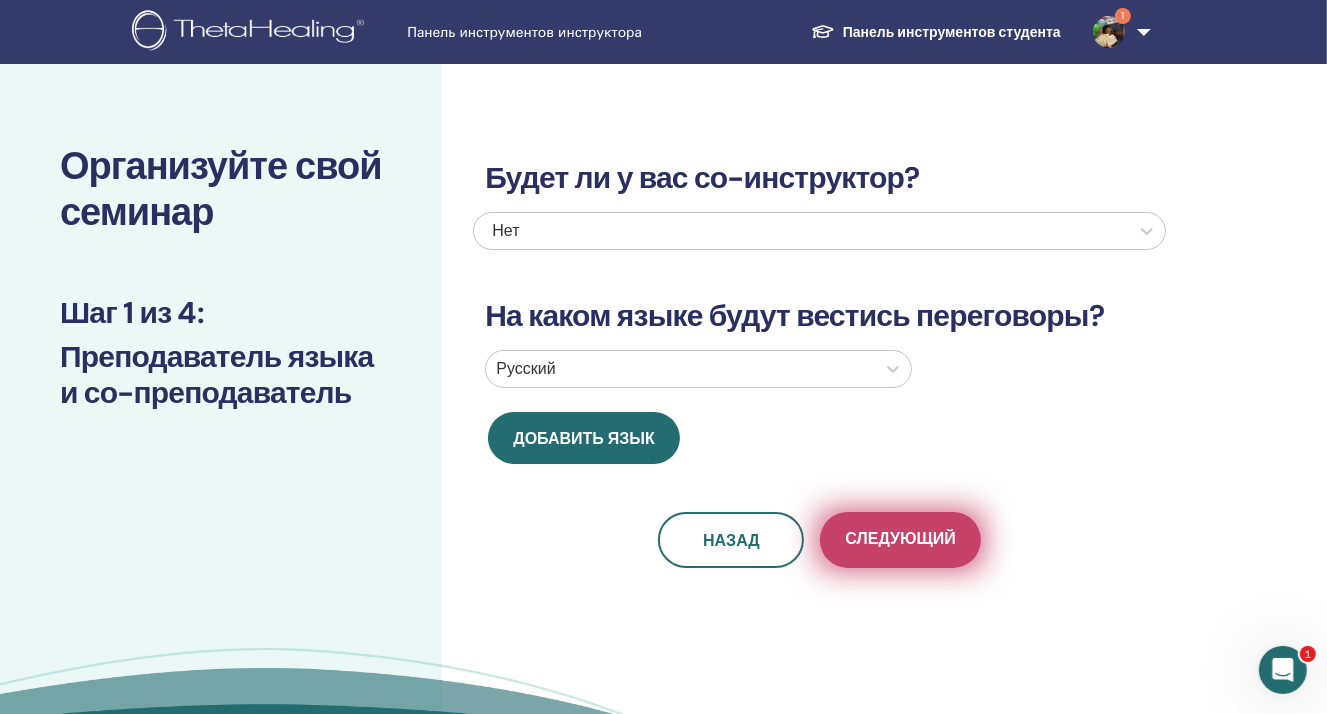click on "Следующий" at bounding box center (900, 538) 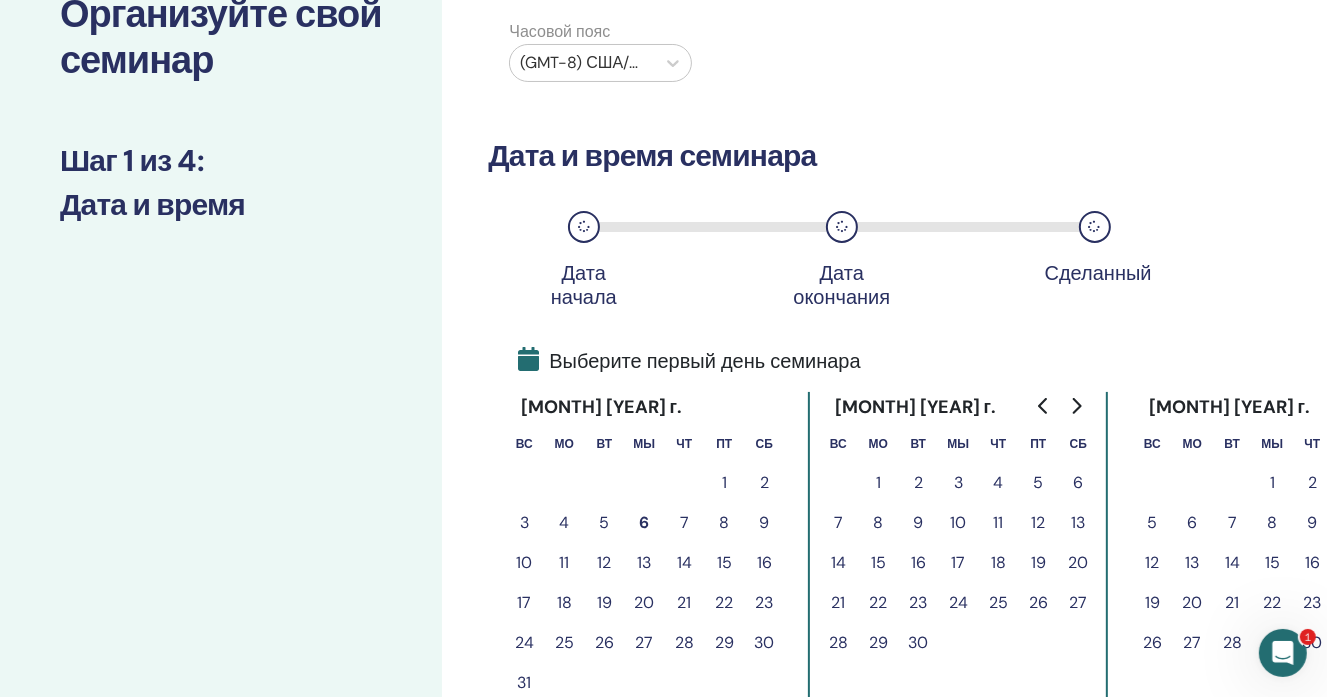 scroll, scrollTop: 200, scrollLeft: 0, axis: vertical 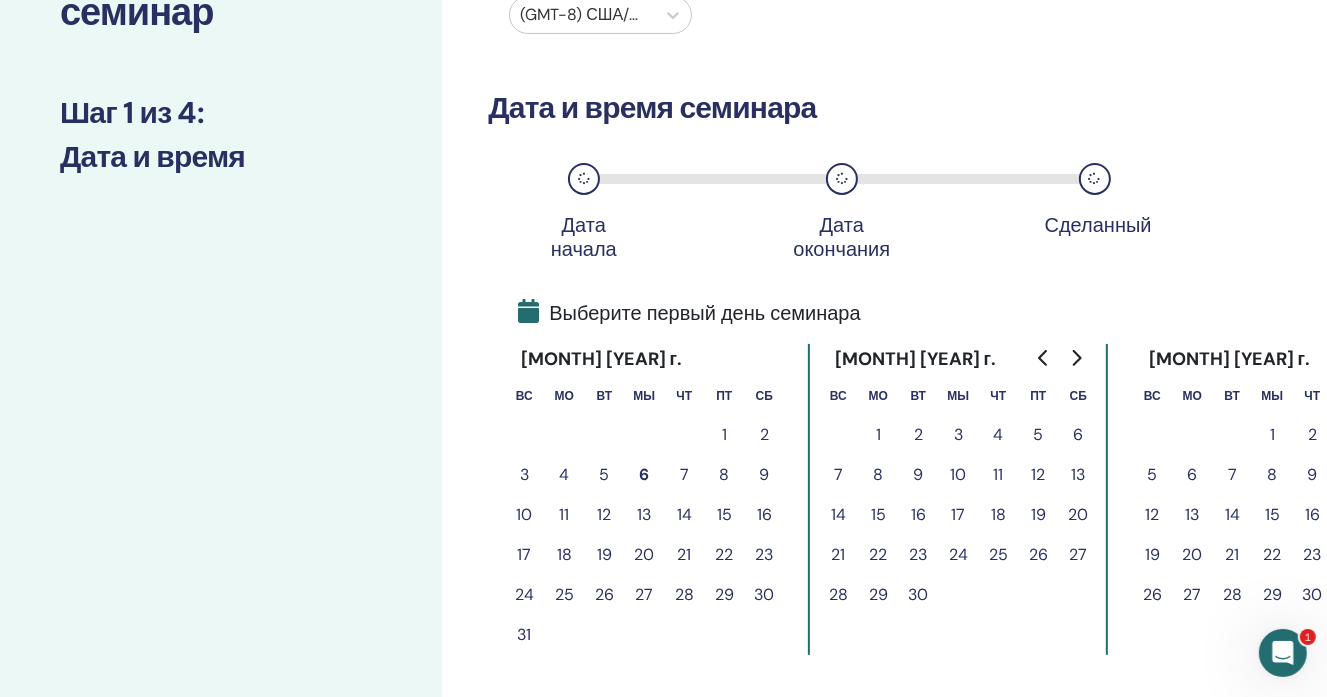 click on "12" at bounding box center (604, 514) 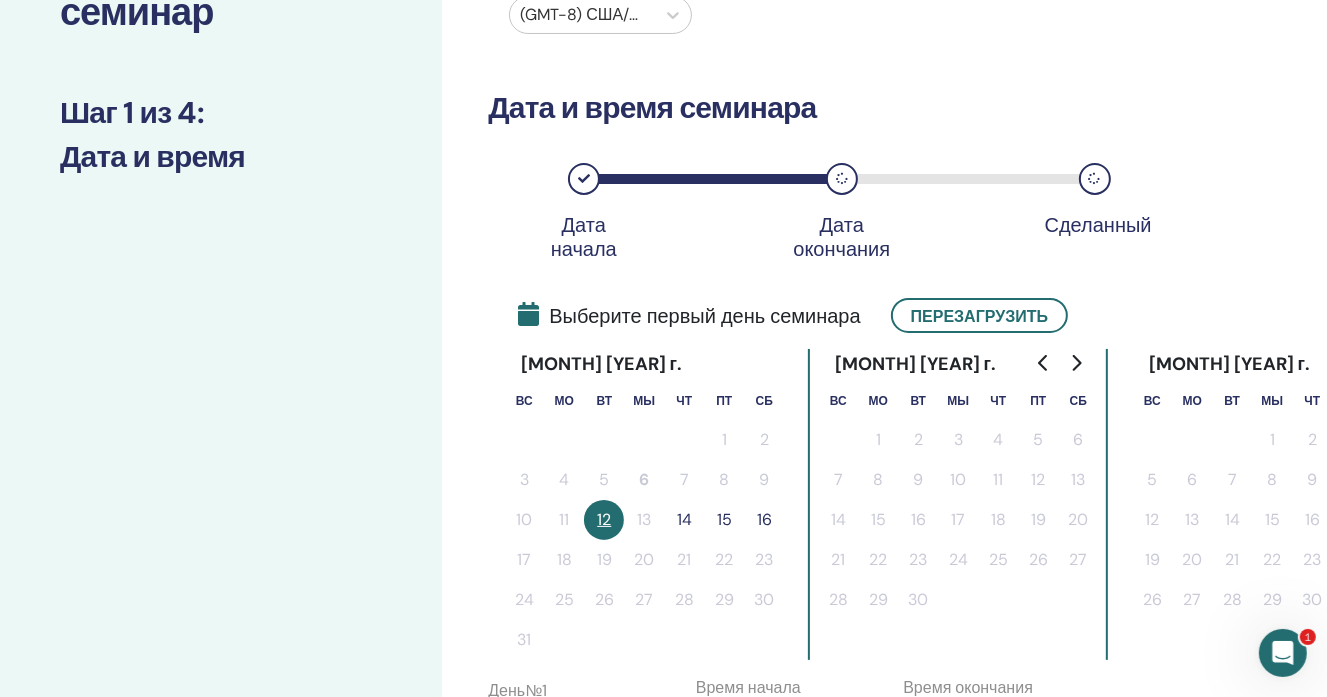click on "14" at bounding box center (684, 519) 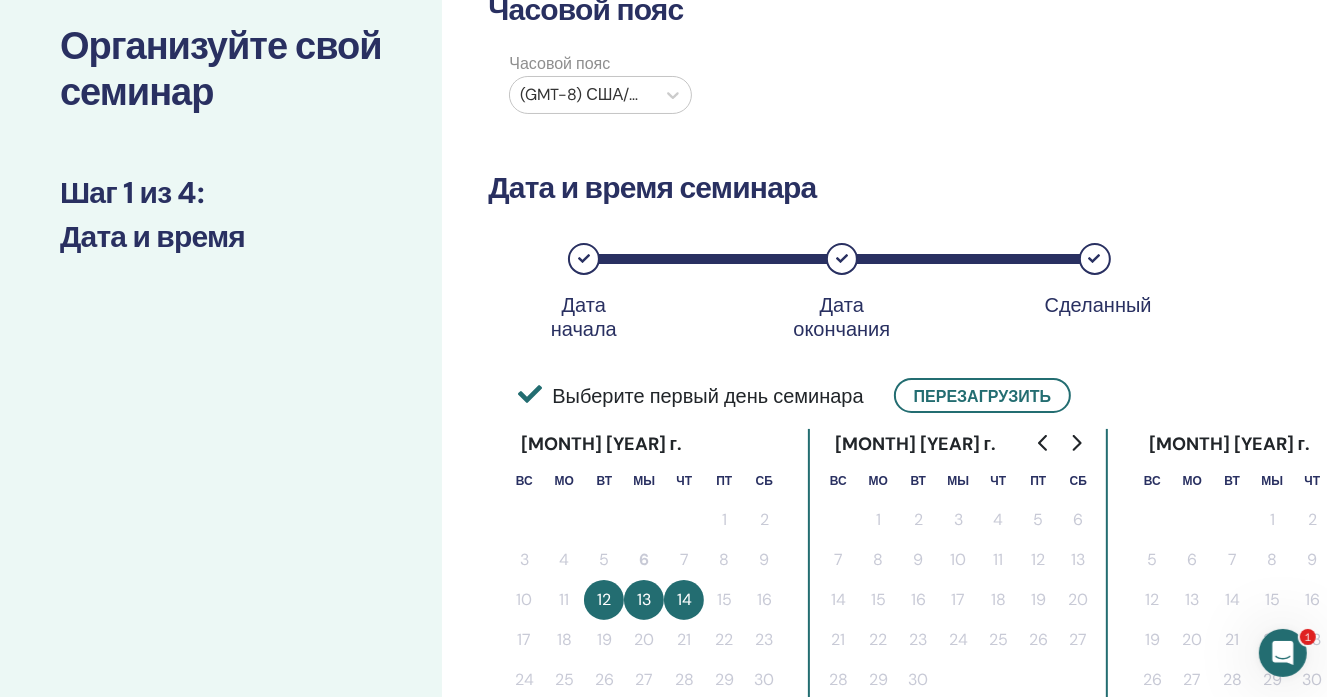 scroll, scrollTop: 0, scrollLeft: 0, axis: both 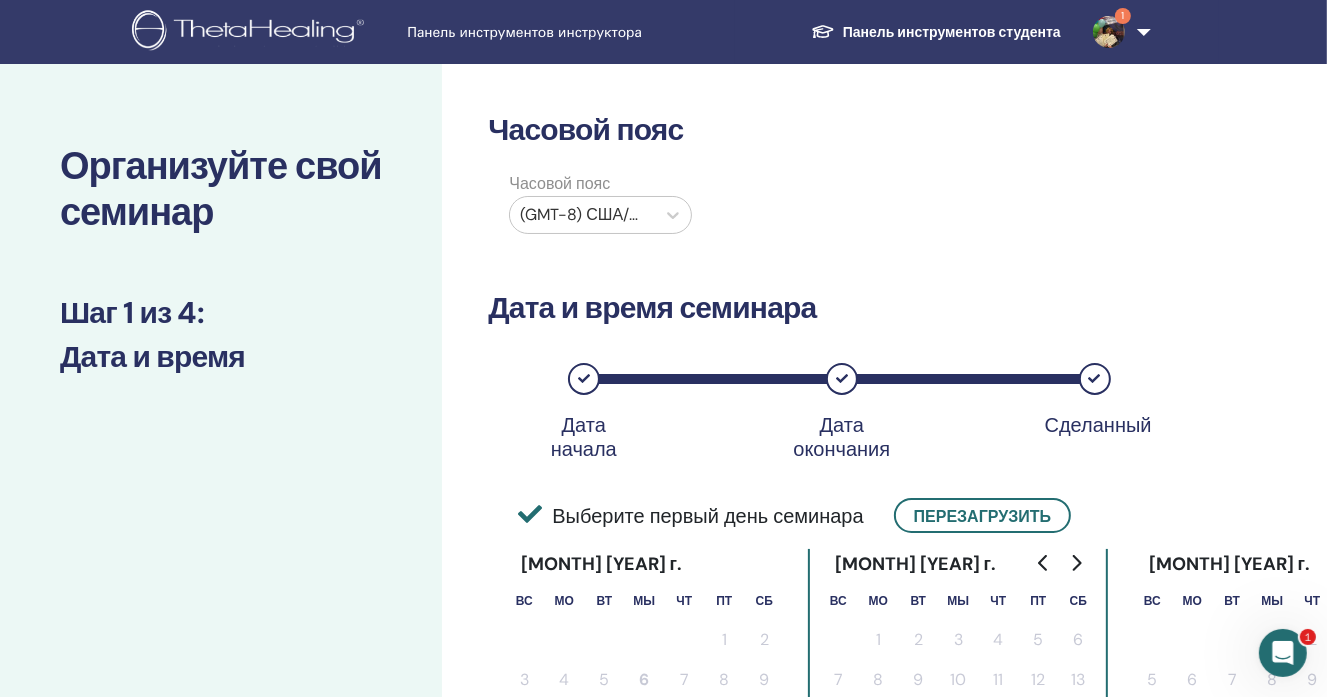 click on "(GMT-8) США/Аляска" at bounding box center (582, 215) 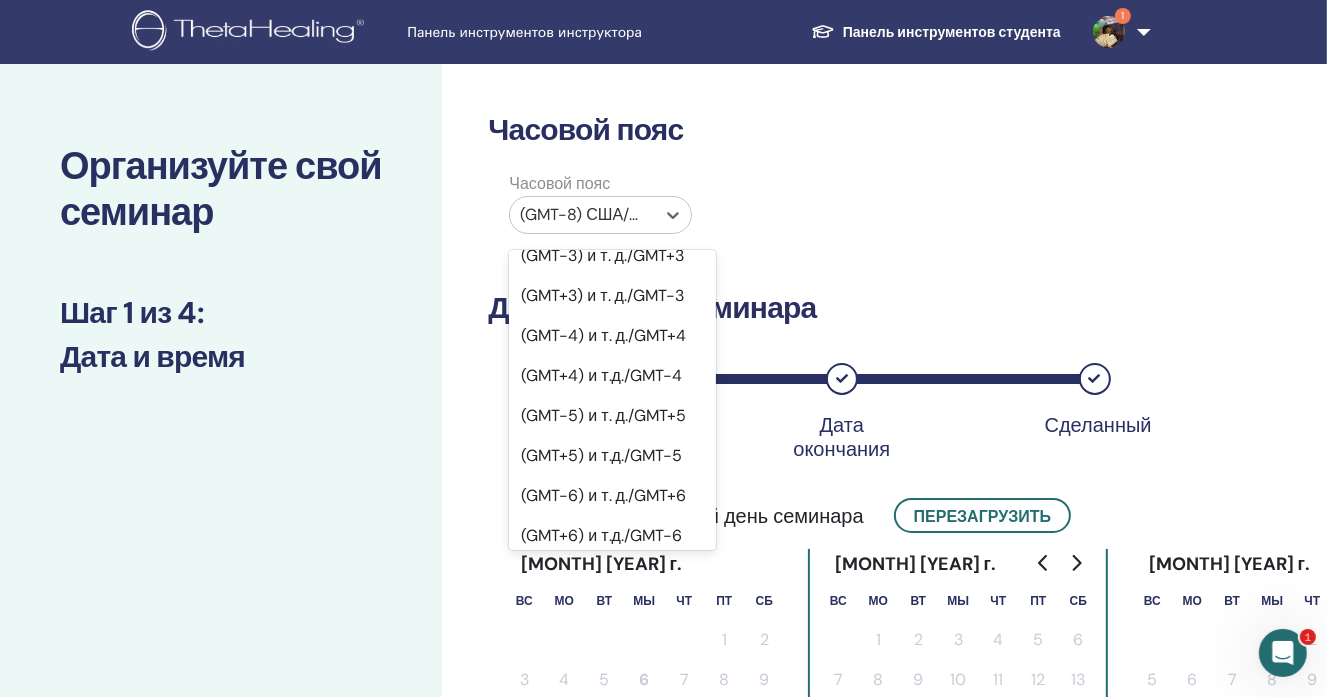 scroll, scrollTop: 1400, scrollLeft: 0, axis: vertical 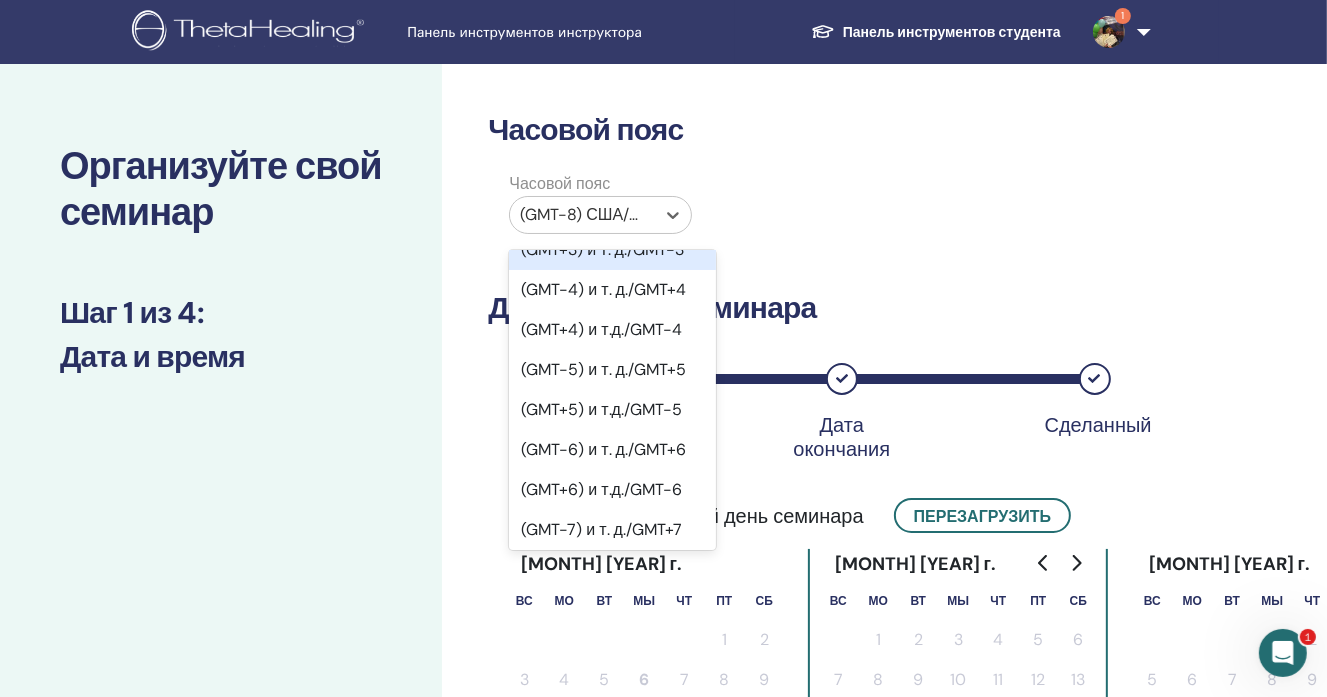click on "(GMT+3) и т. д./GMT-3" at bounding box center [602, 249] 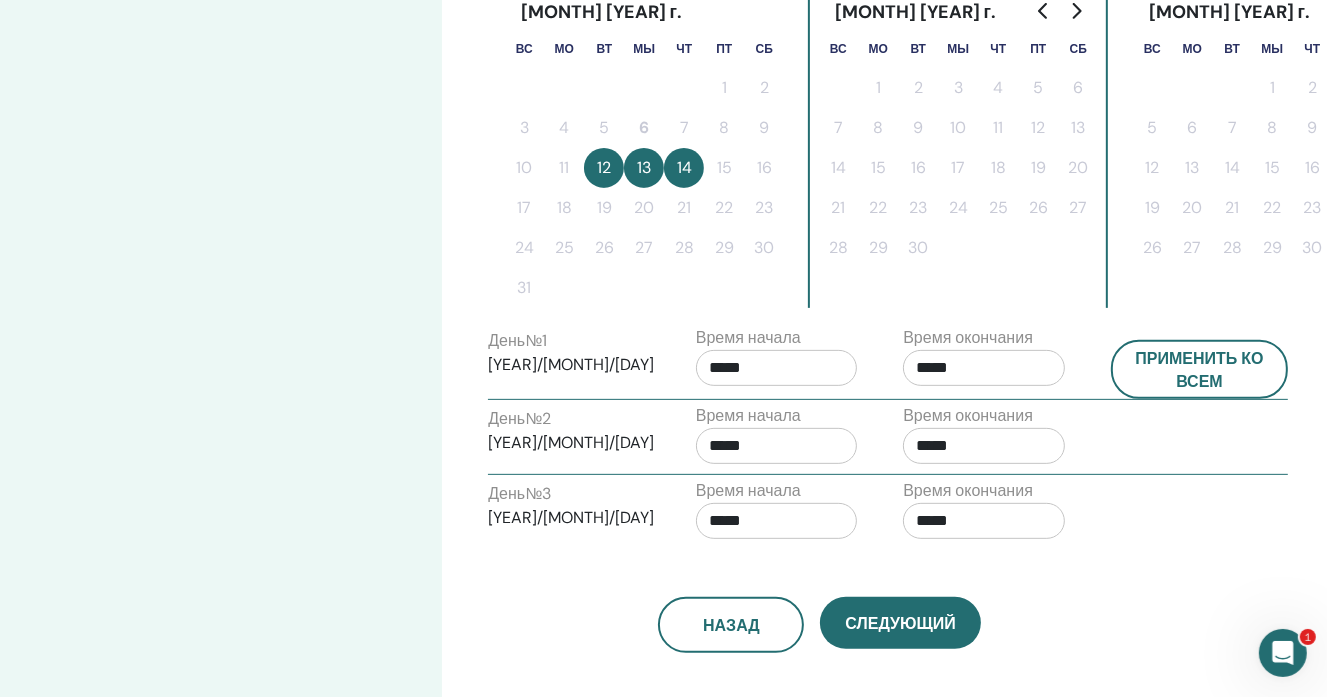 scroll, scrollTop: 600, scrollLeft: 0, axis: vertical 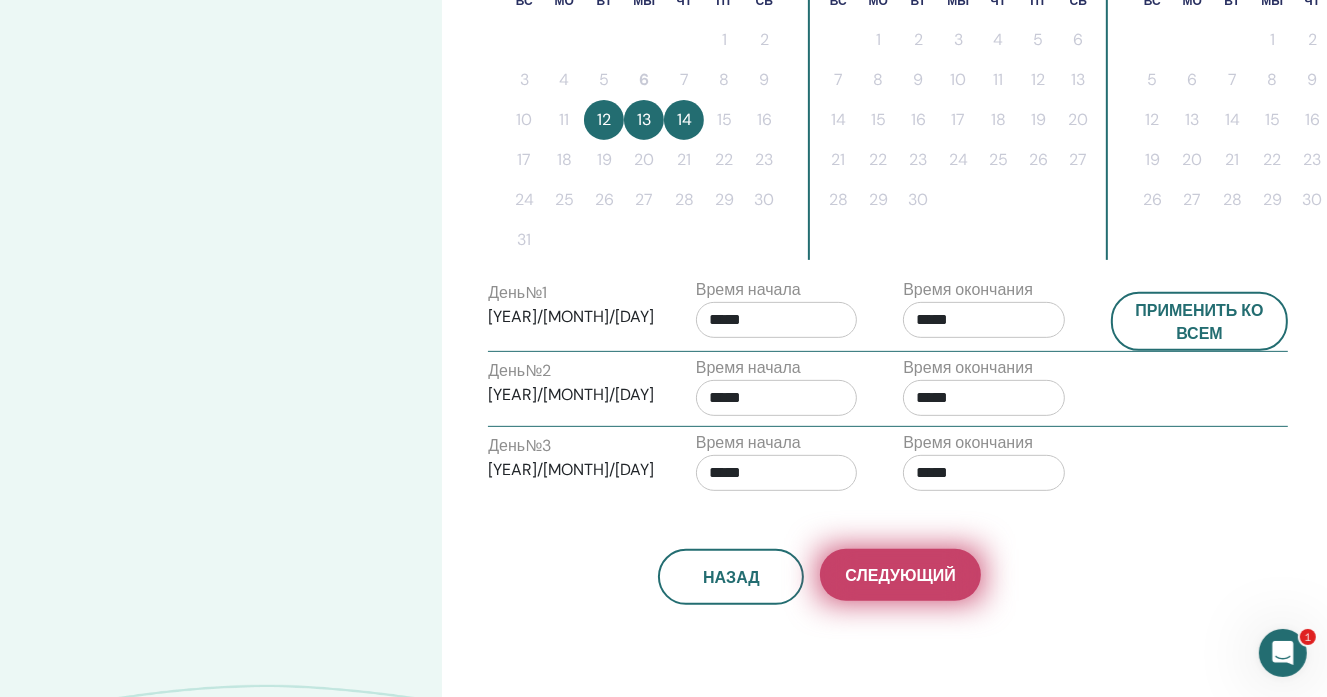 click on "Следующий" at bounding box center (900, 575) 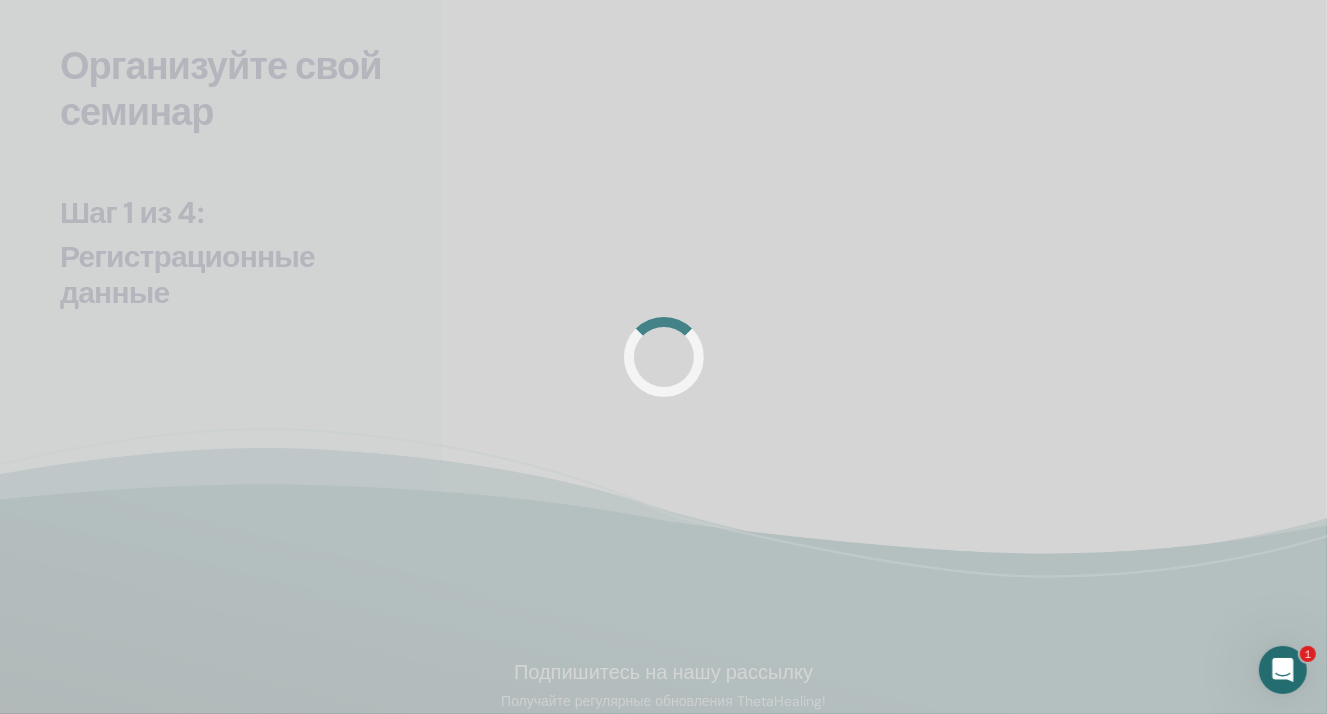 scroll, scrollTop: 0, scrollLeft: 0, axis: both 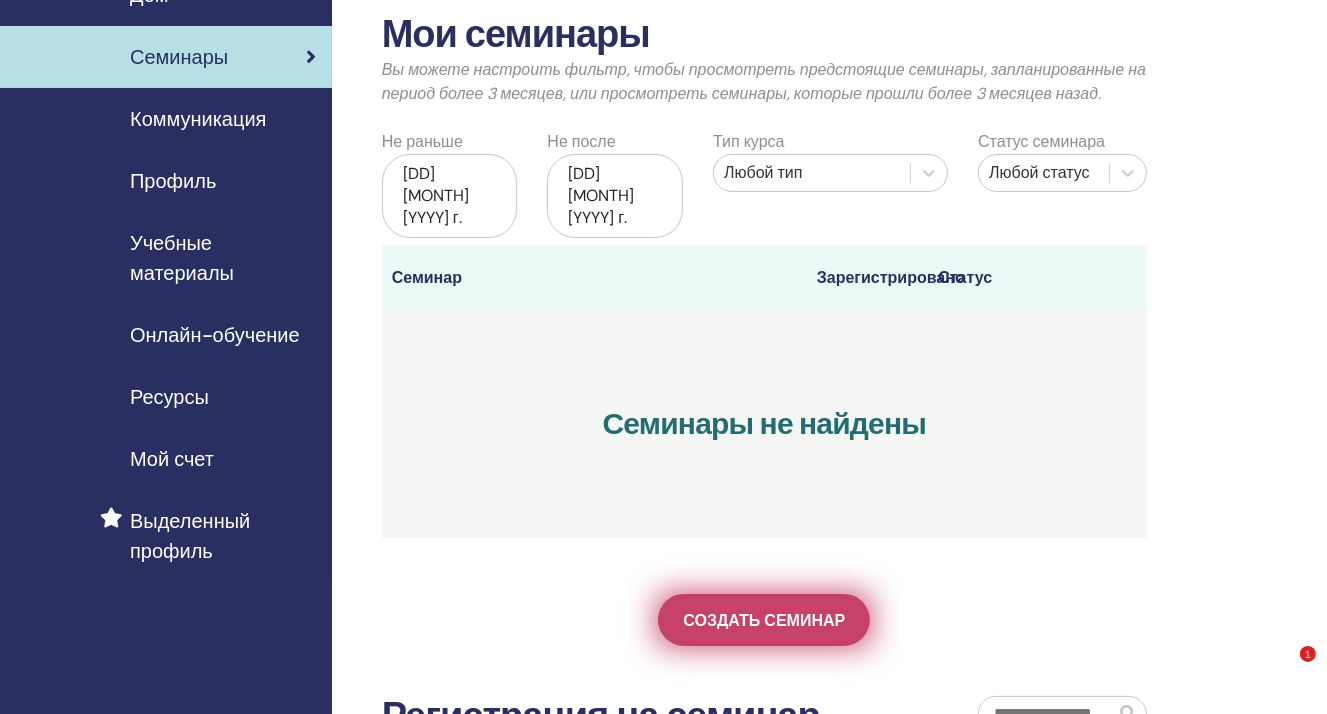 click on "Создать семинар" at bounding box center (764, 620) 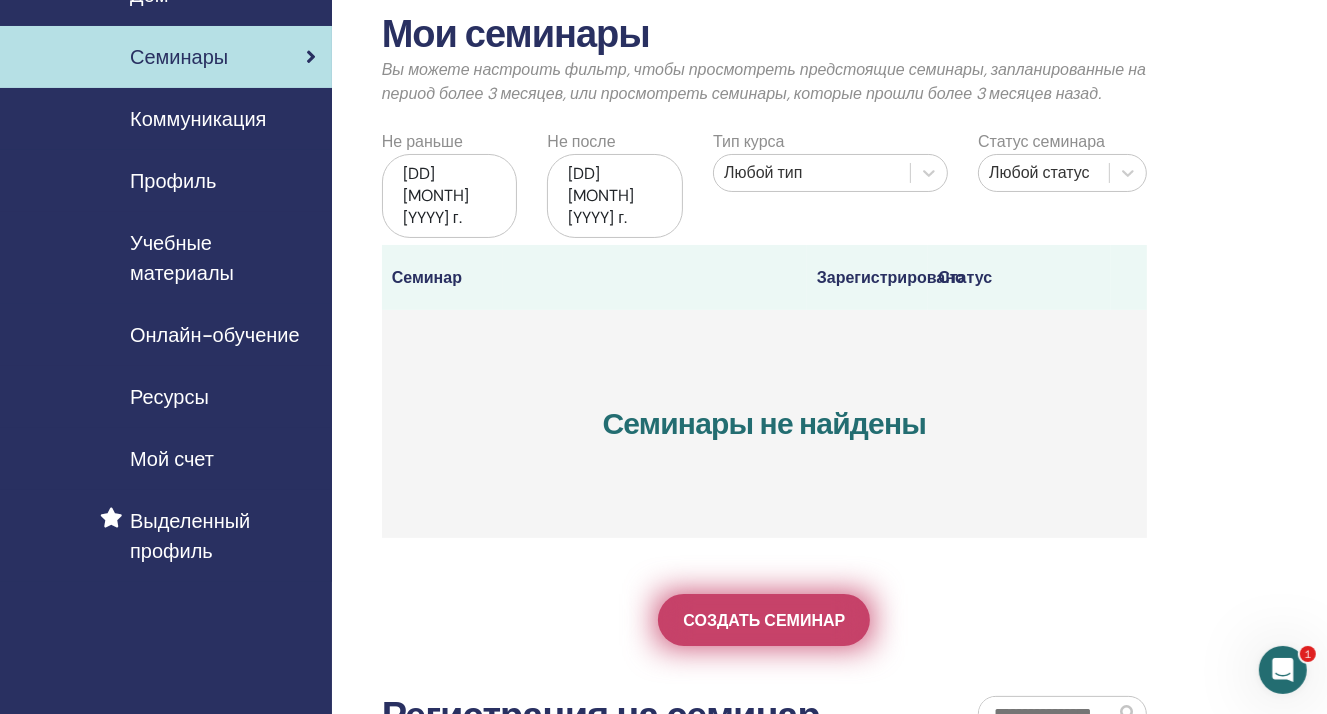 scroll, scrollTop: 0, scrollLeft: 0, axis: both 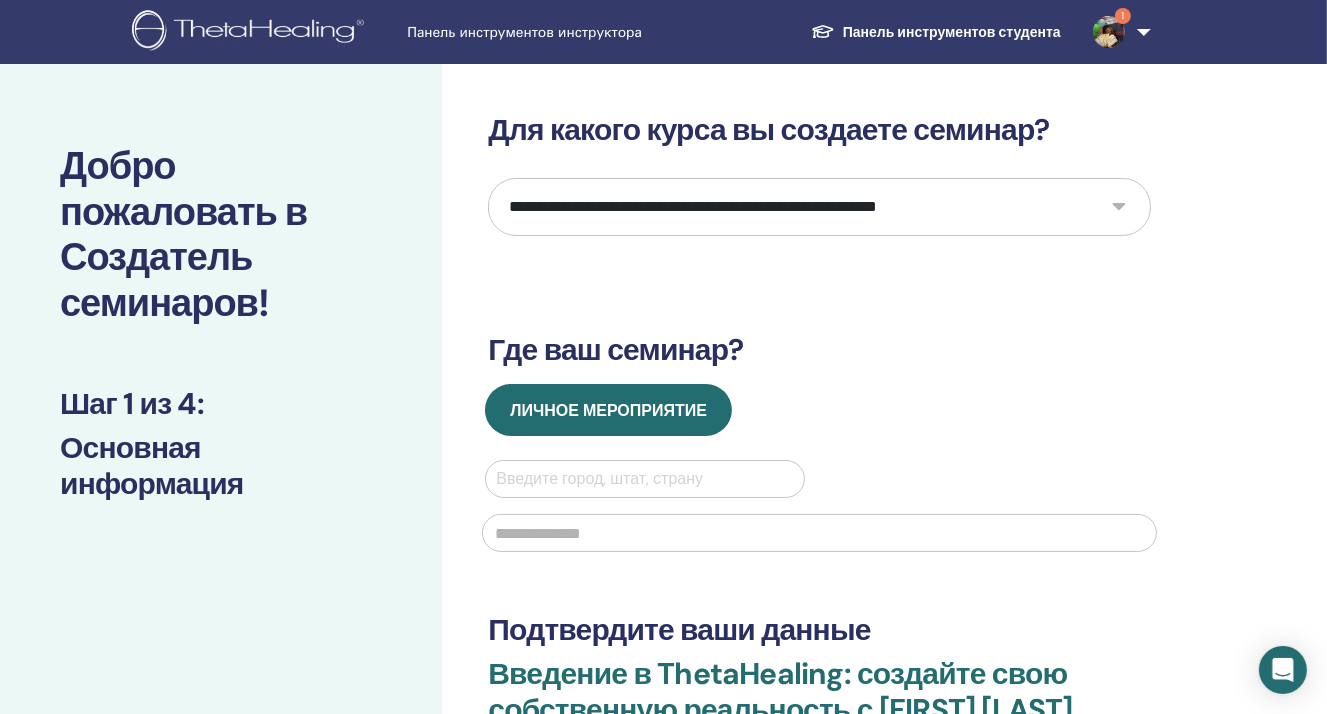 click at bounding box center (644, 479) 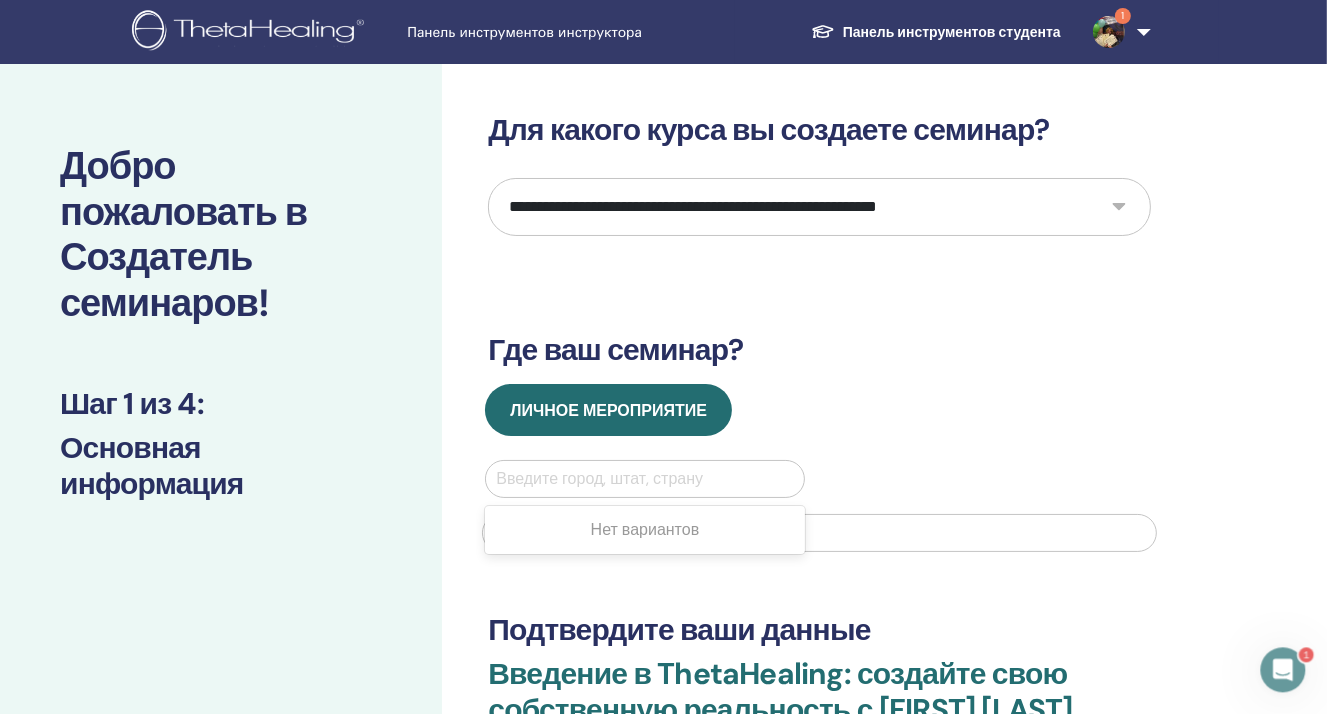 scroll, scrollTop: 0, scrollLeft: 0, axis: both 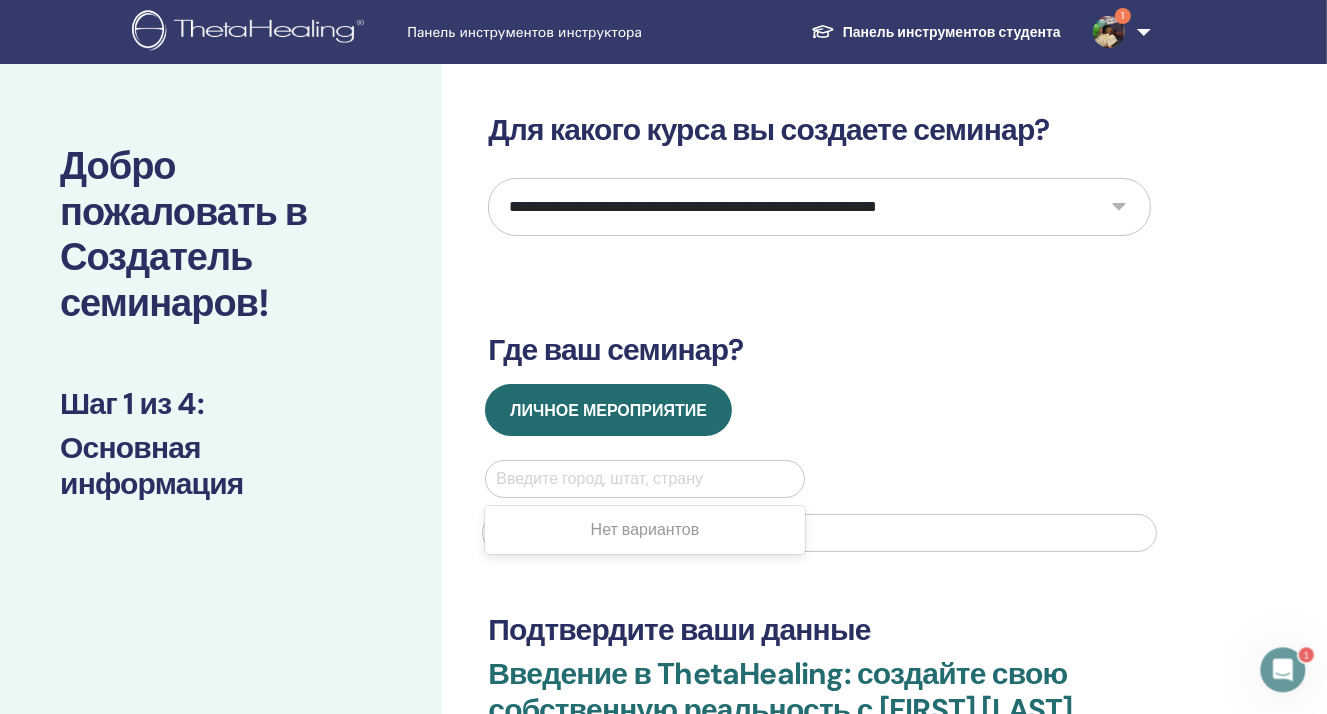 click on "**********" at bounding box center [819, 207] 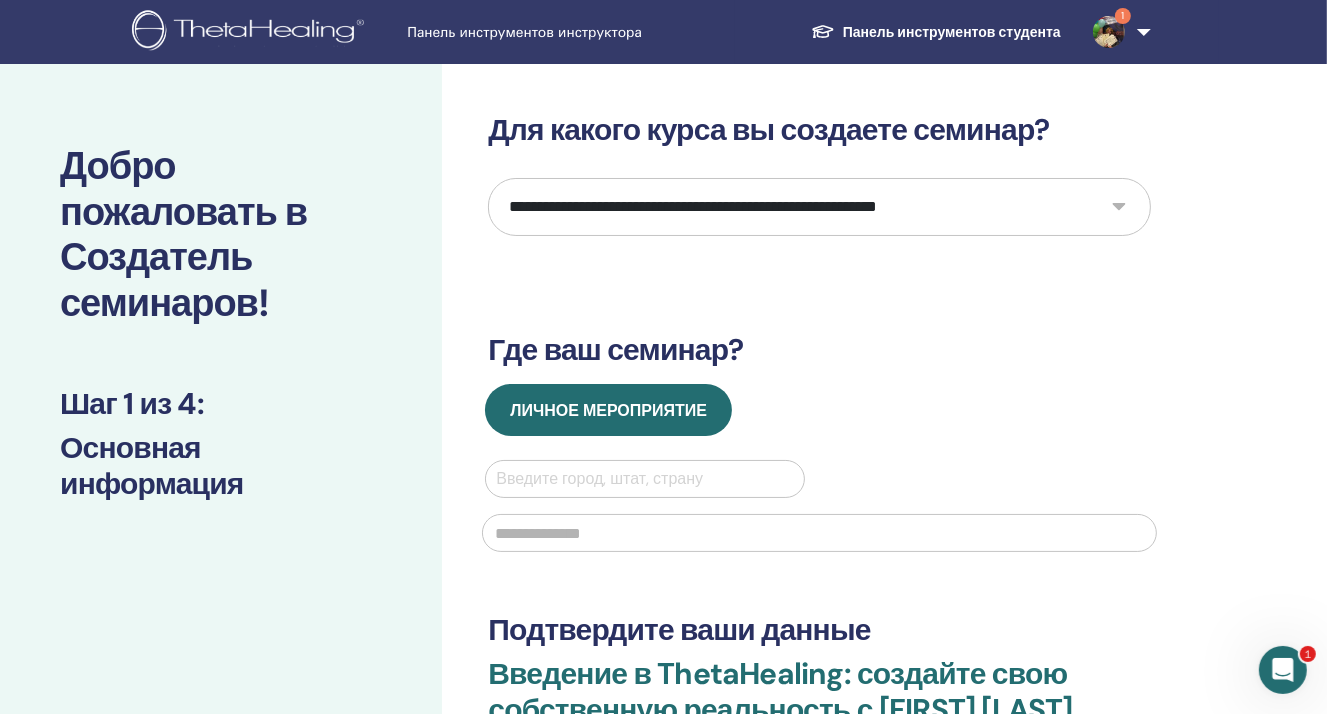 select on "*" 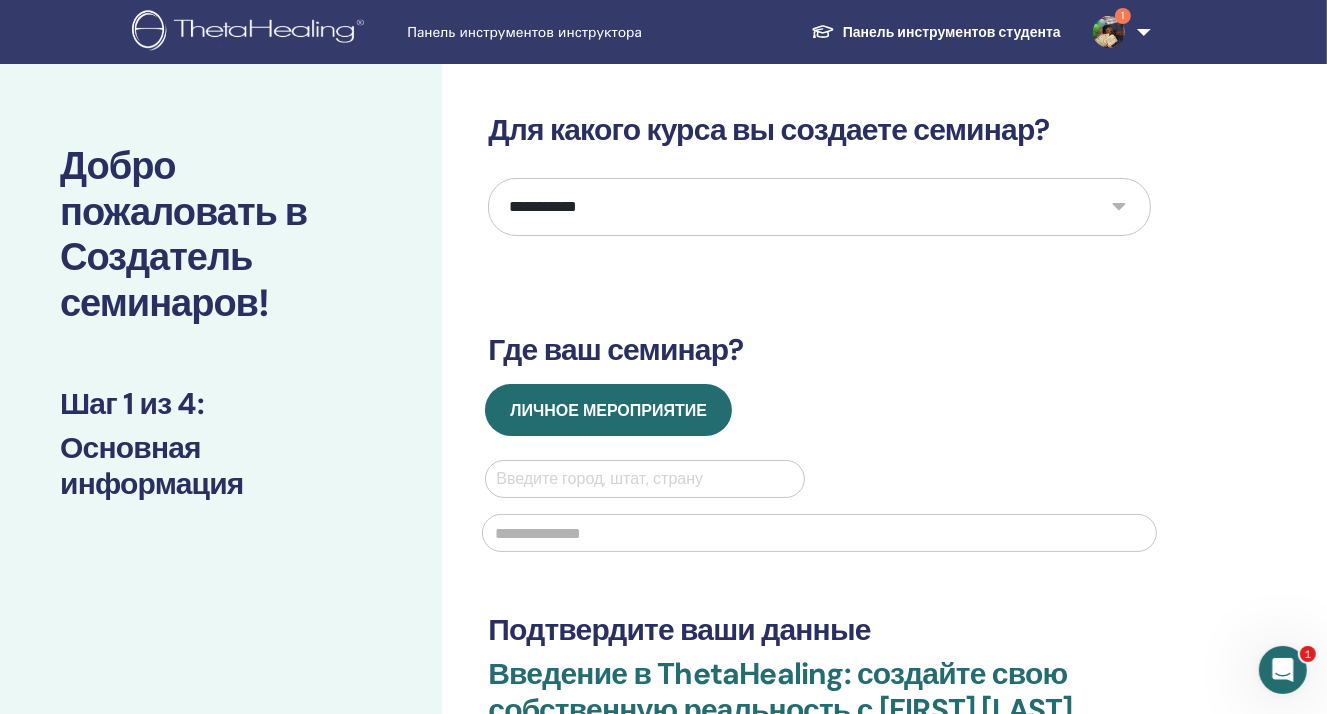 click on "**********" at bounding box center [819, 207] 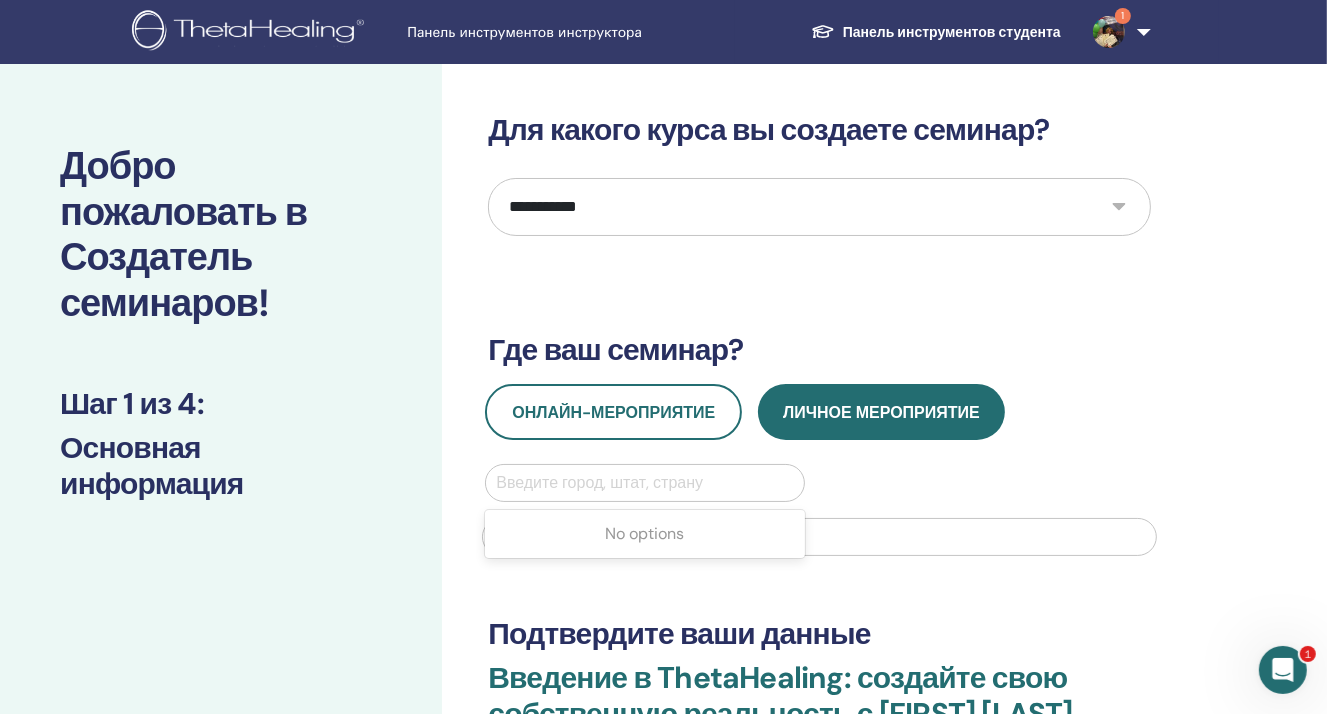 click at bounding box center [644, 483] 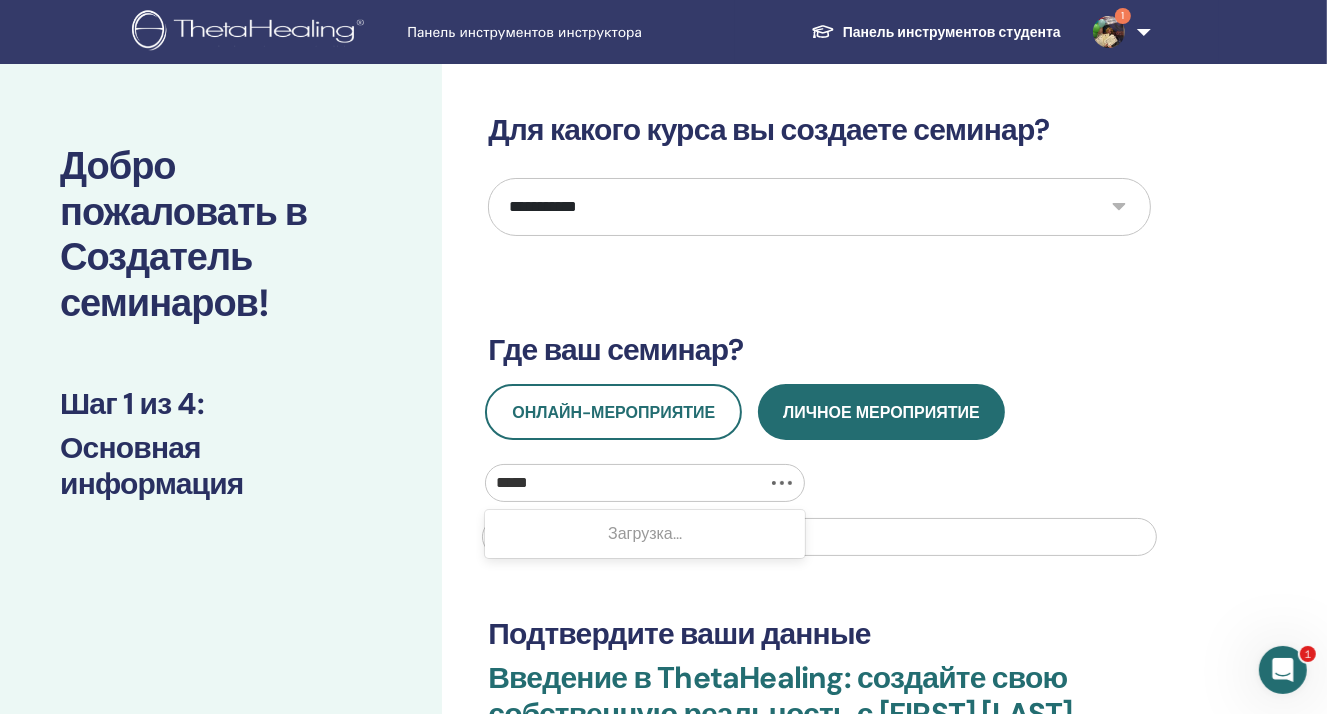 type on "******" 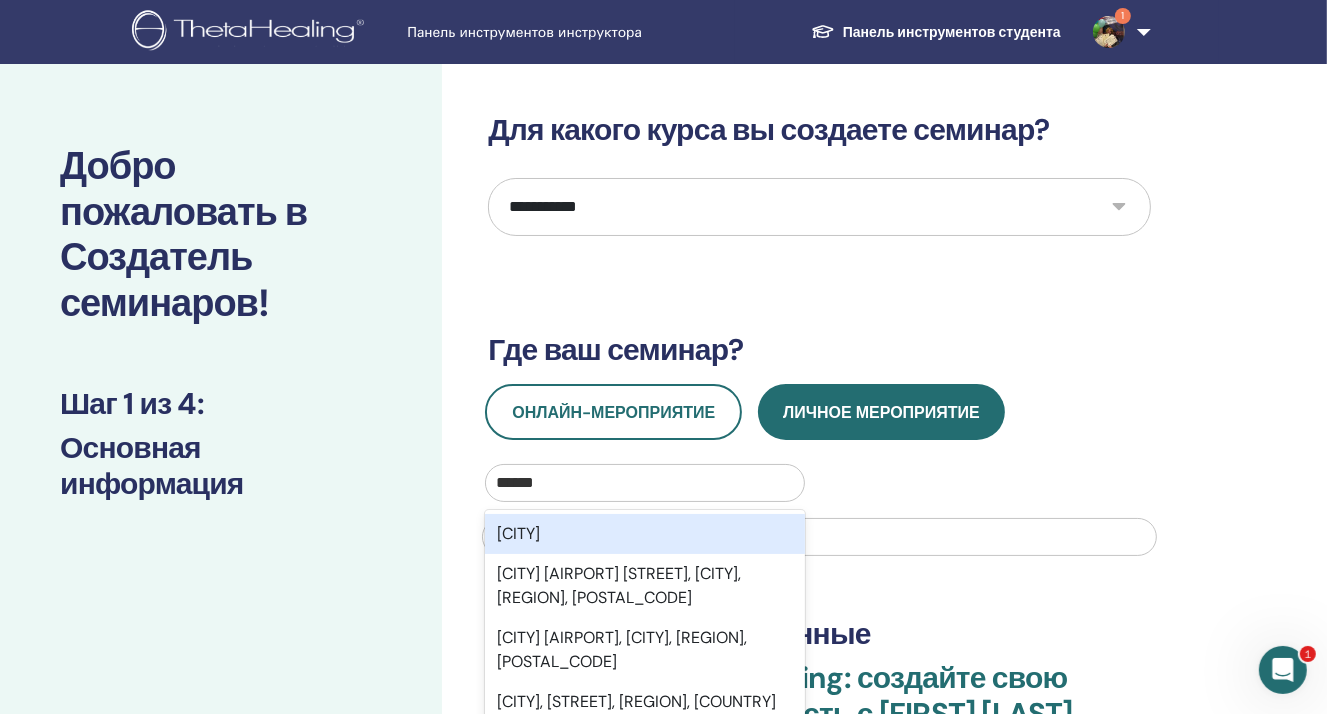 click on "Москва" at bounding box center [644, 534] 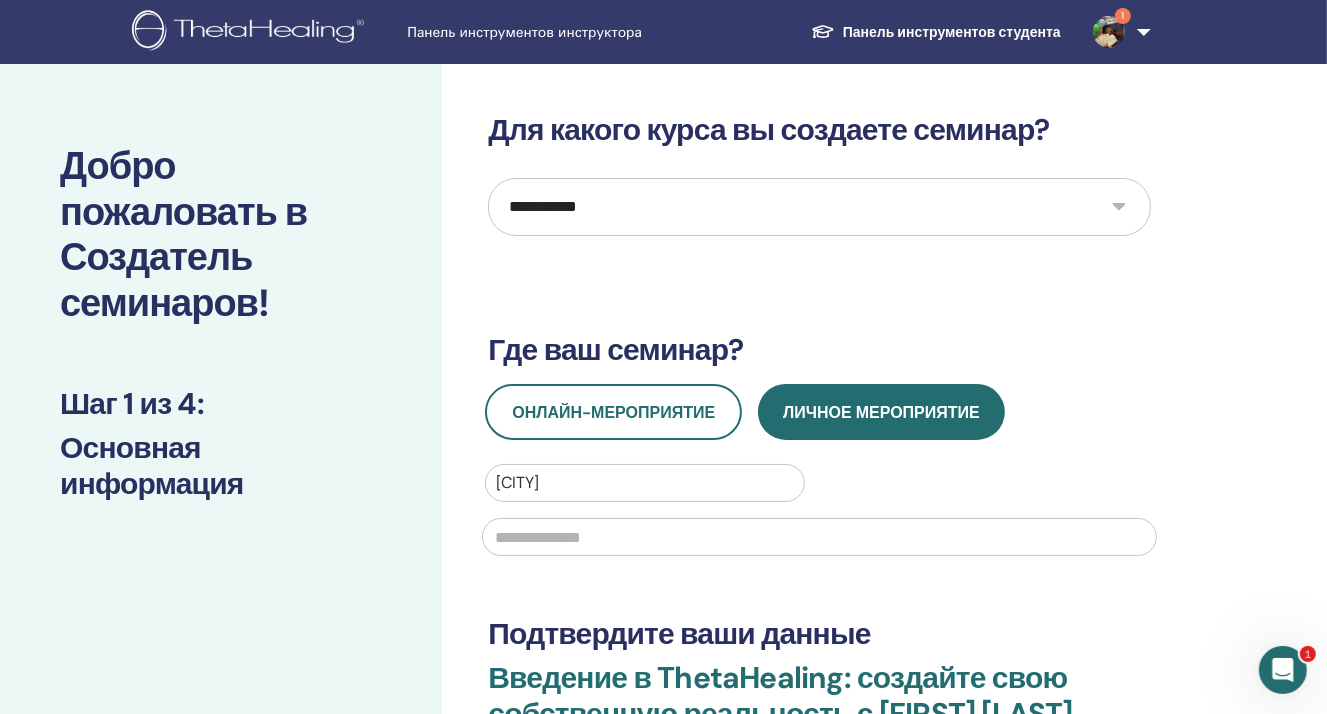 click at bounding box center [819, 537] 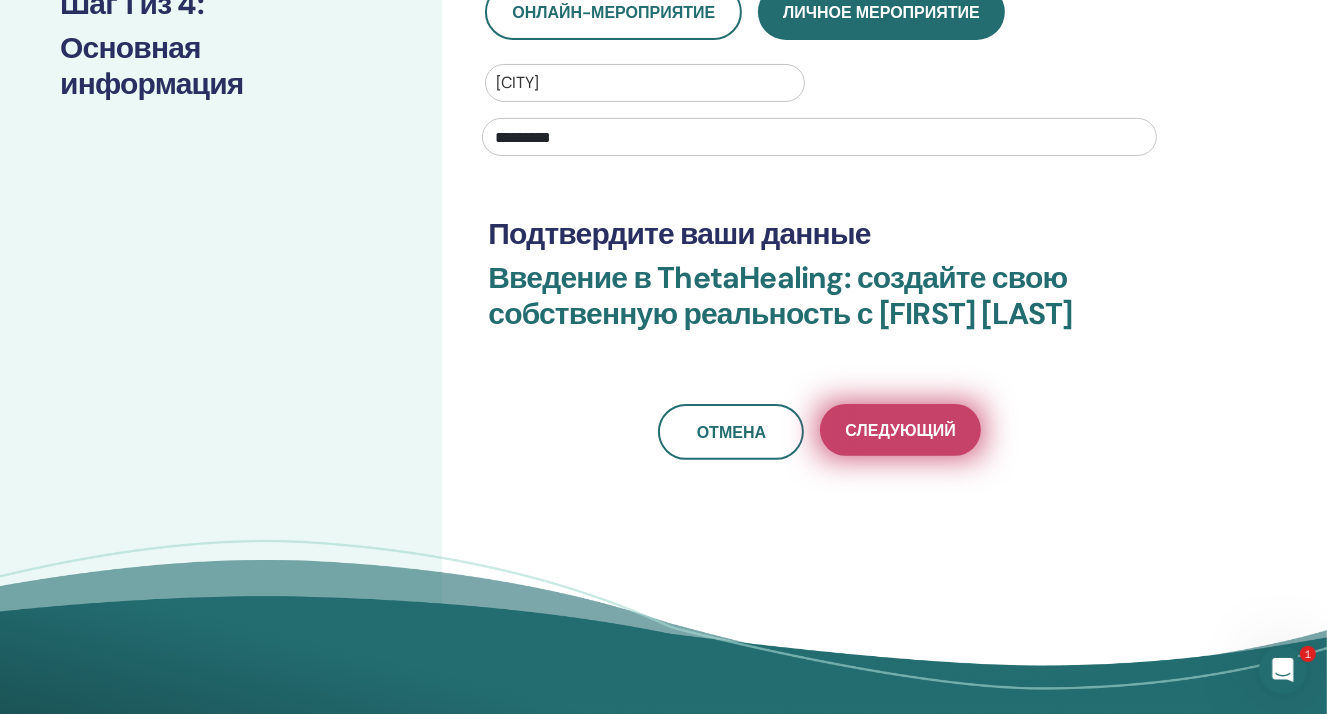 type on "*********" 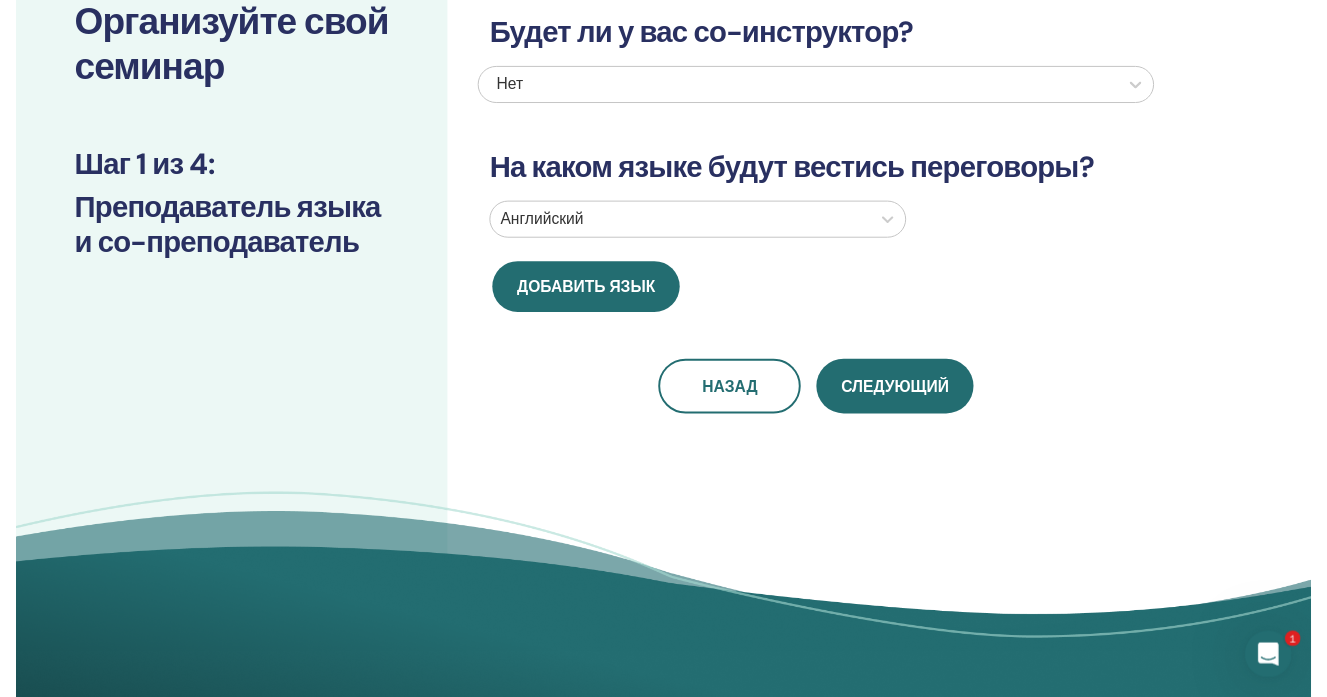scroll, scrollTop: 8, scrollLeft: 0, axis: vertical 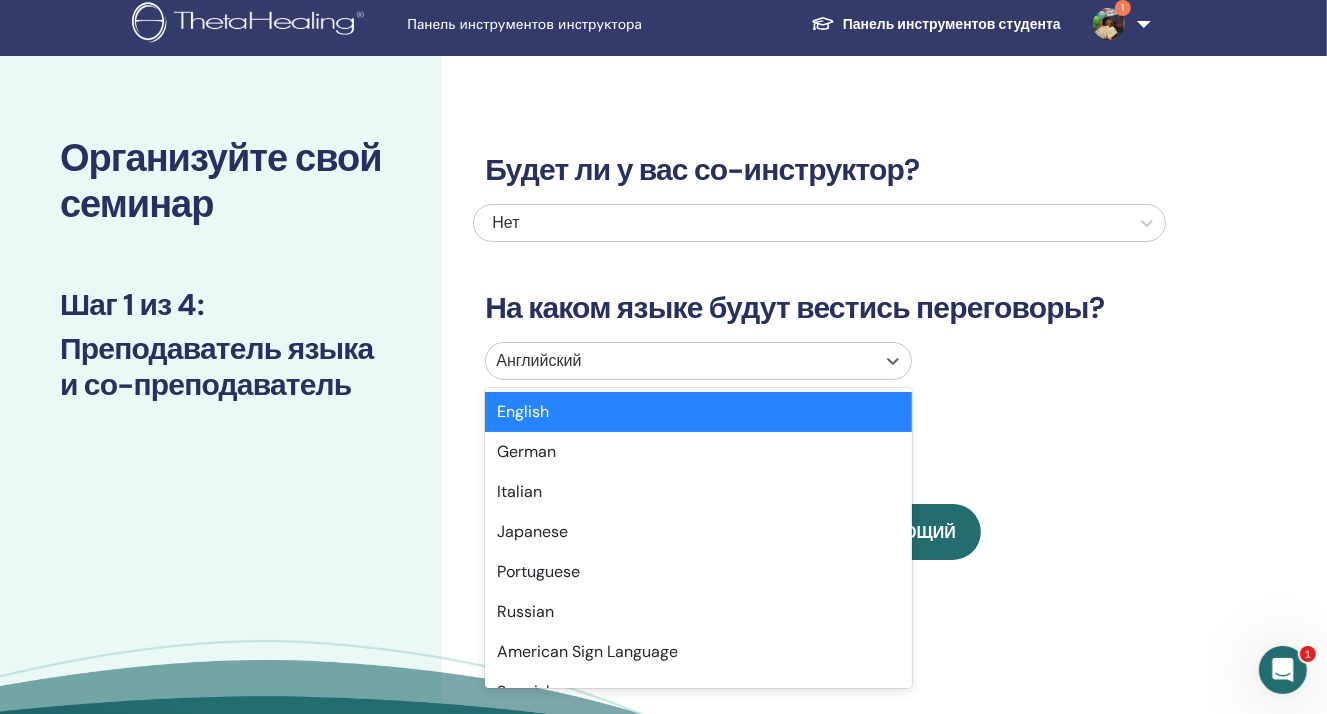 click at bounding box center (680, 361) 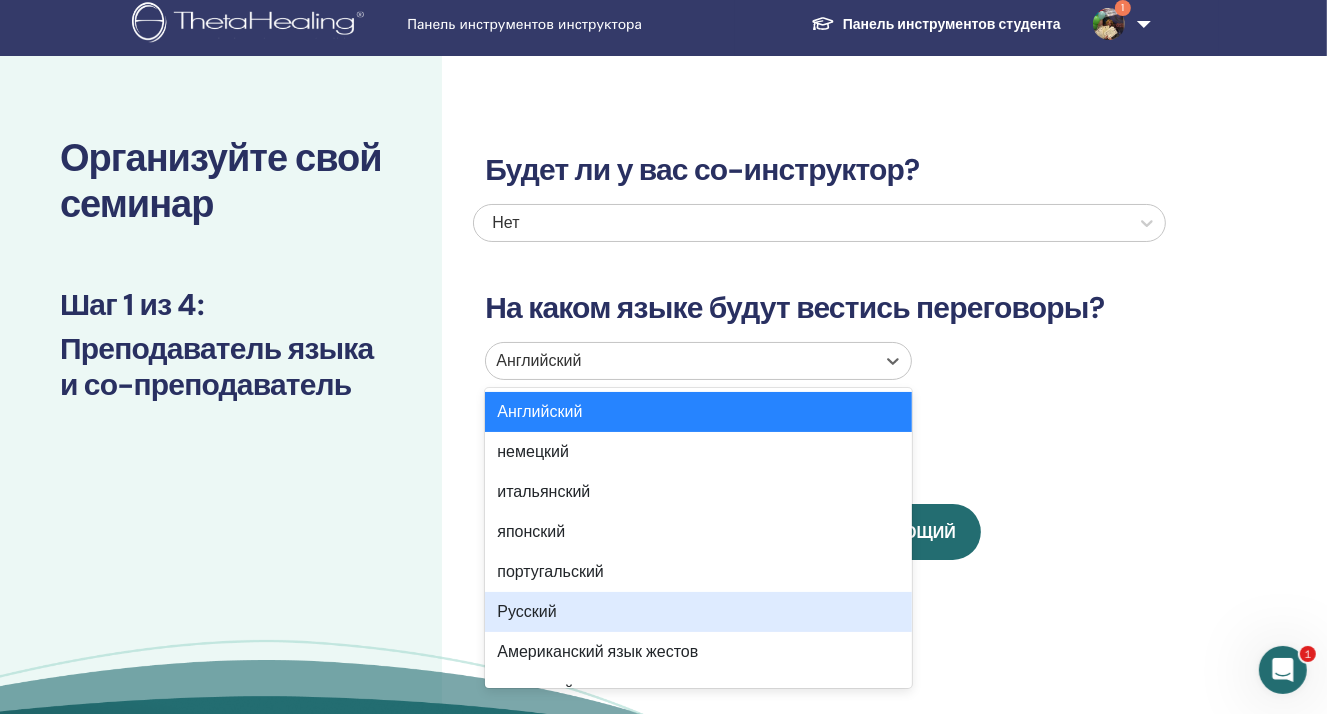 click on "Русский" at bounding box center (698, 612) 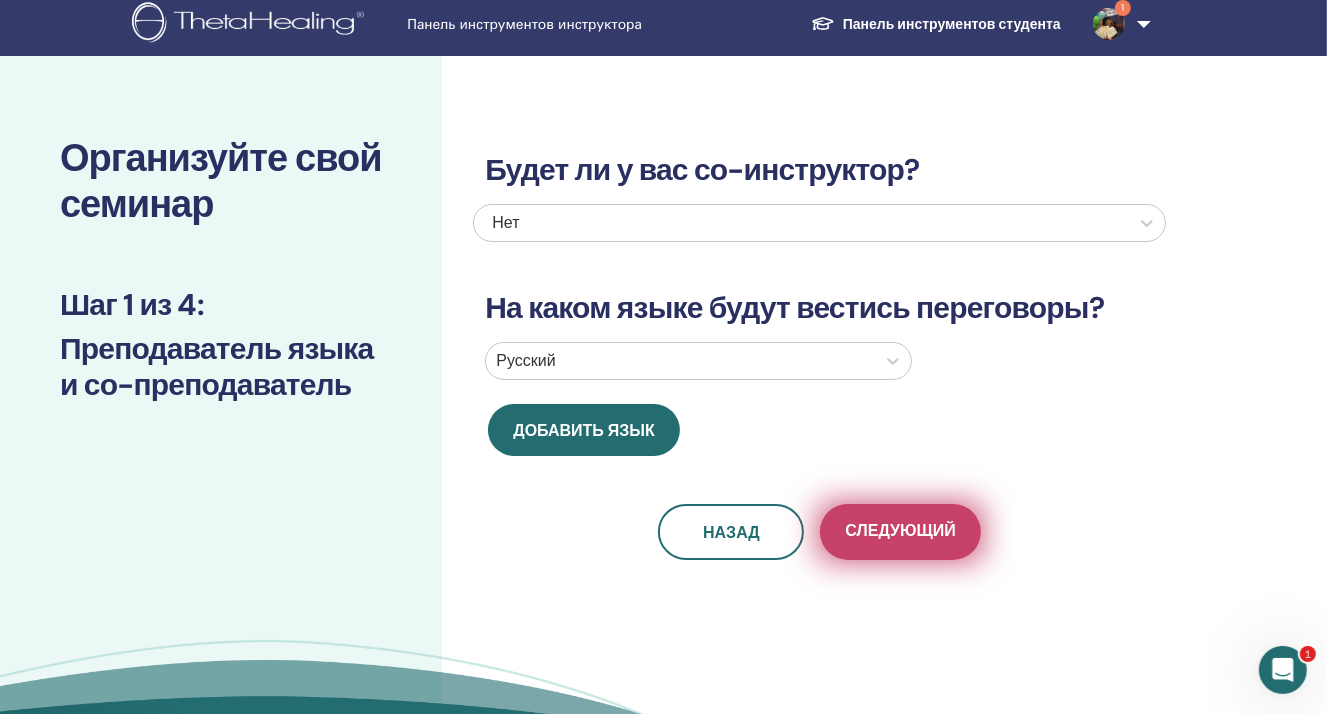 click on "Следующий" at bounding box center [900, 532] 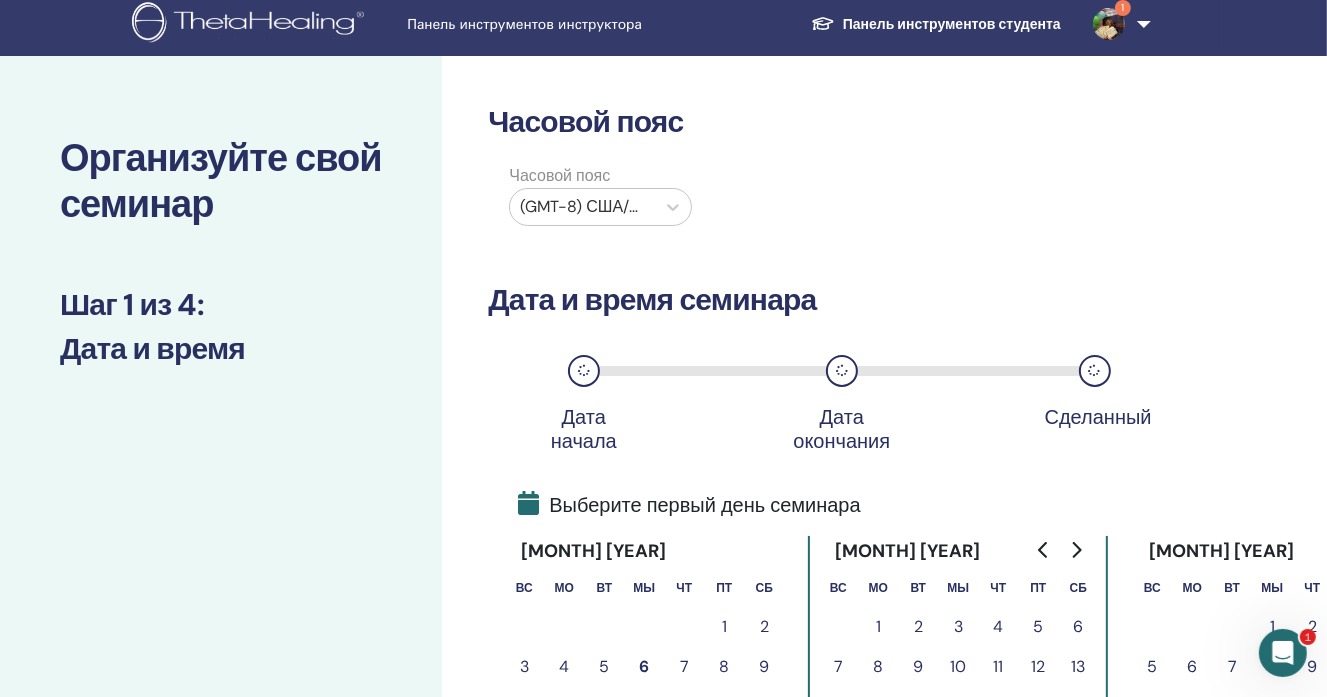 drag, startPoint x: 660, startPoint y: 197, endPoint x: 651, endPoint y: 213, distance: 18.35756 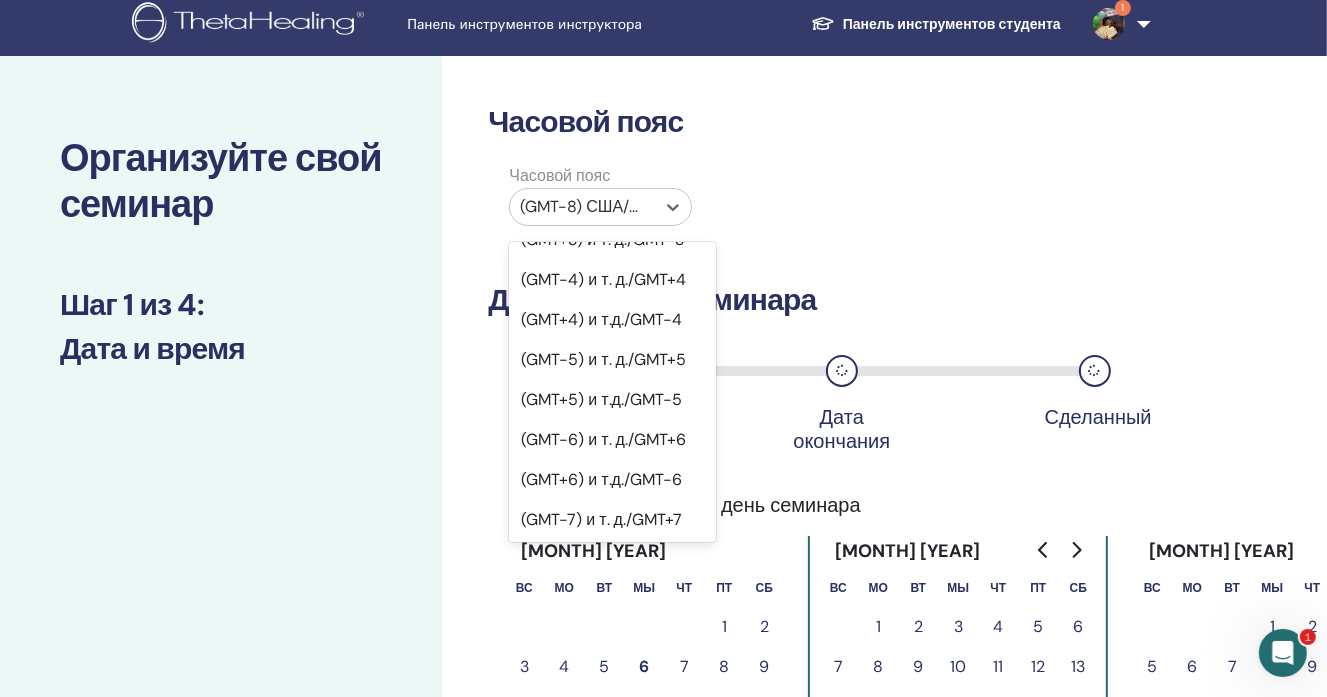 scroll, scrollTop: 1500, scrollLeft: 0, axis: vertical 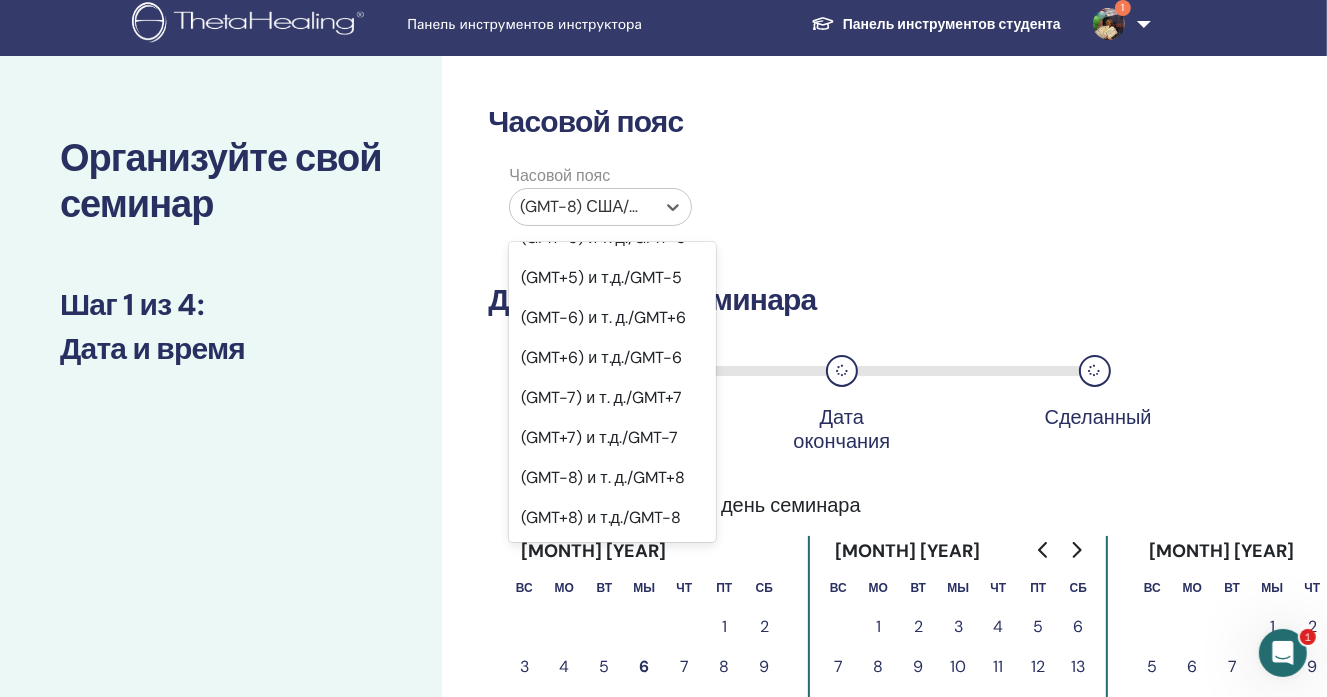 click on "(GMT+3) и т. д./GMT-3" at bounding box center (602, 117) 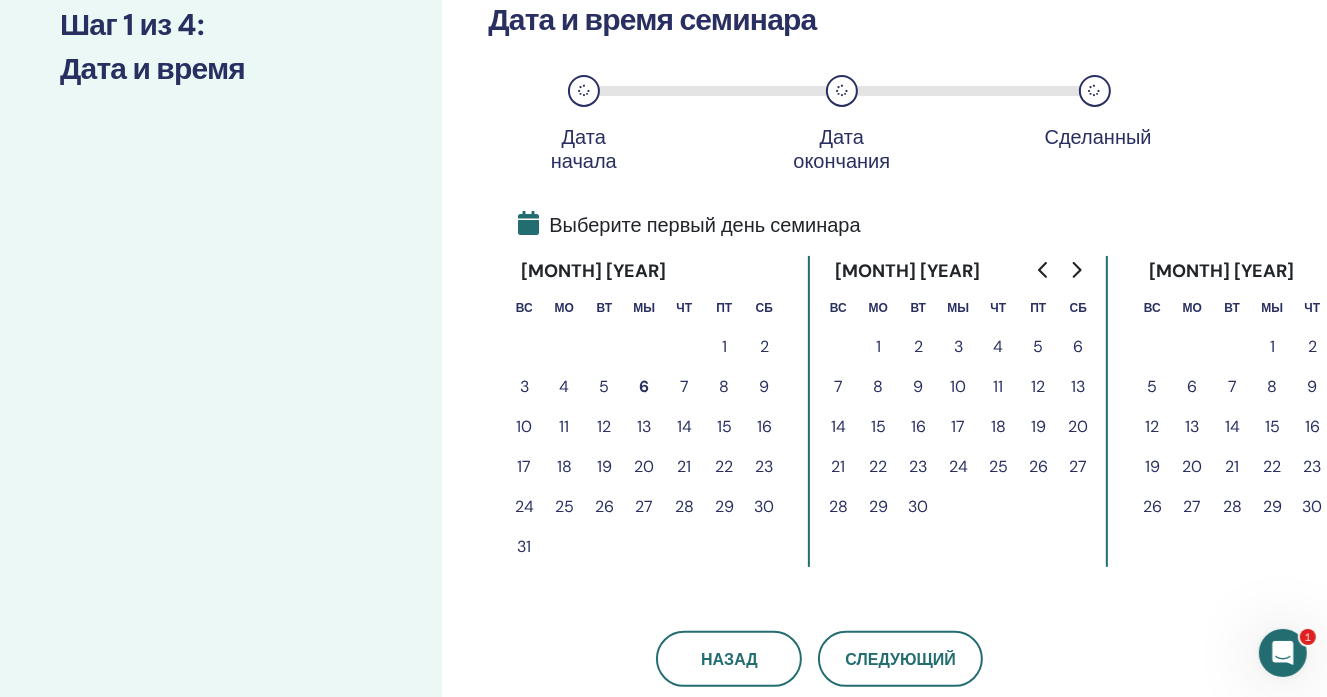 scroll, scrollTop: 408, scrollLeft: 0, axis: vertical 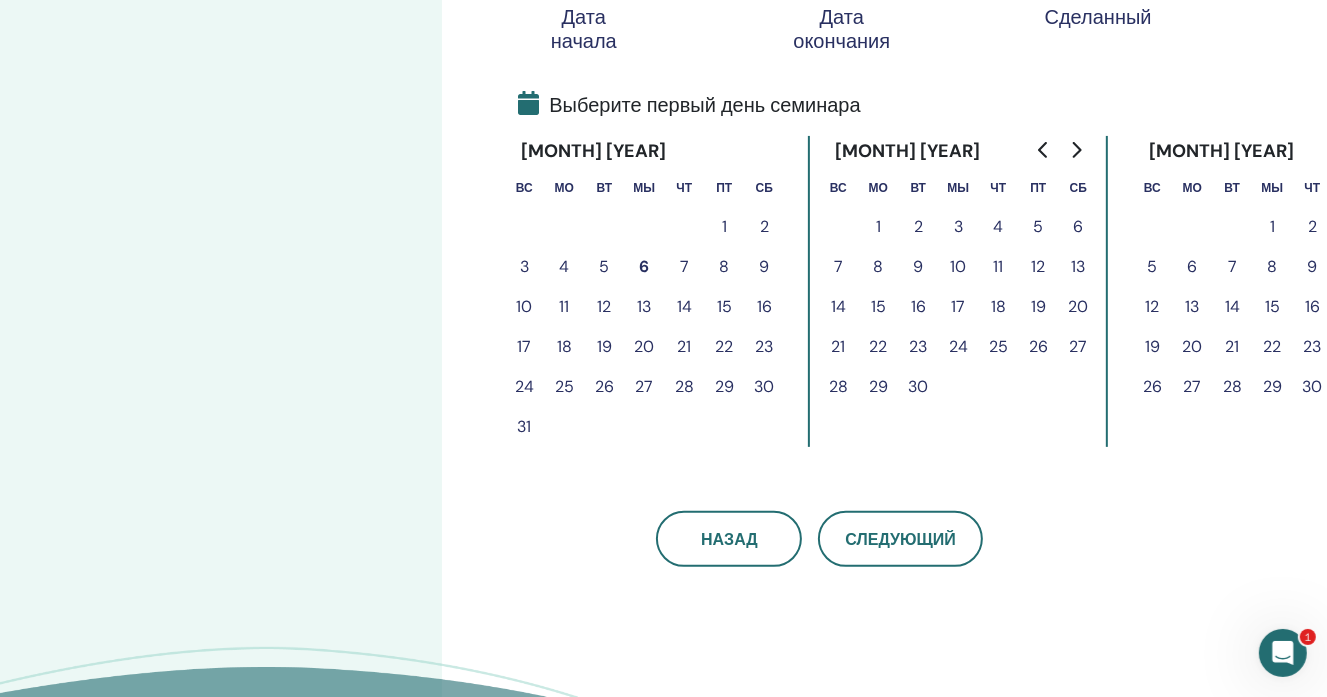 click on "12" at bounding box center (604, 306) 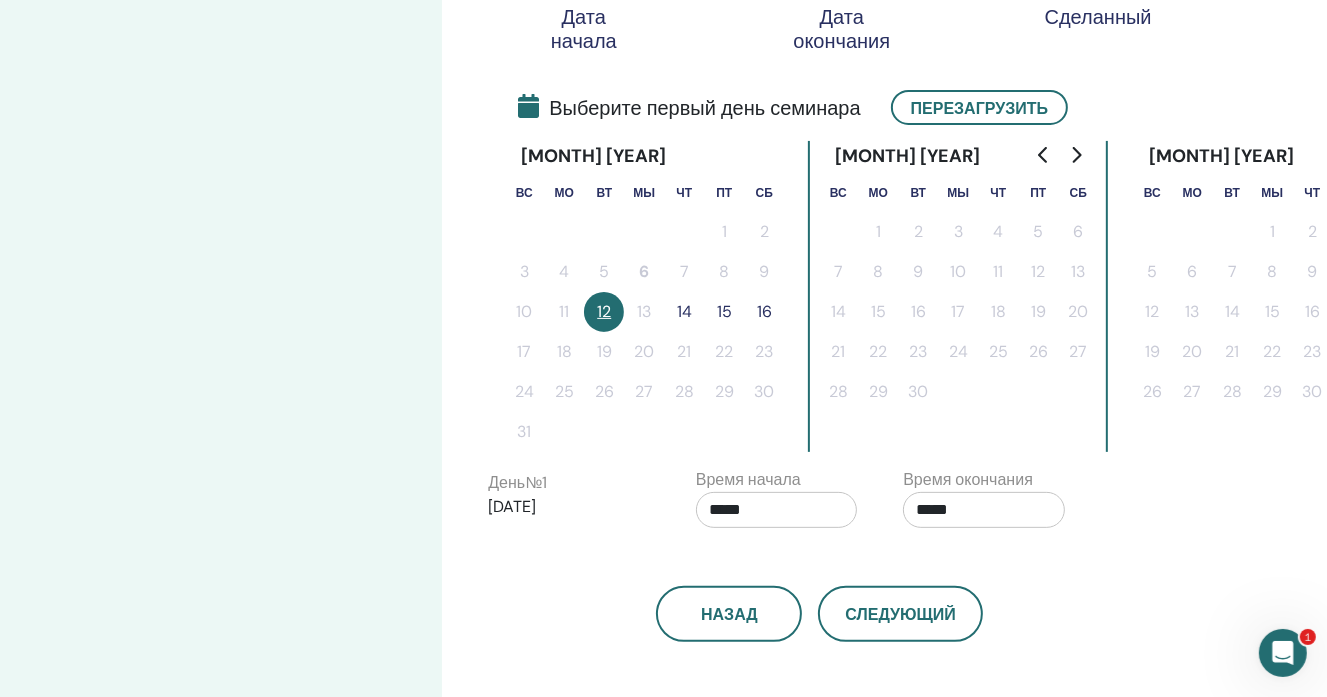 click on "14" at bounding box center [684, 312] 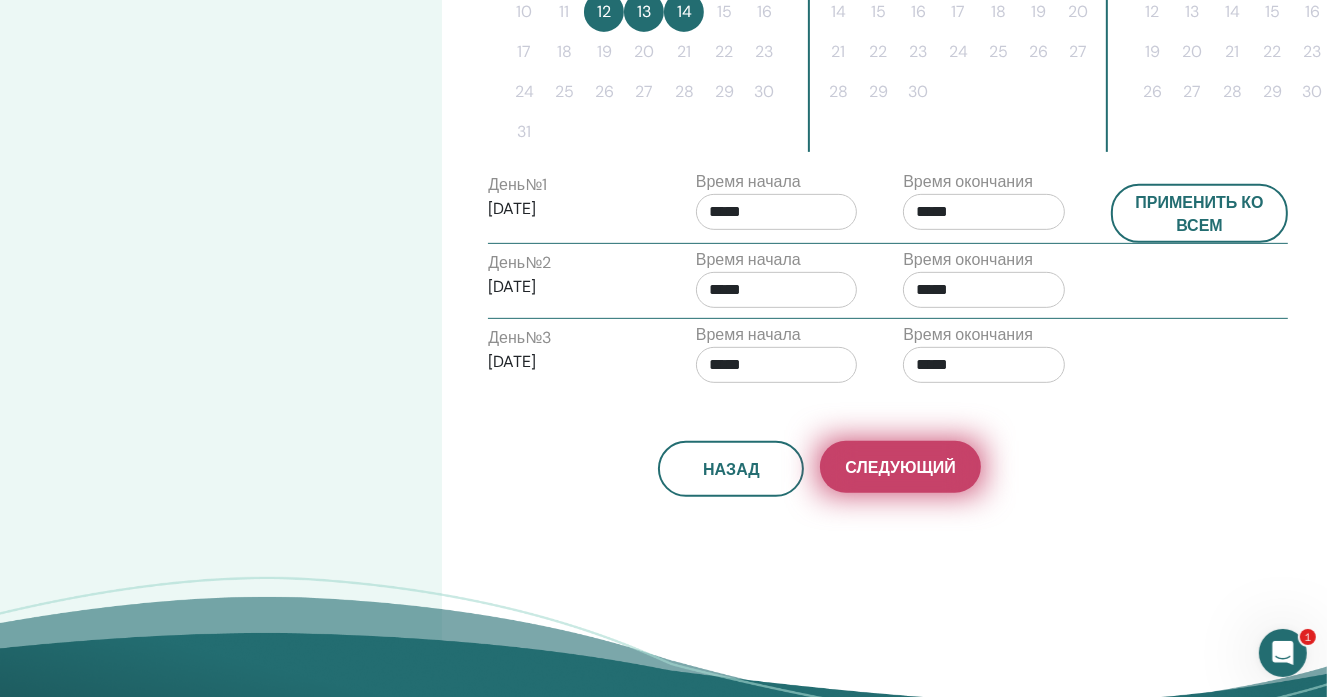 click on "Следующий" at bounding box center [900, 467] 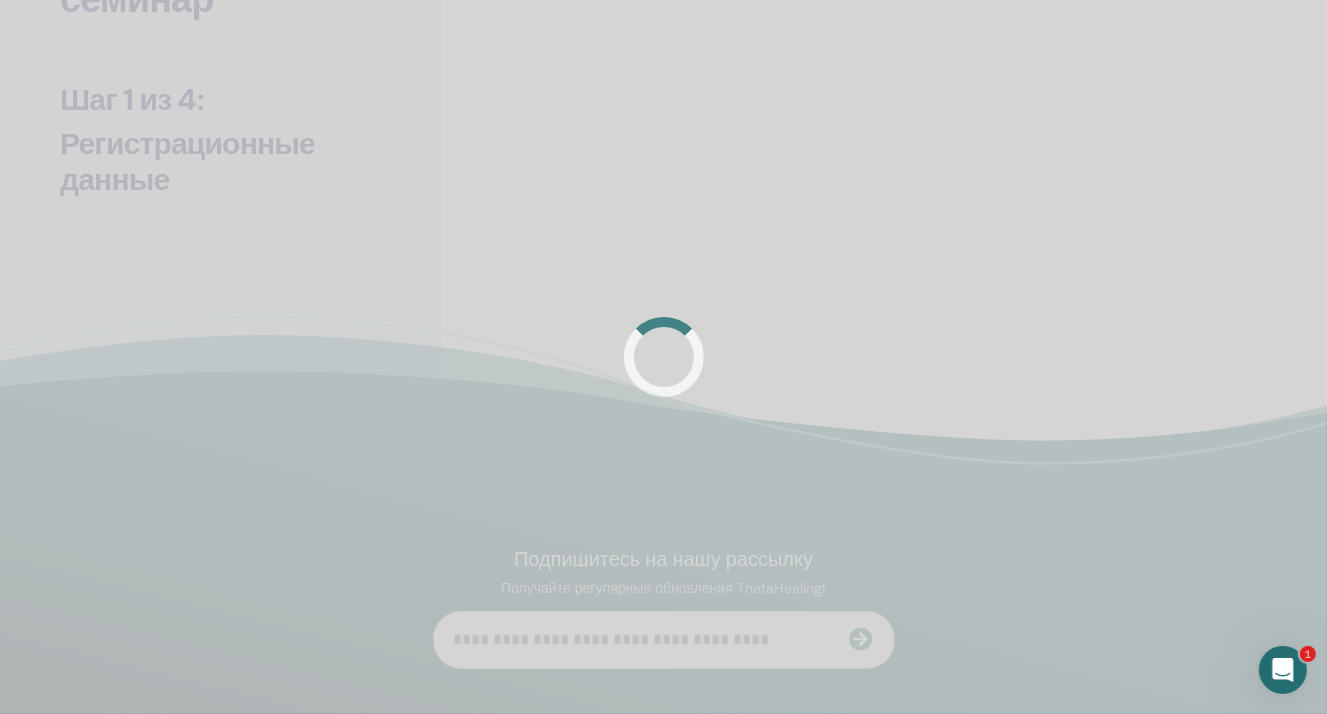 scroll, scrollTop: 200, scrollLeft: 0, axis: vertical 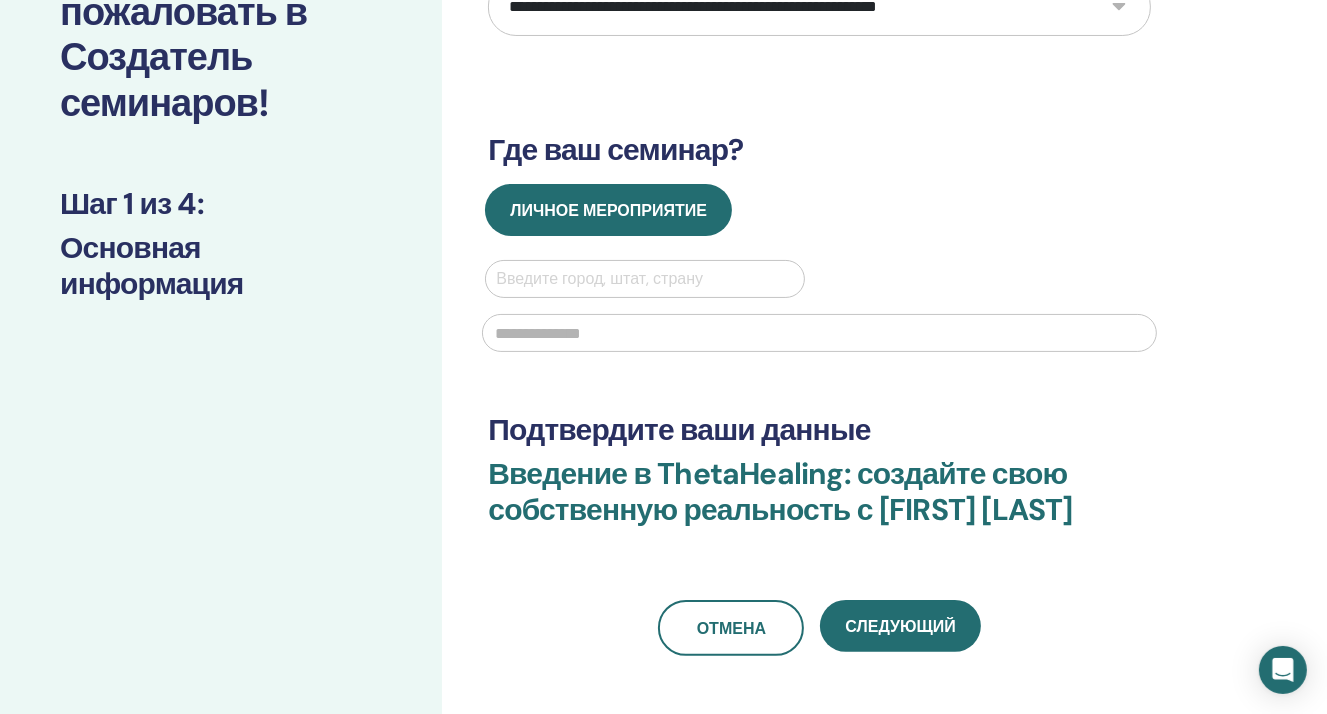 drag, startPoint x: 614, startPoint y: 297, endPoint x: 625, endPoint y: 269, distance: 30.083218 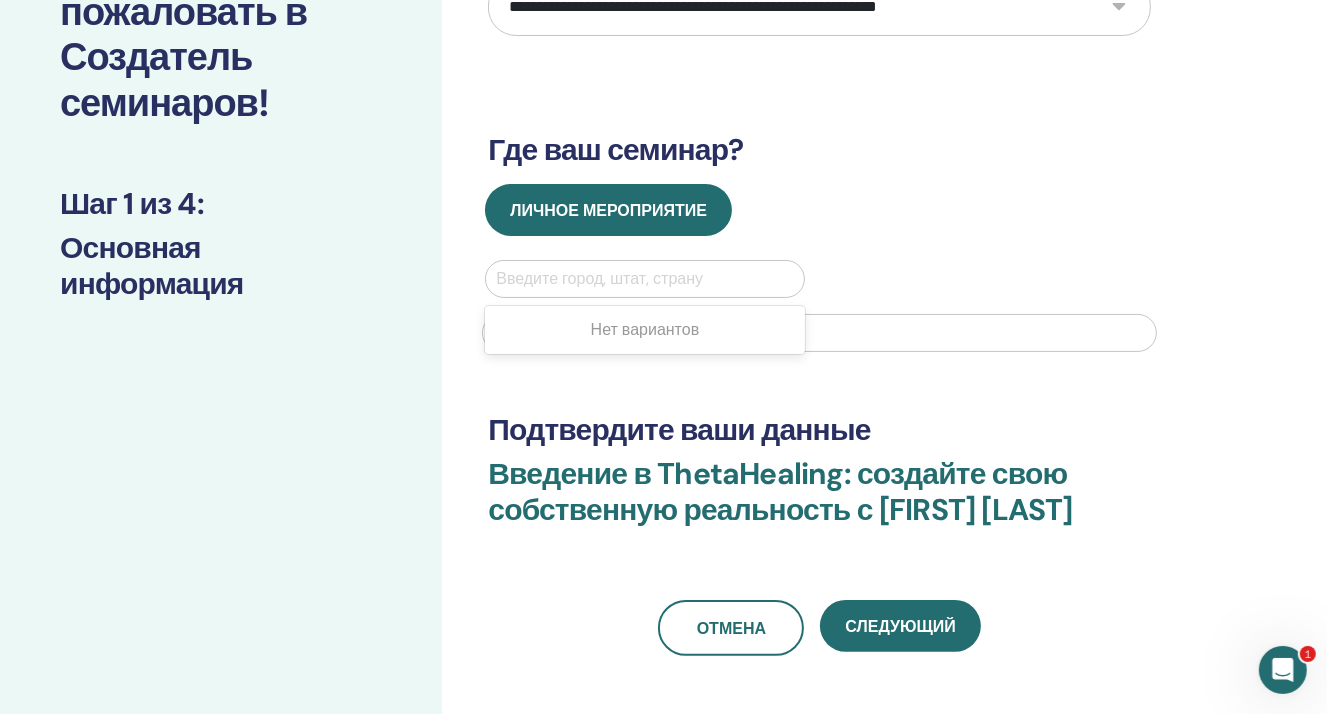 scroll, scrollTop: 0, scrollLeft: 0, axis: both 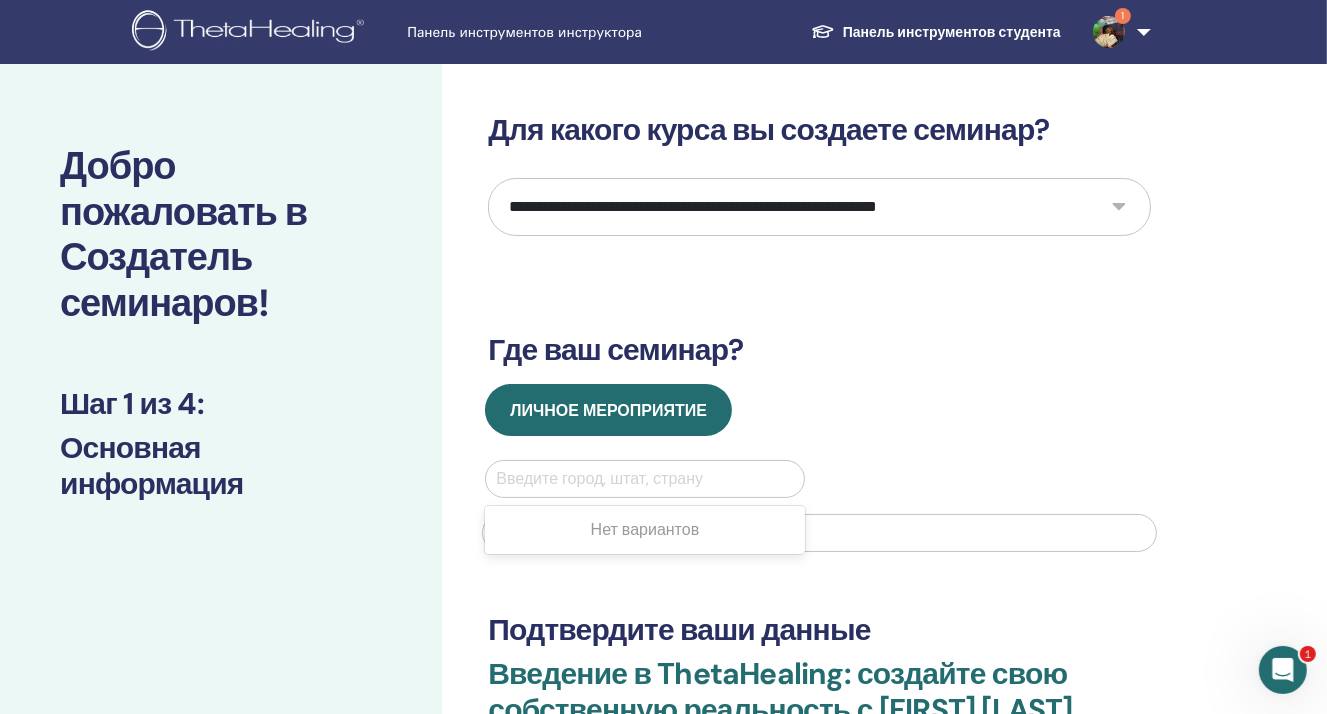 drag, startPoint x: 586, startPoint y: 172, endPoint x: 586, endPoint y: 189, distance: 17 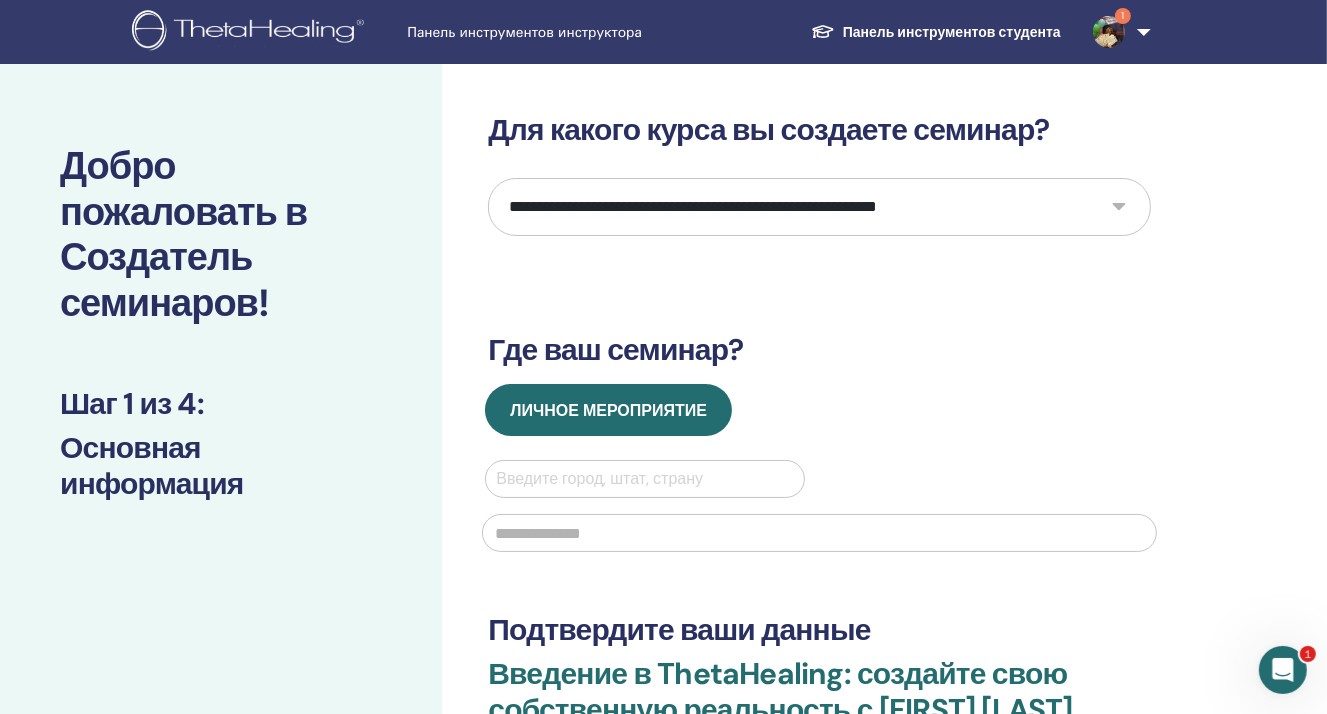 click on "**********" at bounding box center (819, 207) 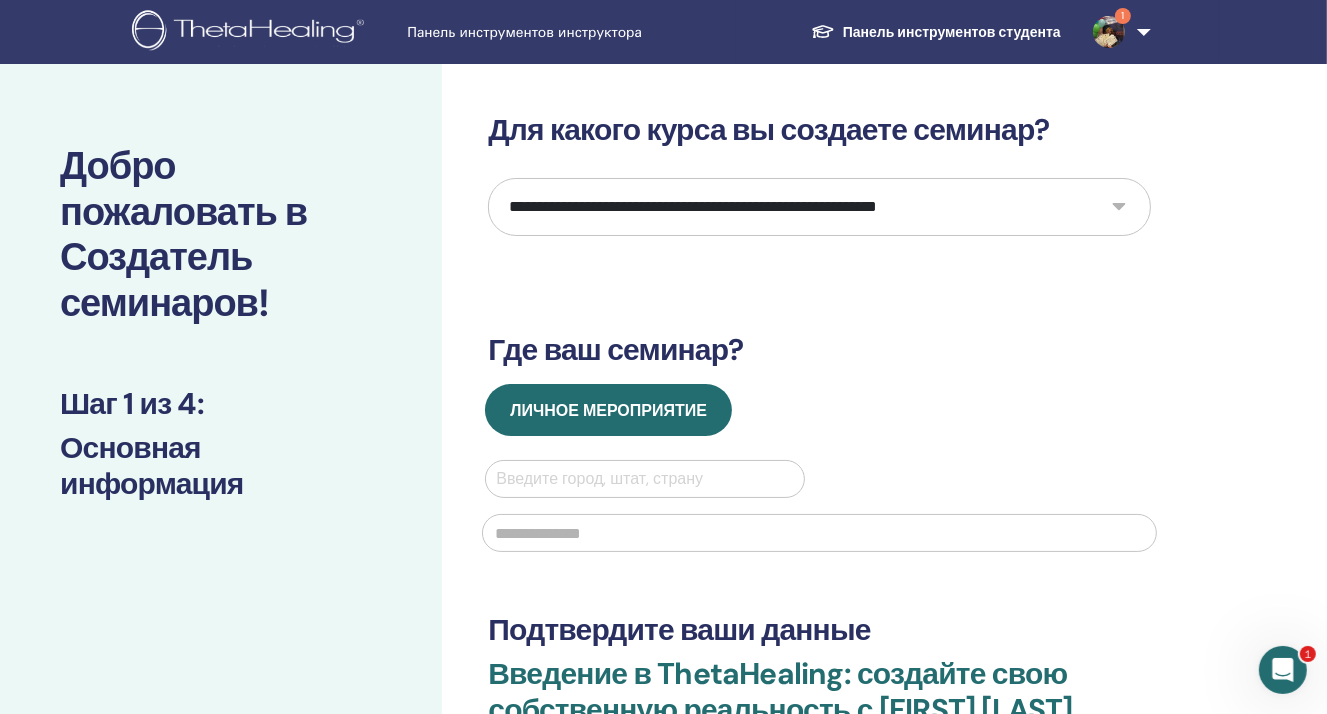 select on "*" 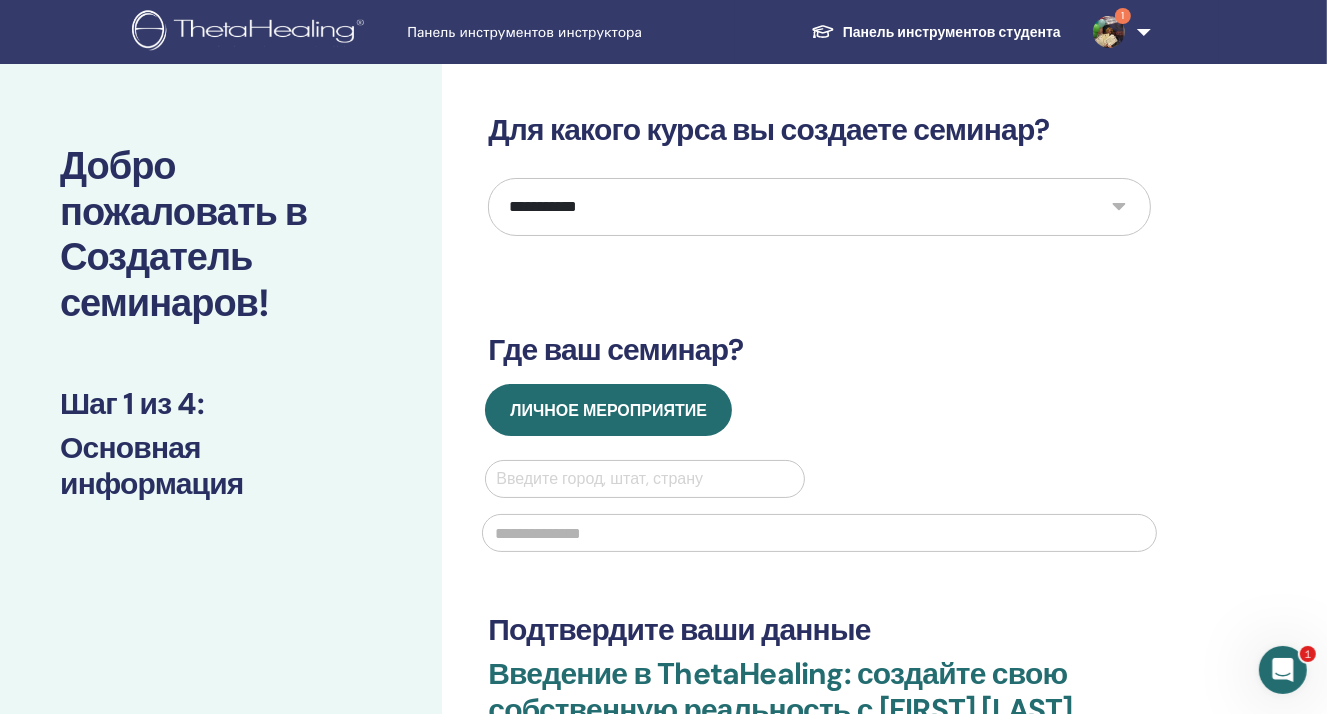 click on "**********" at bounding box center (819, 207) 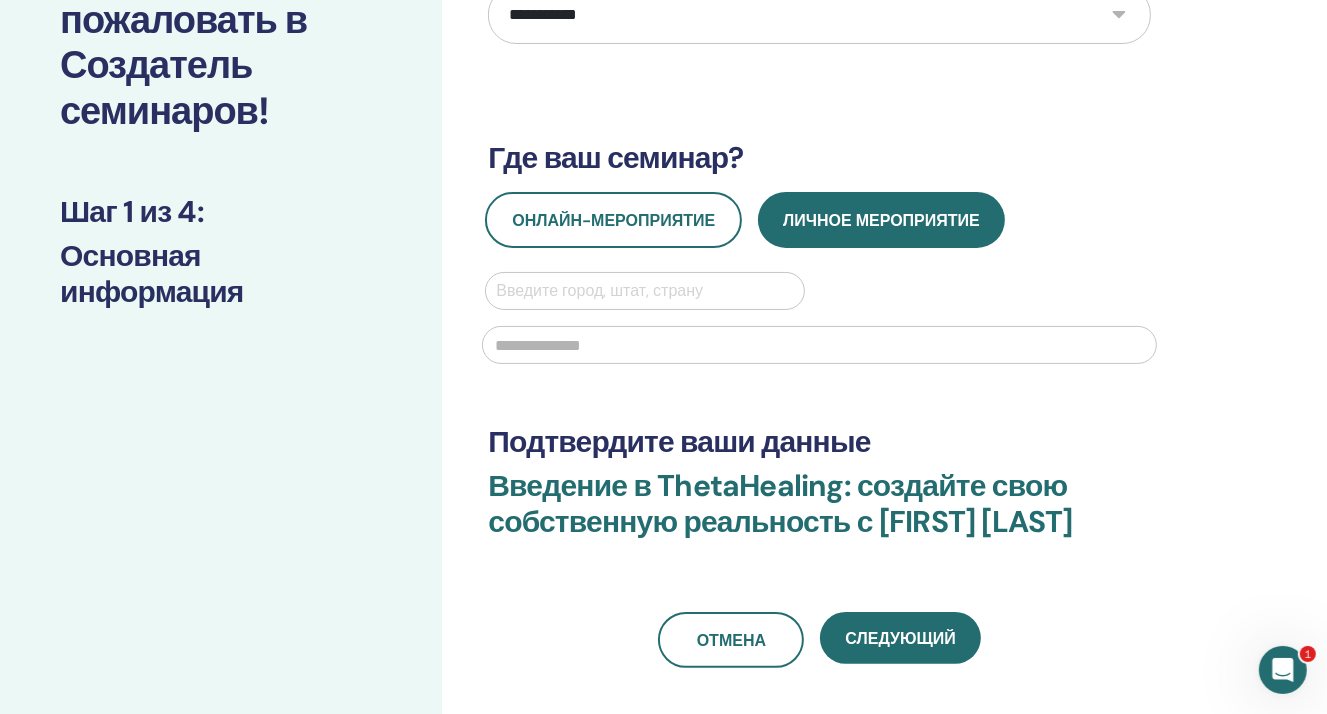 scroll, scrollTop: 100, scrollLeft: 0, axis: vertical 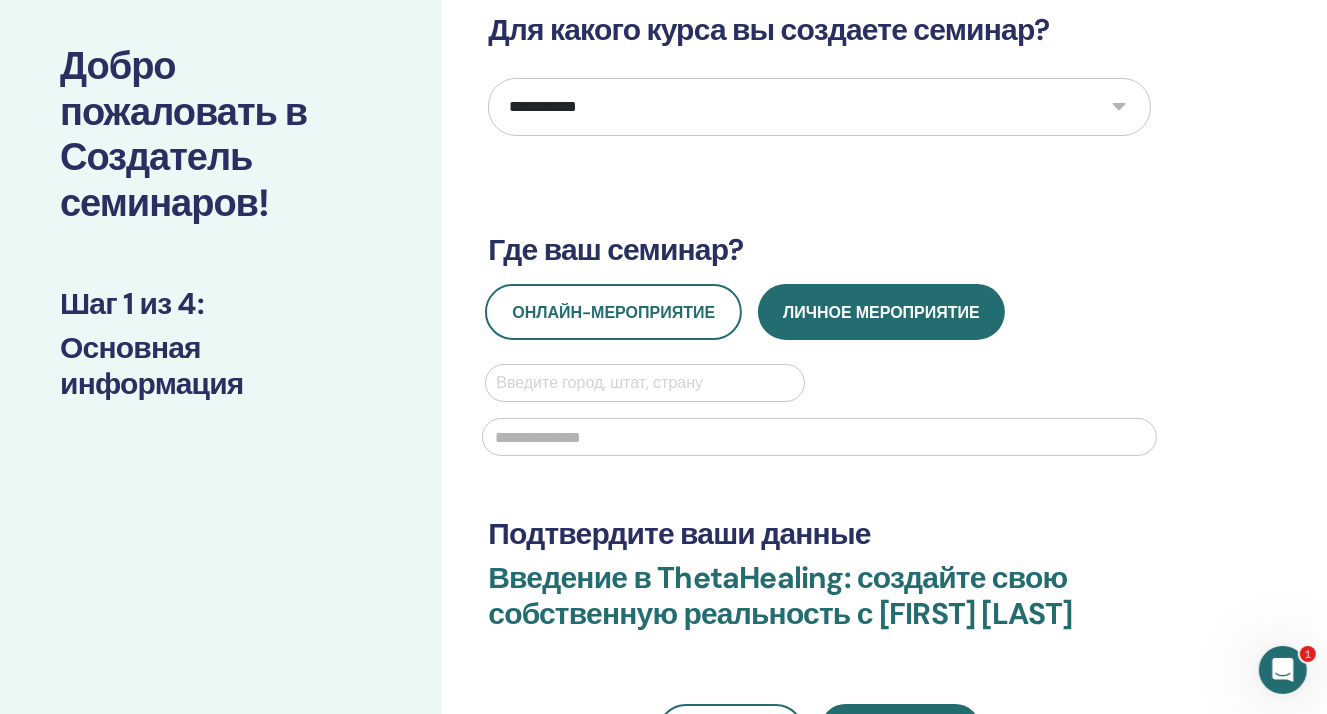 click on "Онлайн-мероприятие Личное мероприятие Введите город, [STATE], [COUNTRY]" at bounding box center (819, 376) 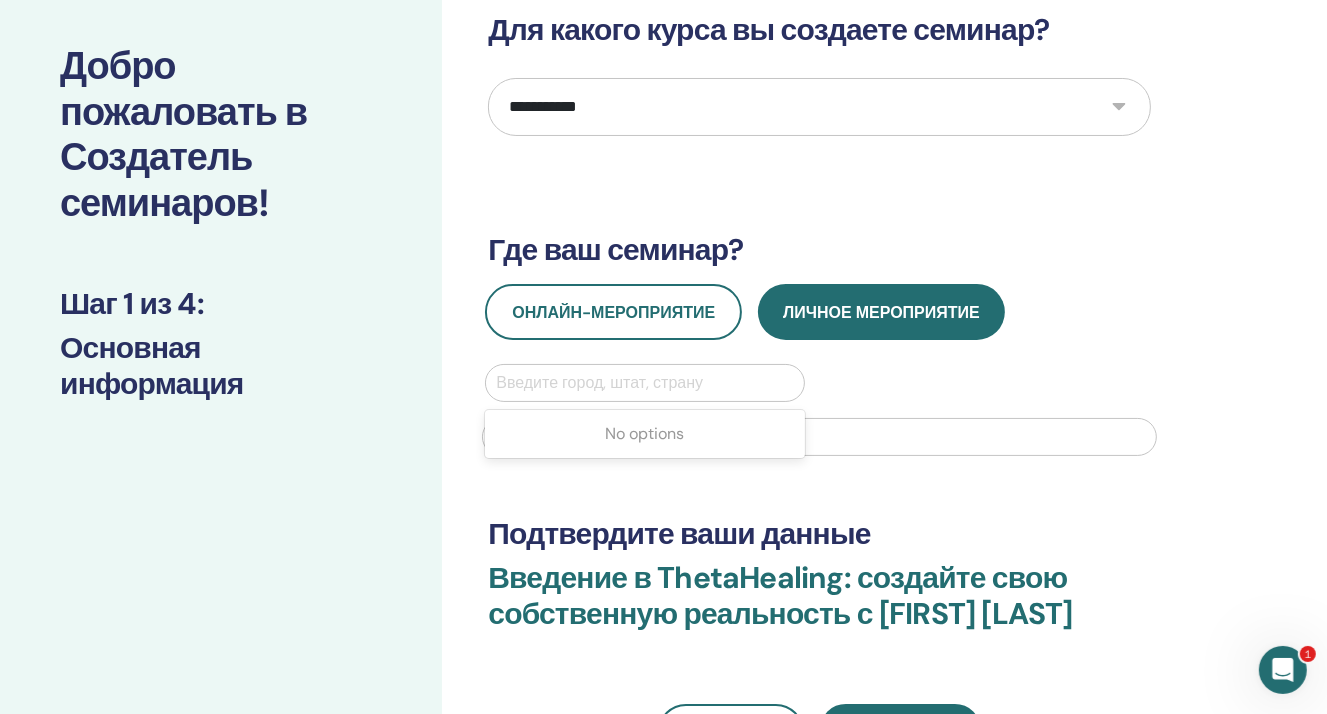 click at bounding box center (644, 383) 